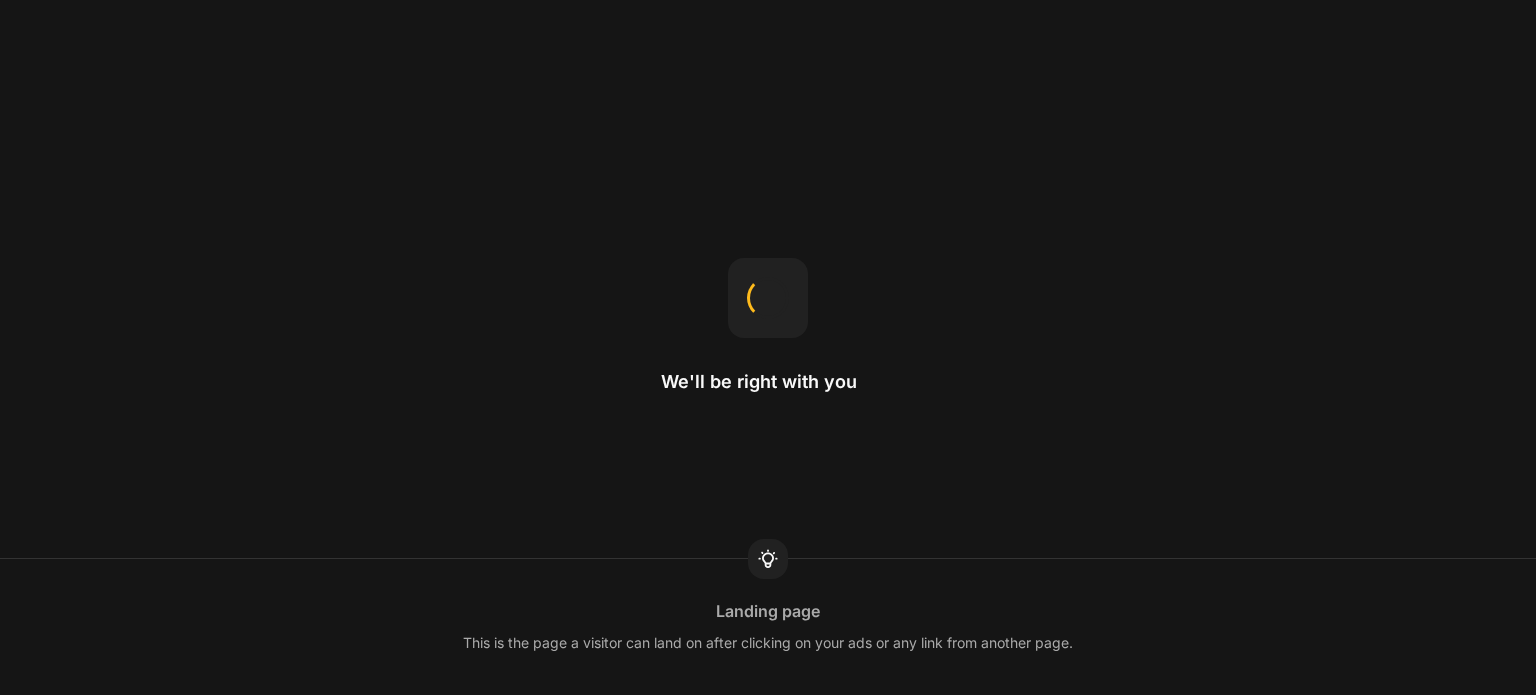 scroll, scrollTop: 0, scrollLeft: 0, axis: both 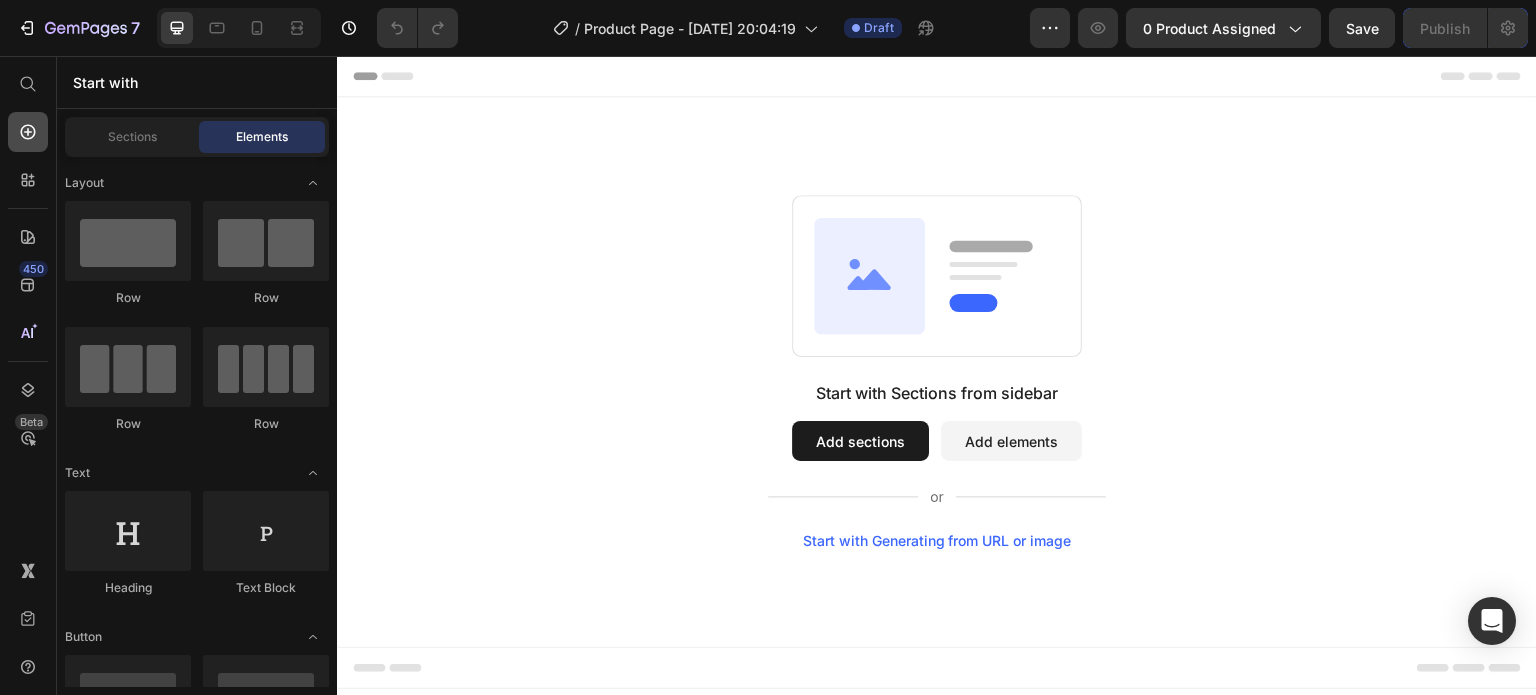 click 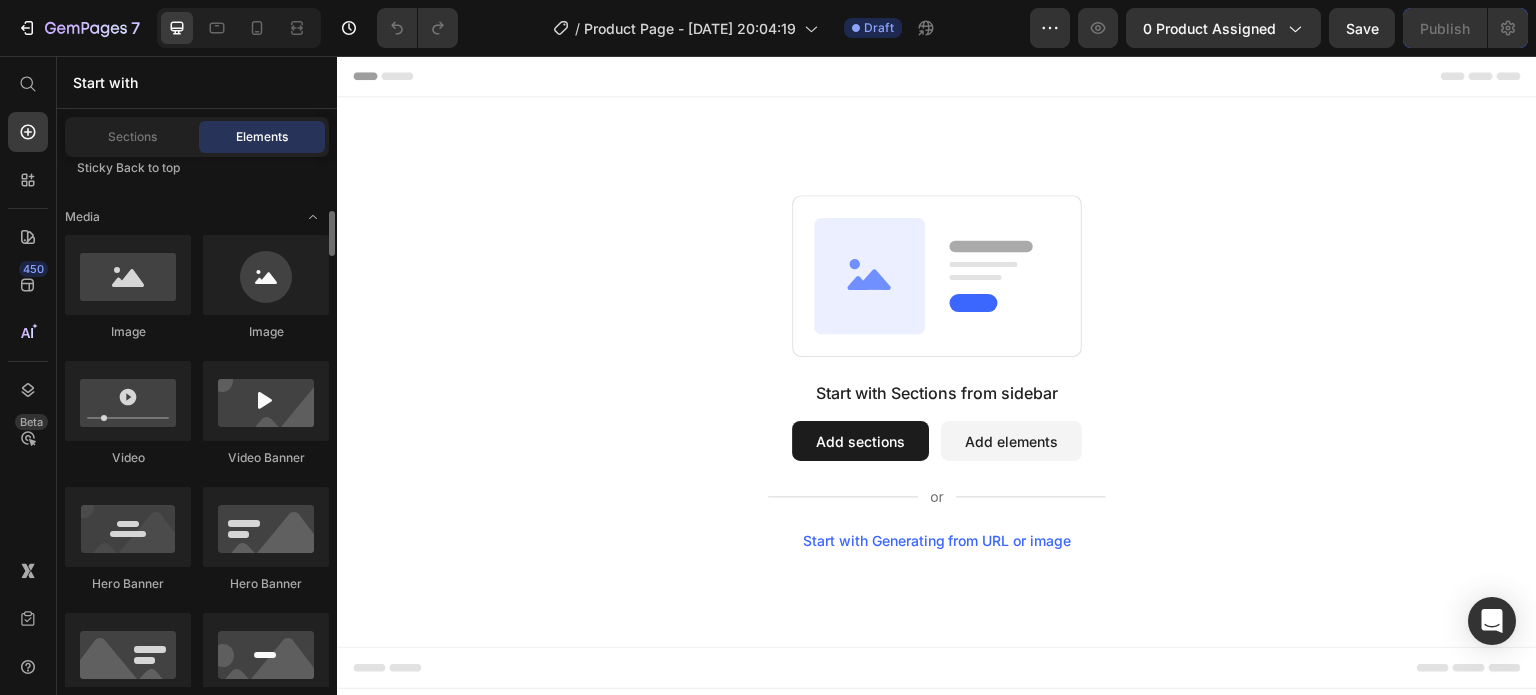 scroll, scrollTop: 704, scrollLeft: 0, axis: vertical 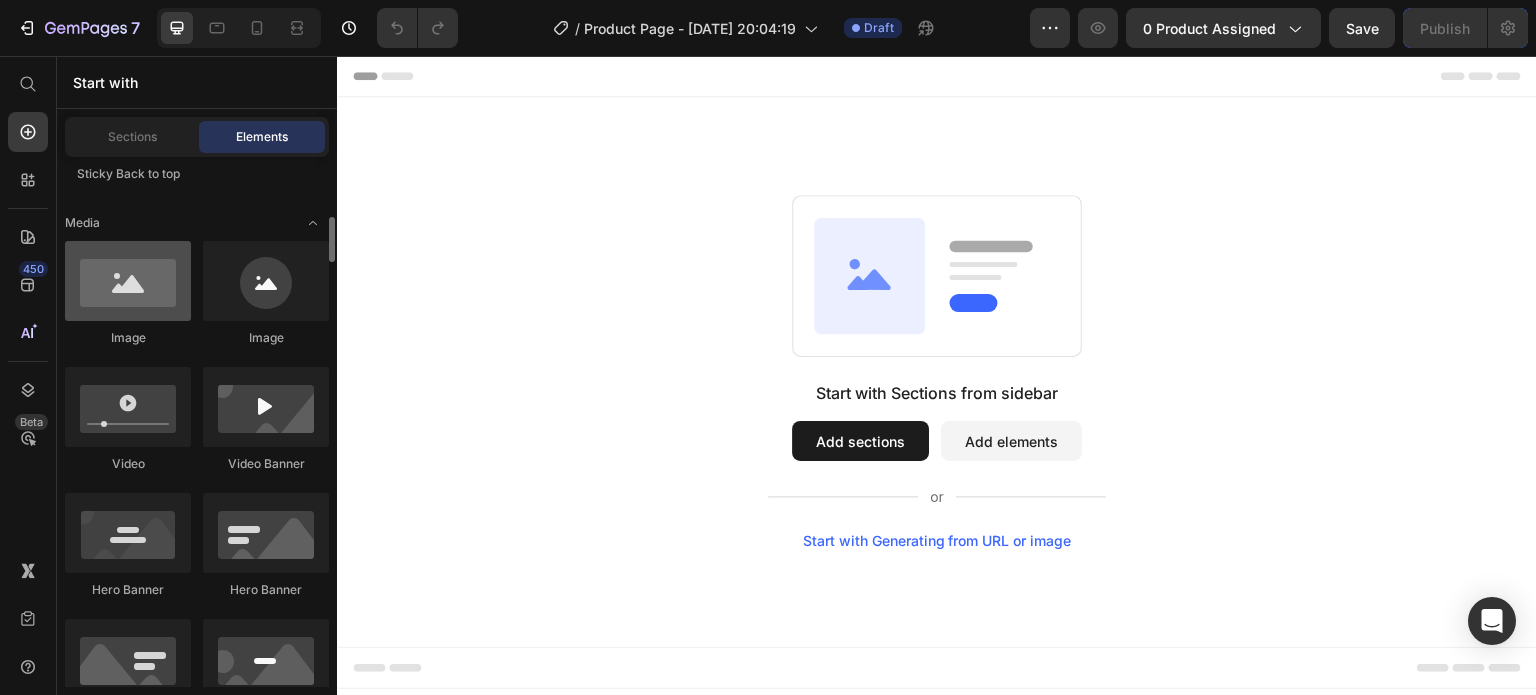 click at bounding box center [128, 281] 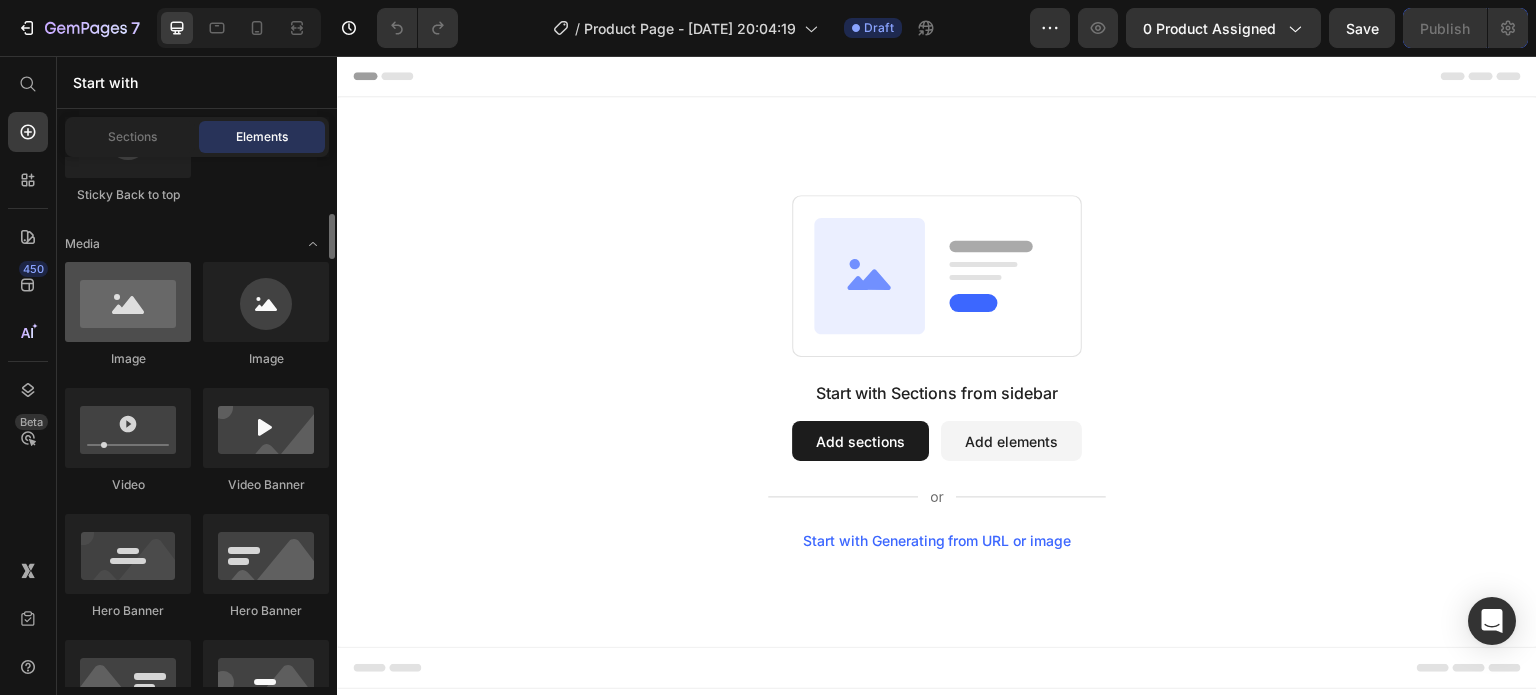 scroll, scrollTop: 643, scrollLeft: 0, axis: vertical 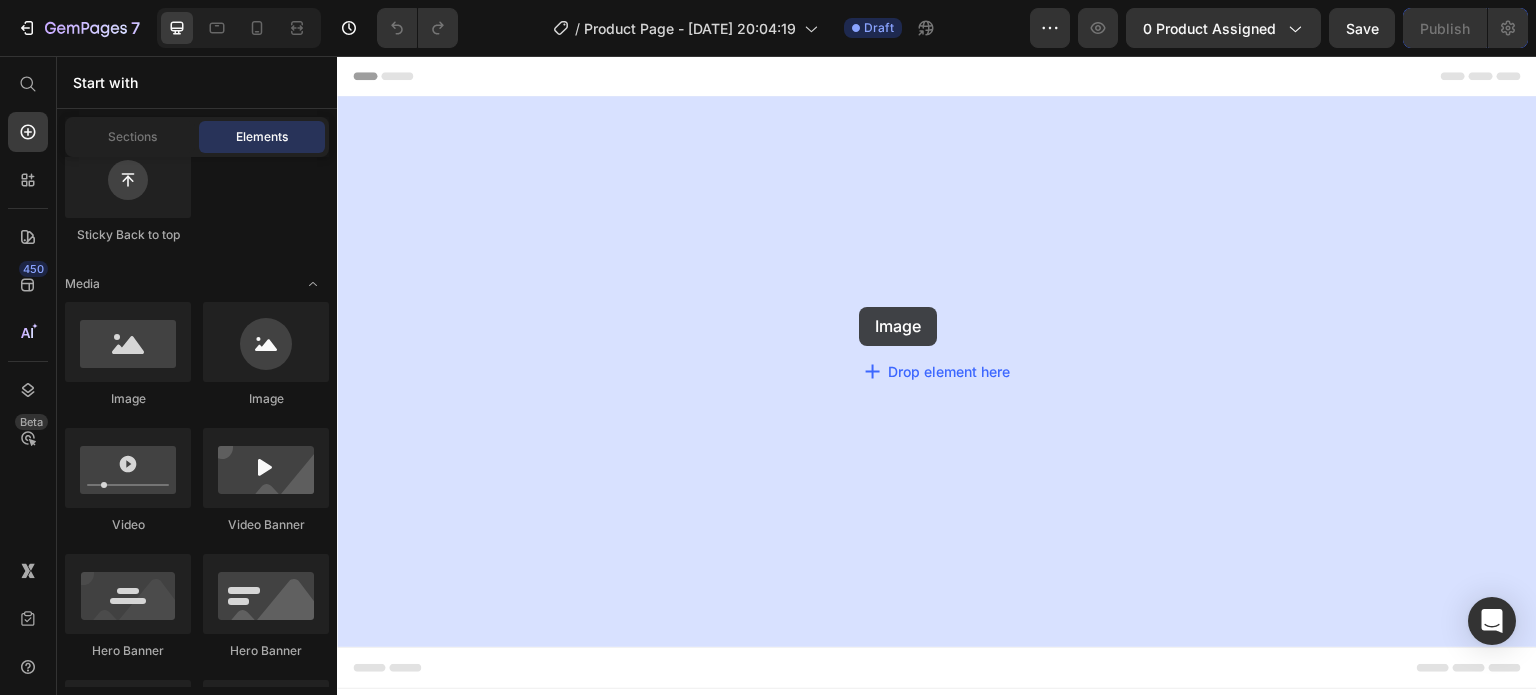 drag, startPoint x: 491, startPoint y: 409, endPoint x: 861, endPoint y: 309, distance: 383.27536 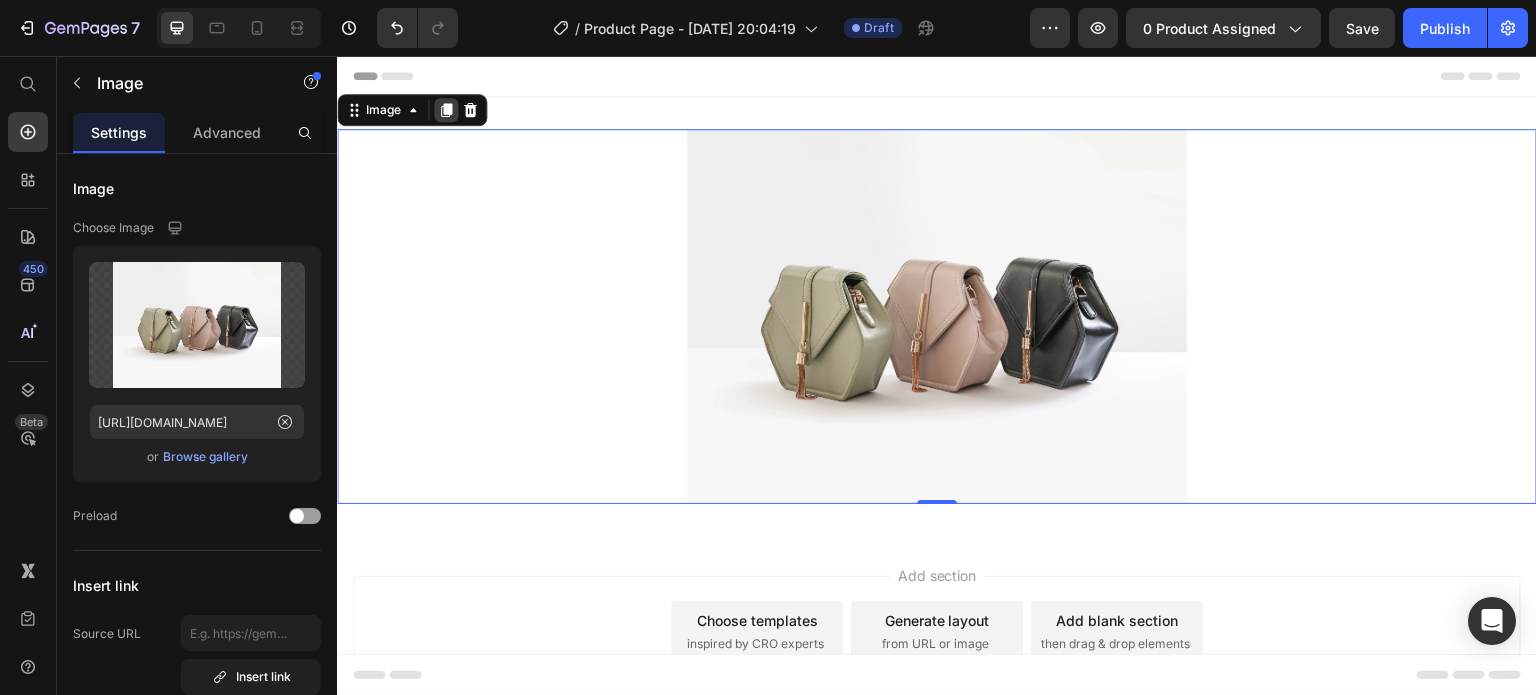 click 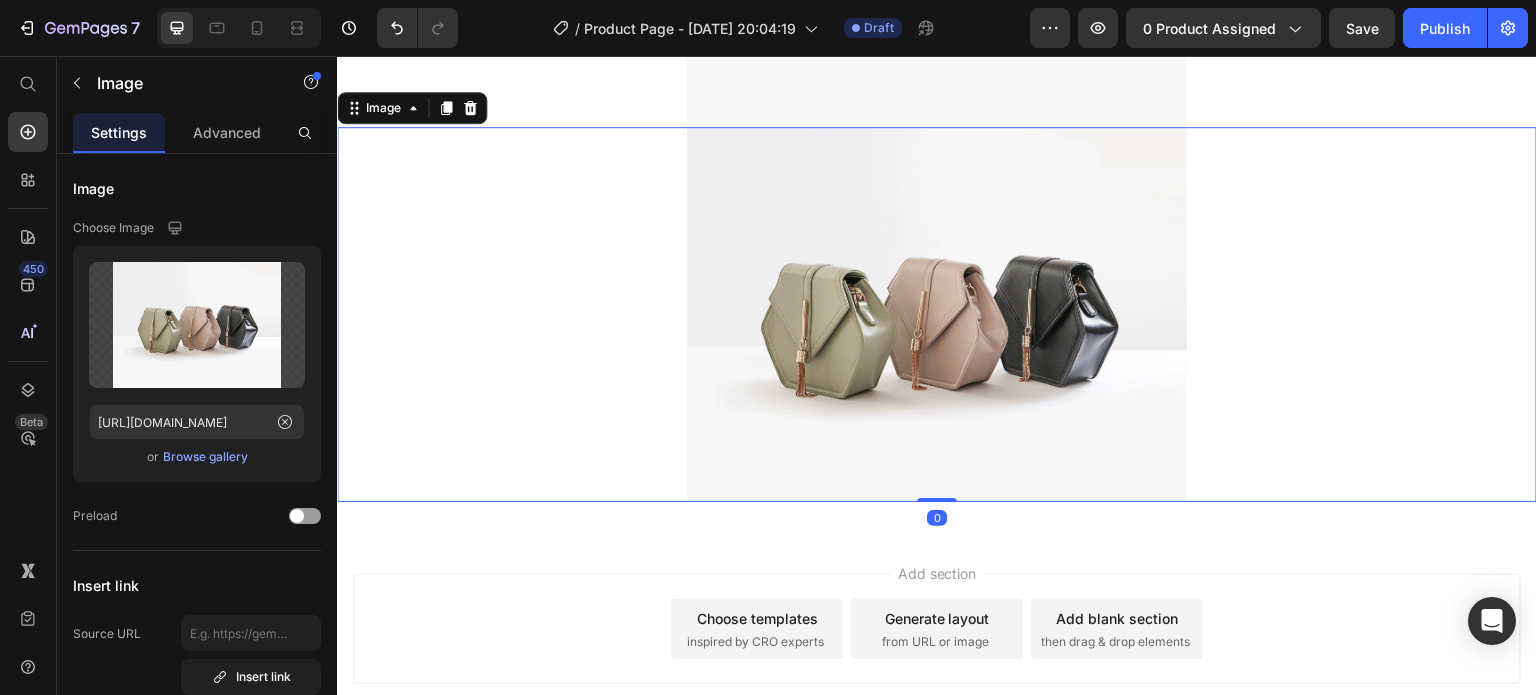 click 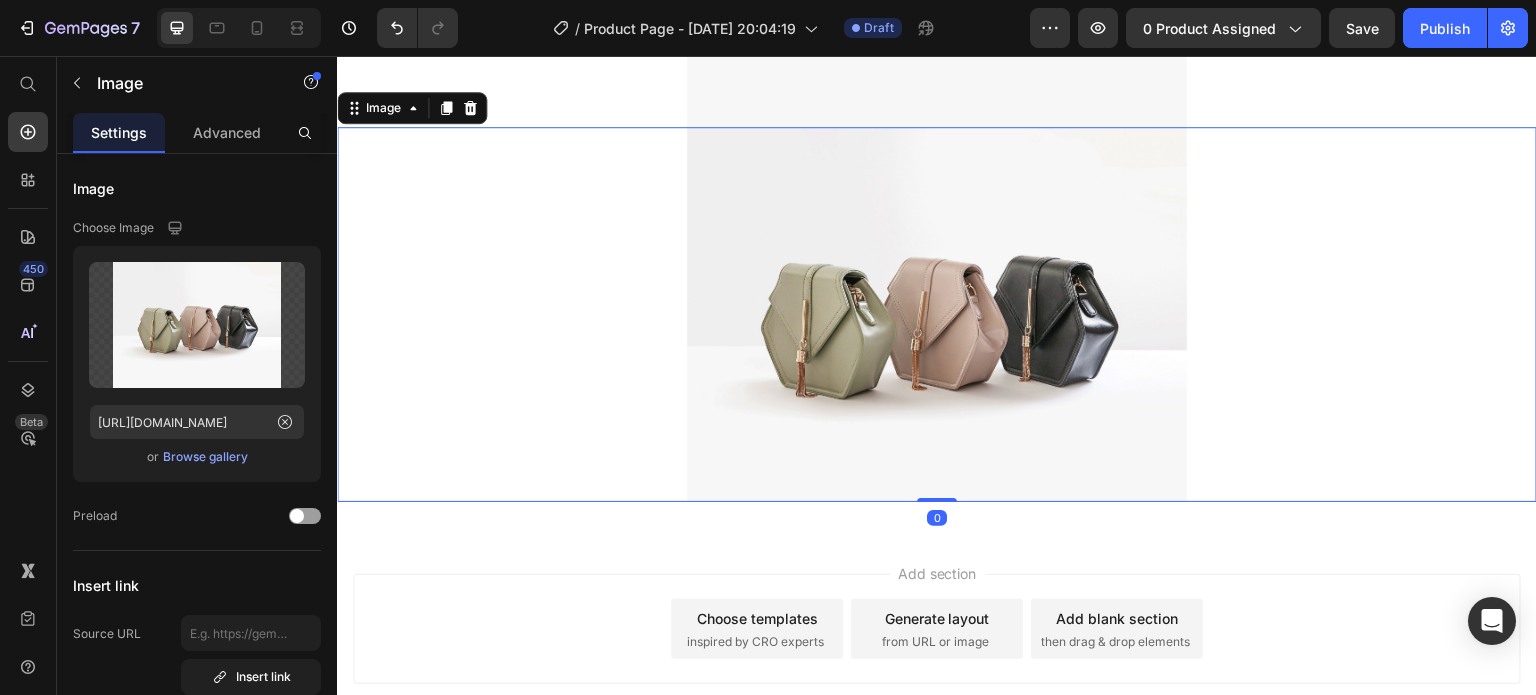 click 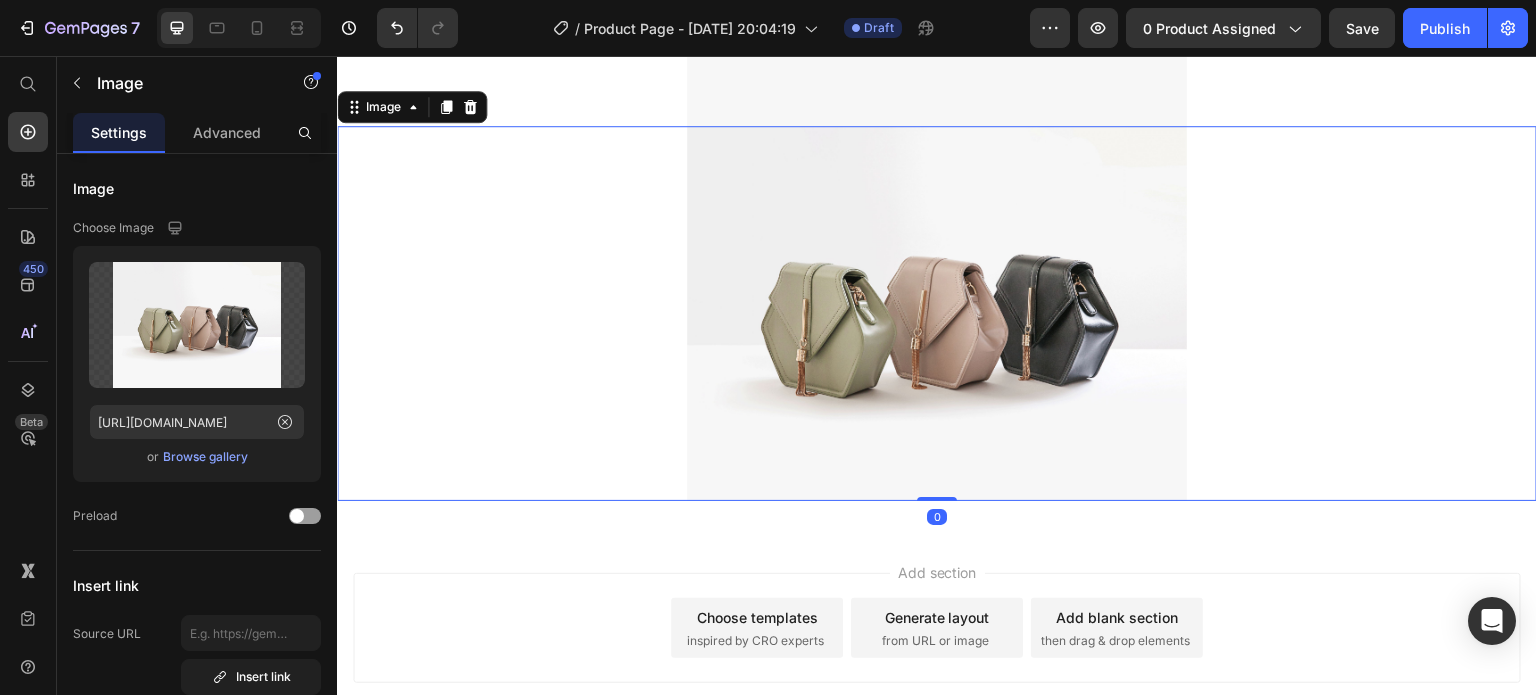 click 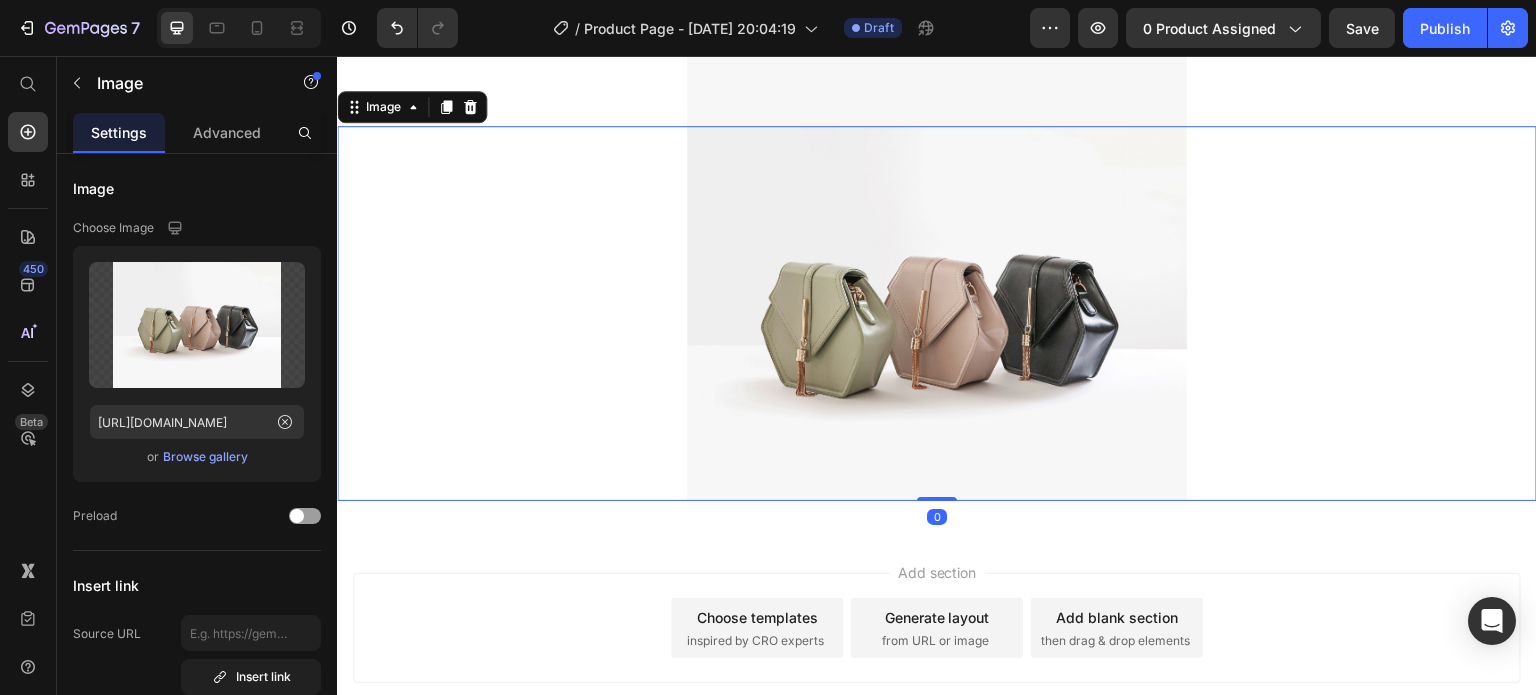 click 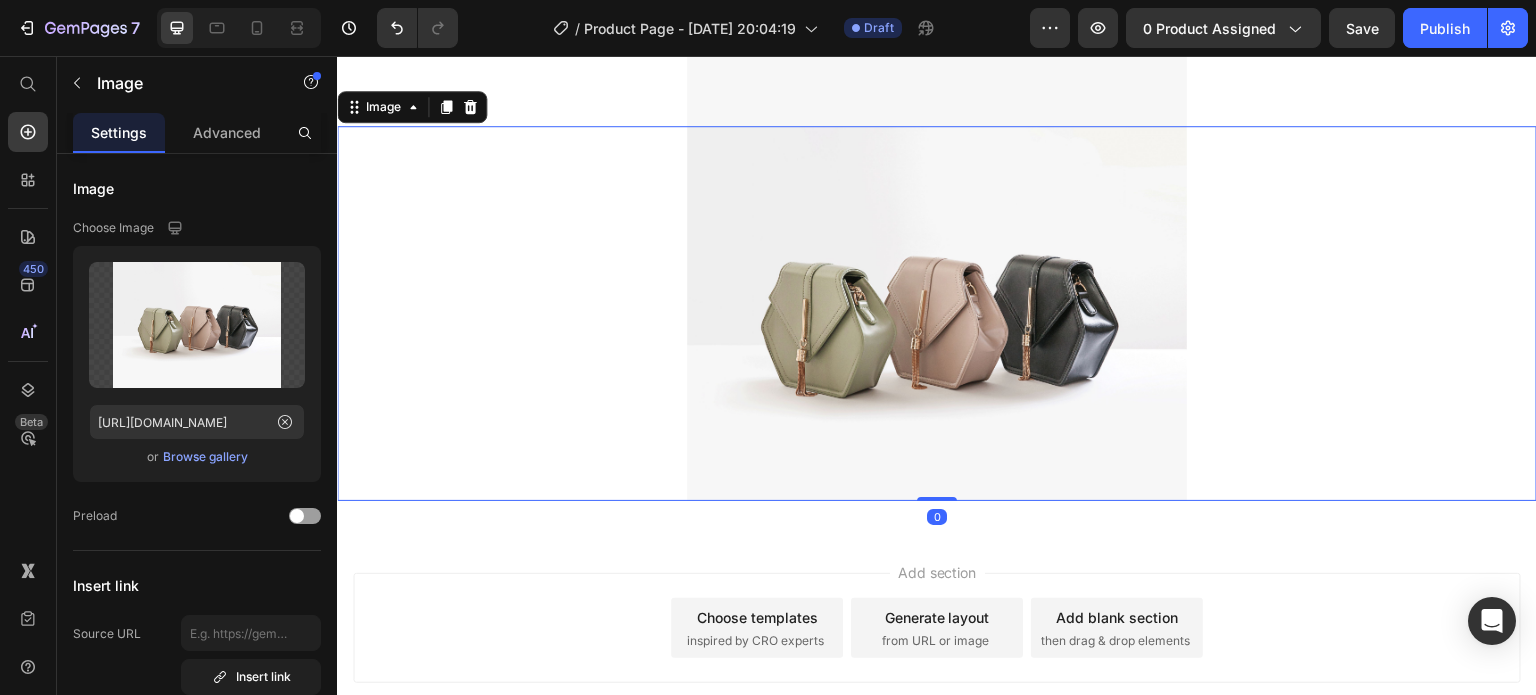 click 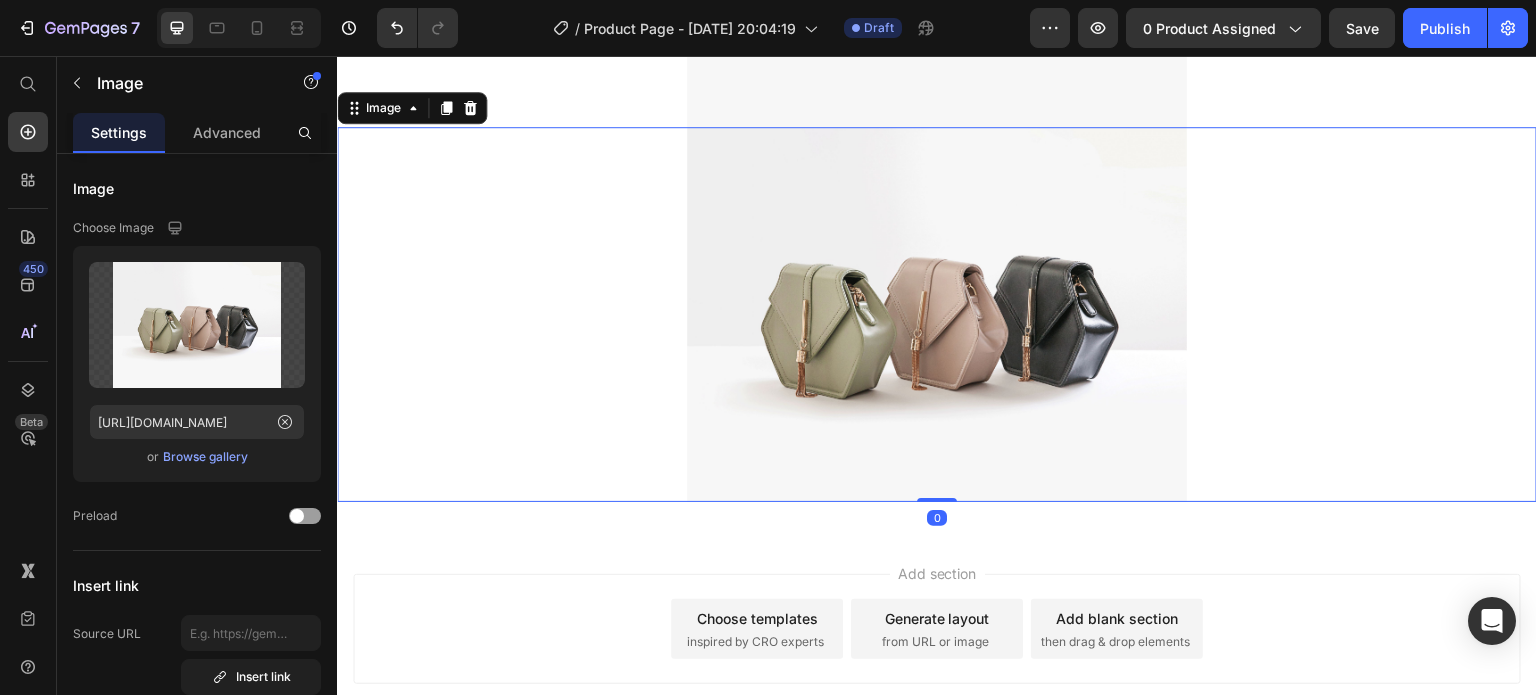click 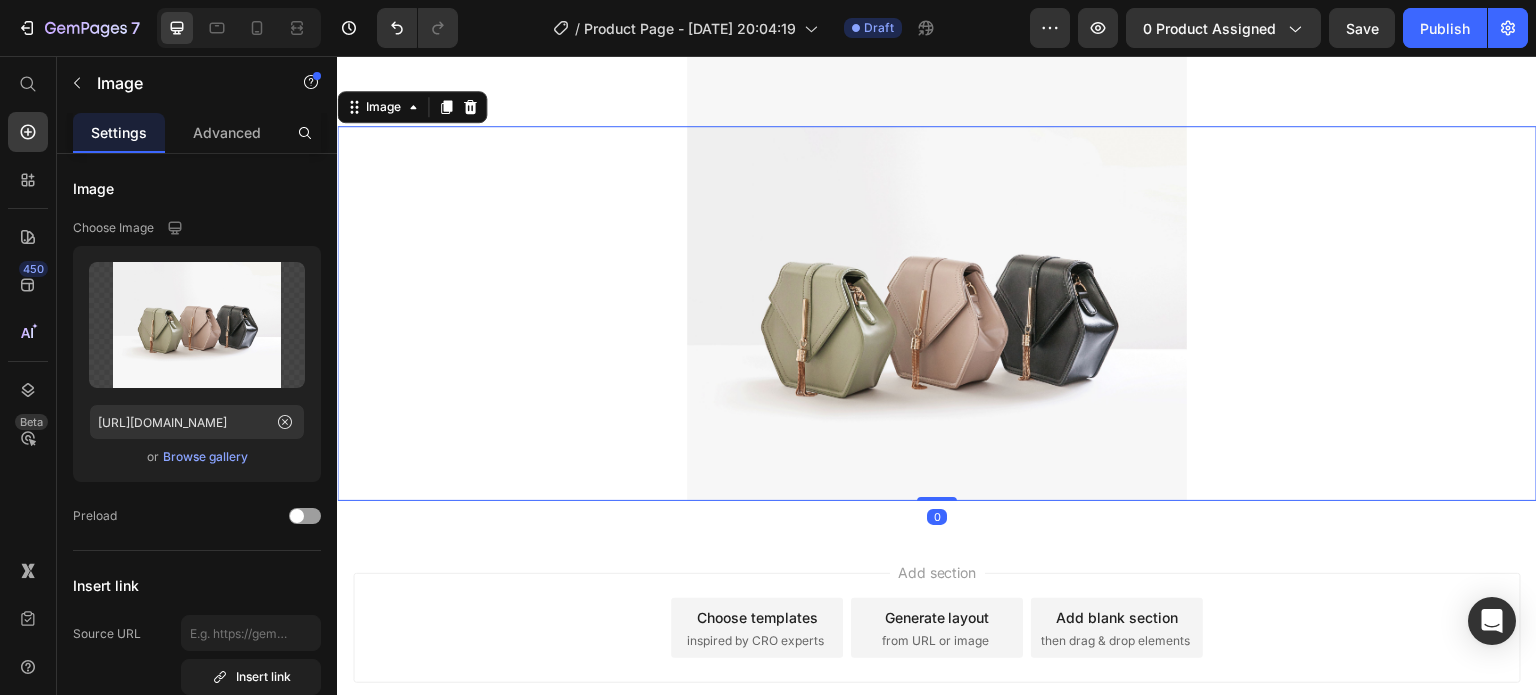 click 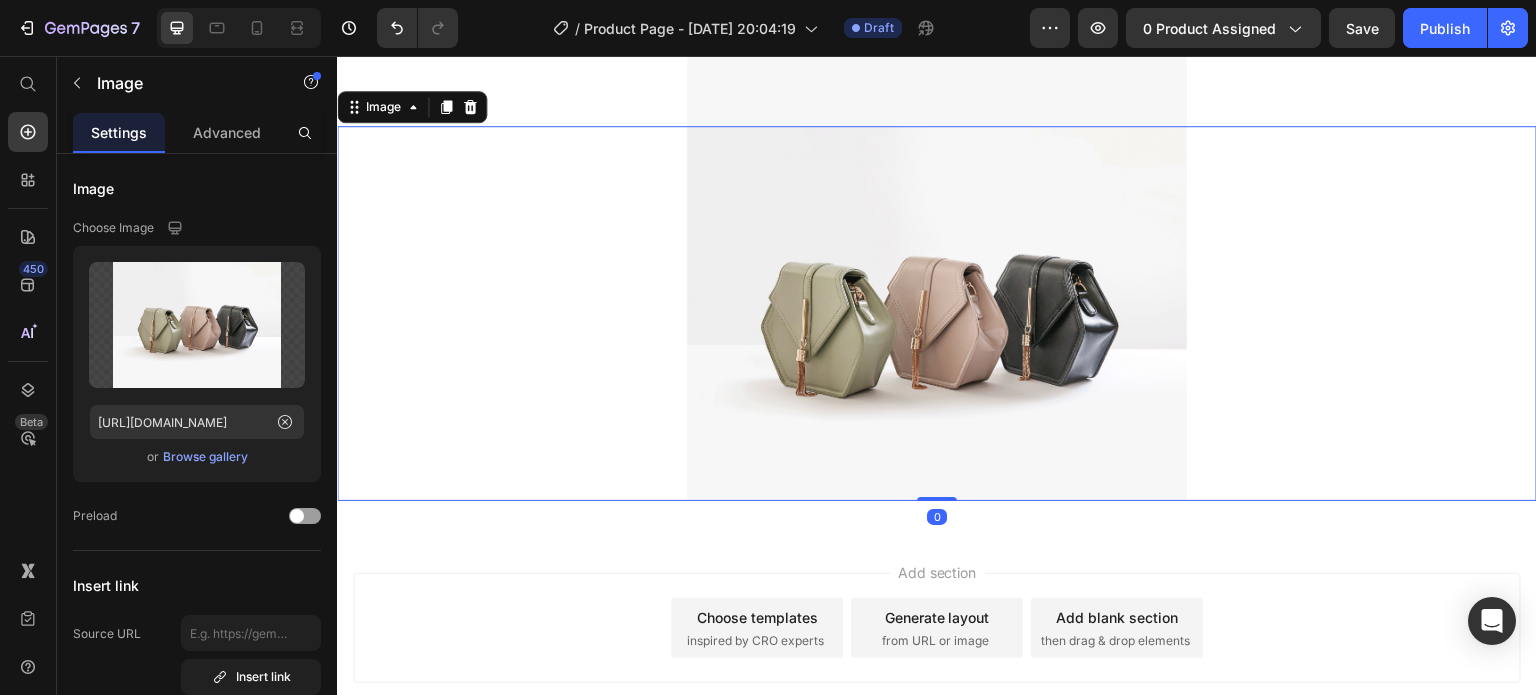 click 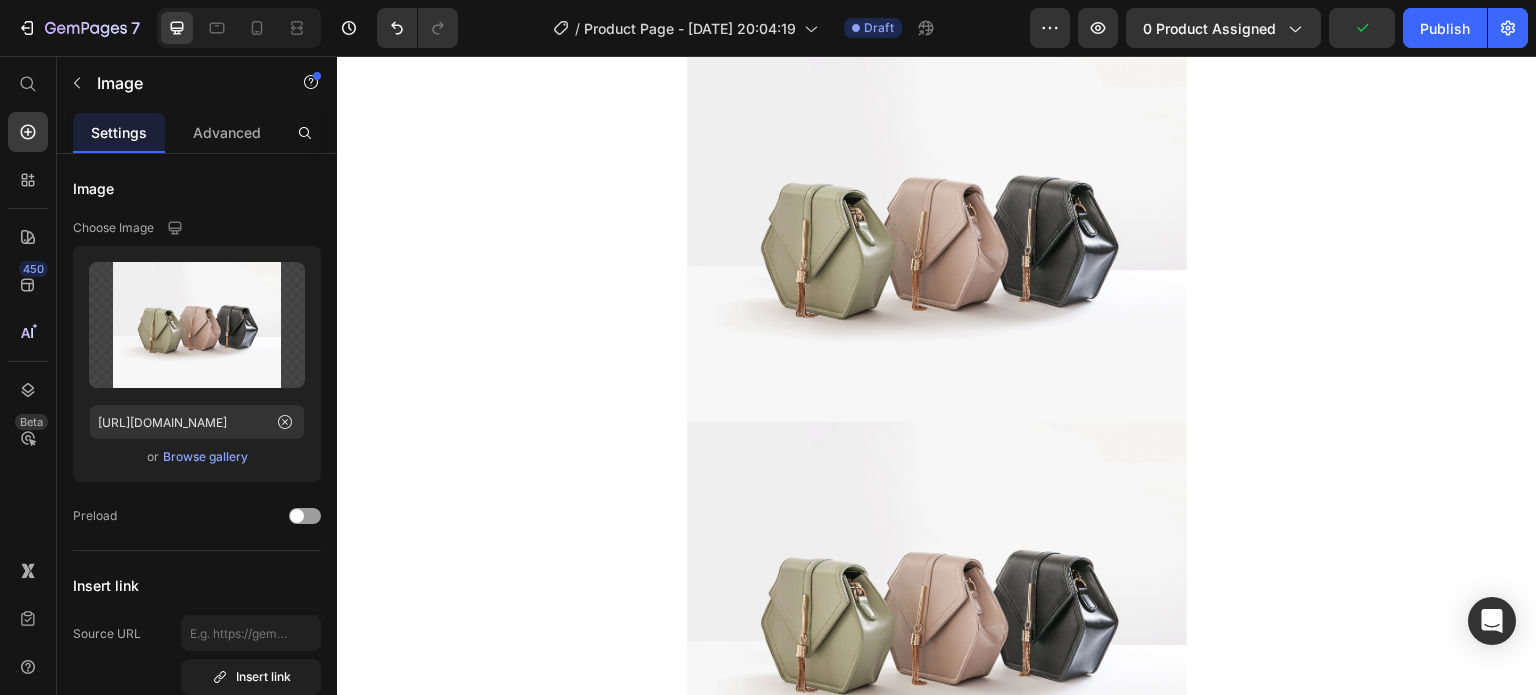 scroll, scrollTop: 0, scrollLeft: 0, axis: both 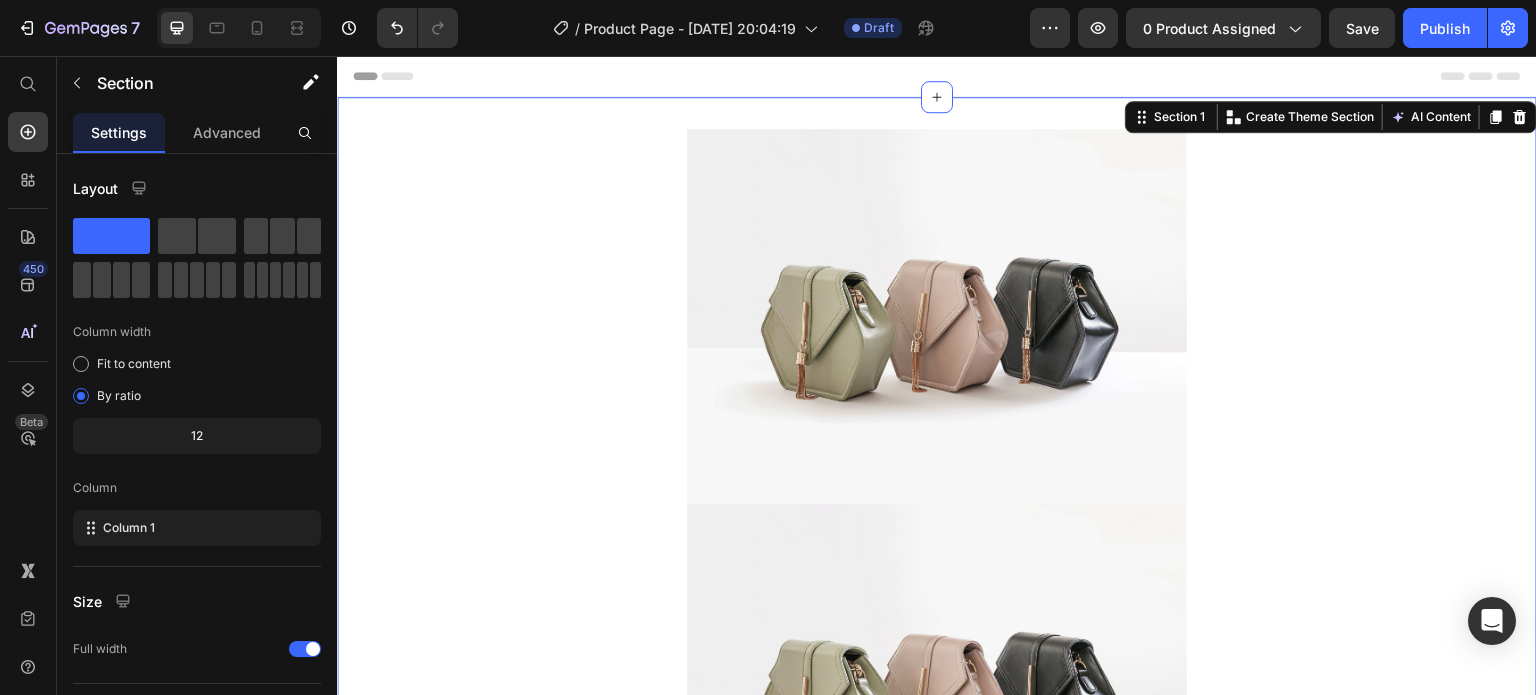 click on "Image Image Image Image Image Image Image Image Image Image Section 1   You can create reusable sections Create Theme Section AI Content Write with GemAI What would you like to describe here? Tone and Voice Persuasive Product Getting products... Show more Generate" at bounding box center (937, 2004) 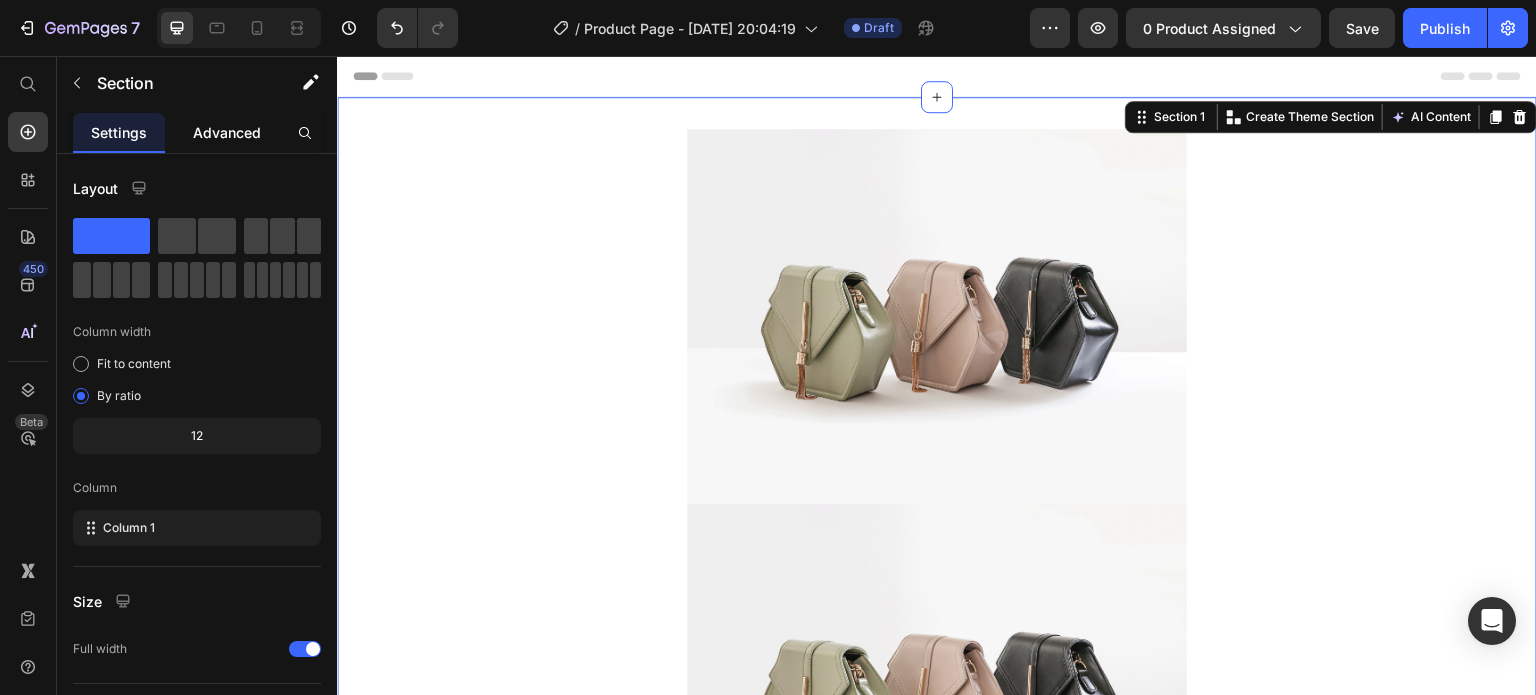 click on "Advanced" 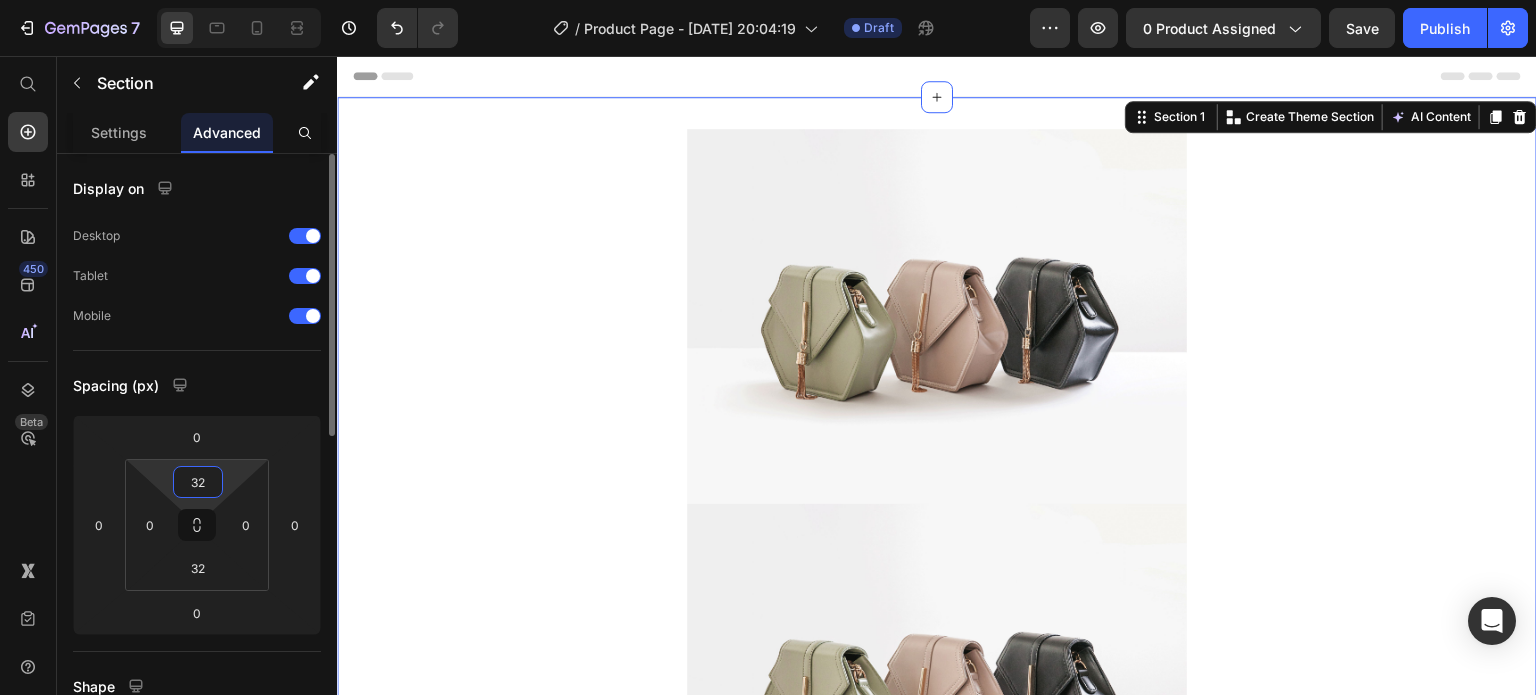 click on "32" at bounding box center (198, 482) 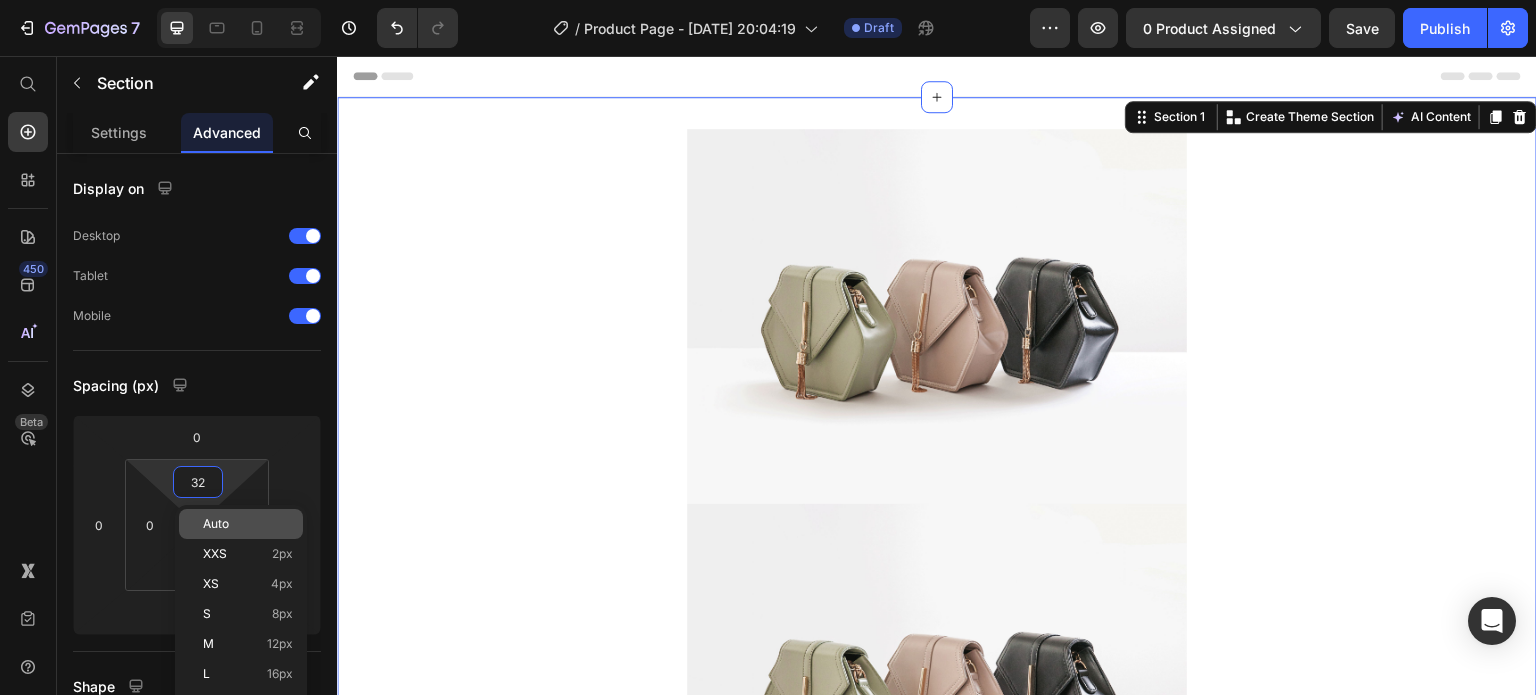 type on "2" 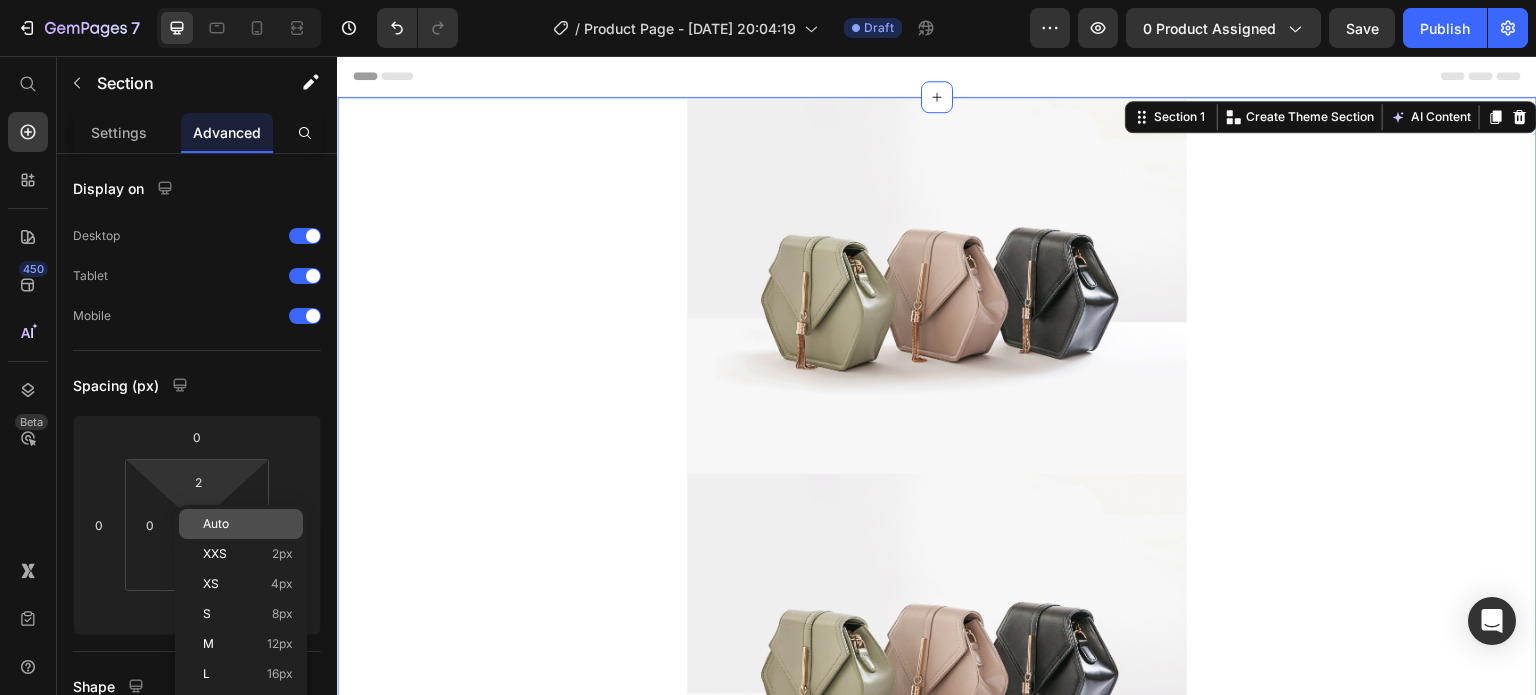click on "Auto" at bounding box center [216, 524] 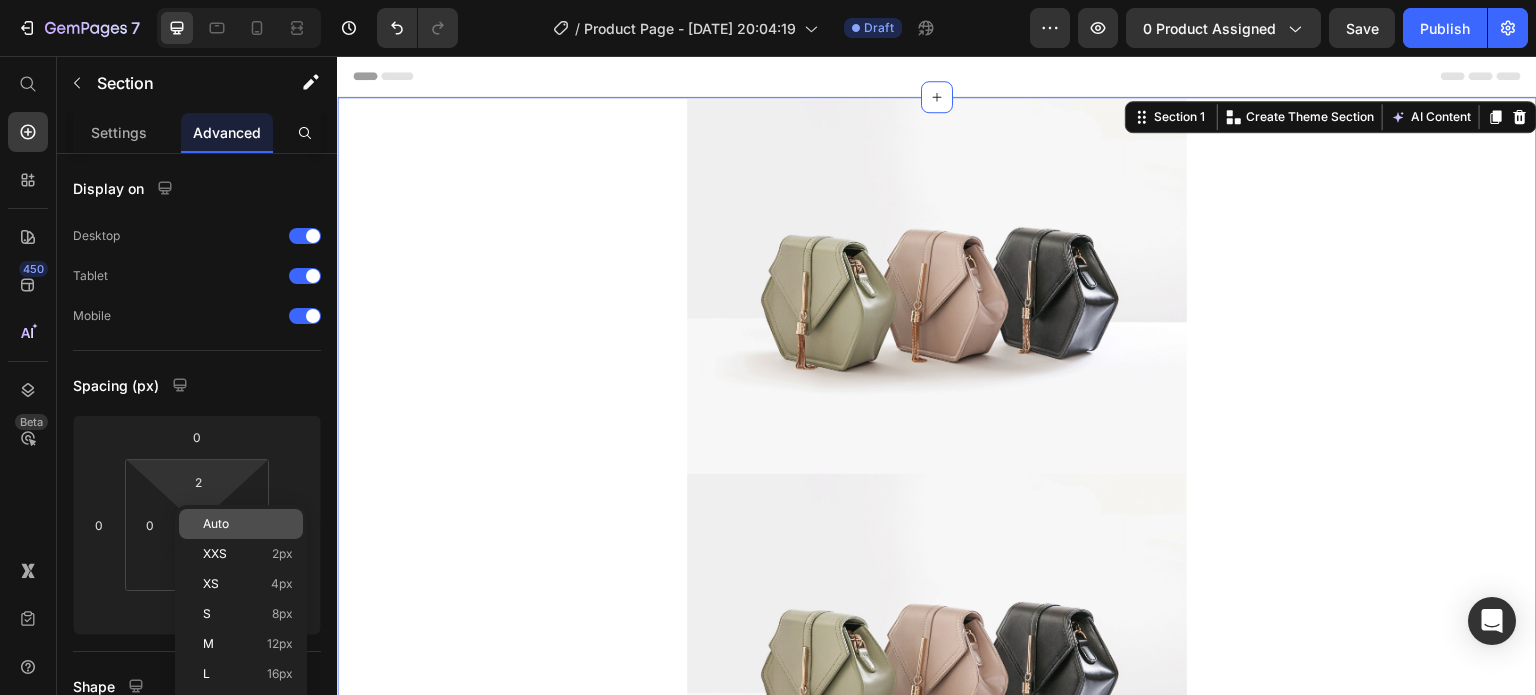 type 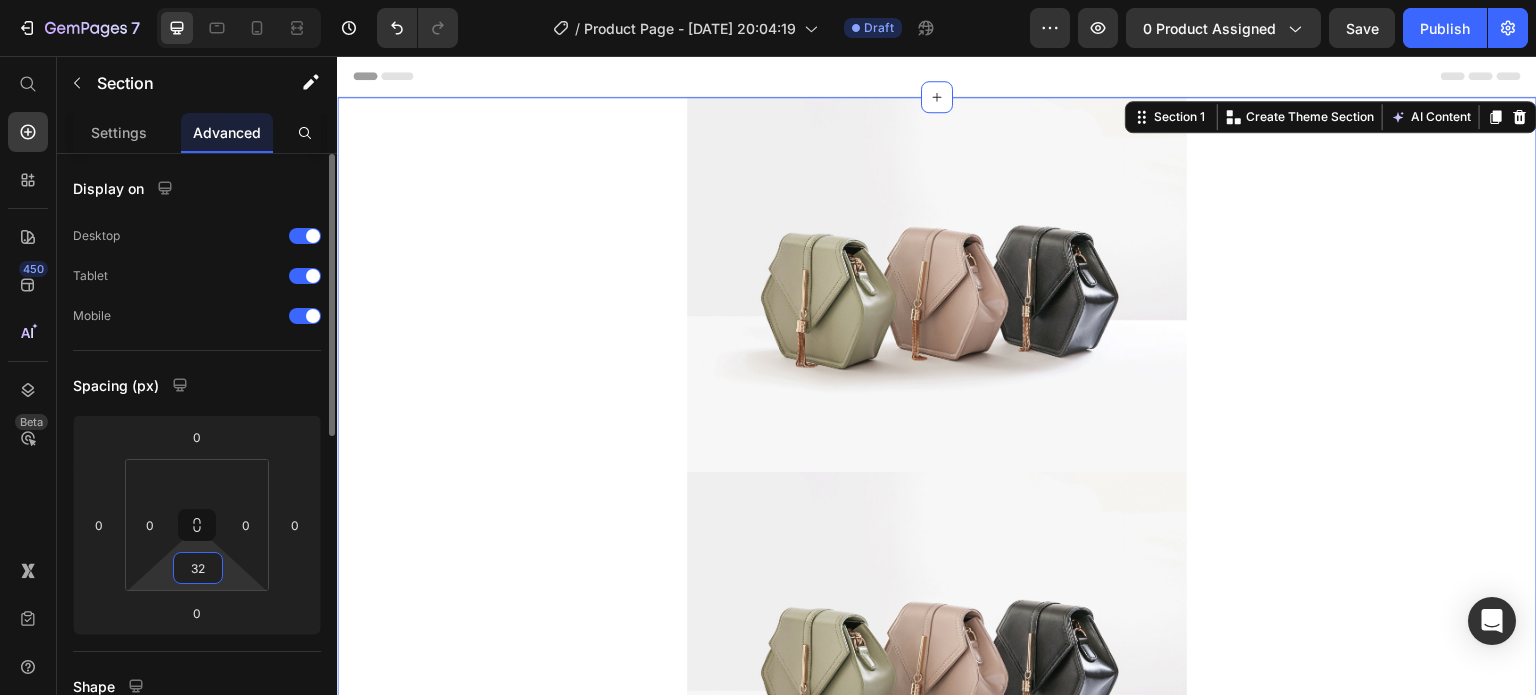 click on "32" at bounding box center [198, 568] 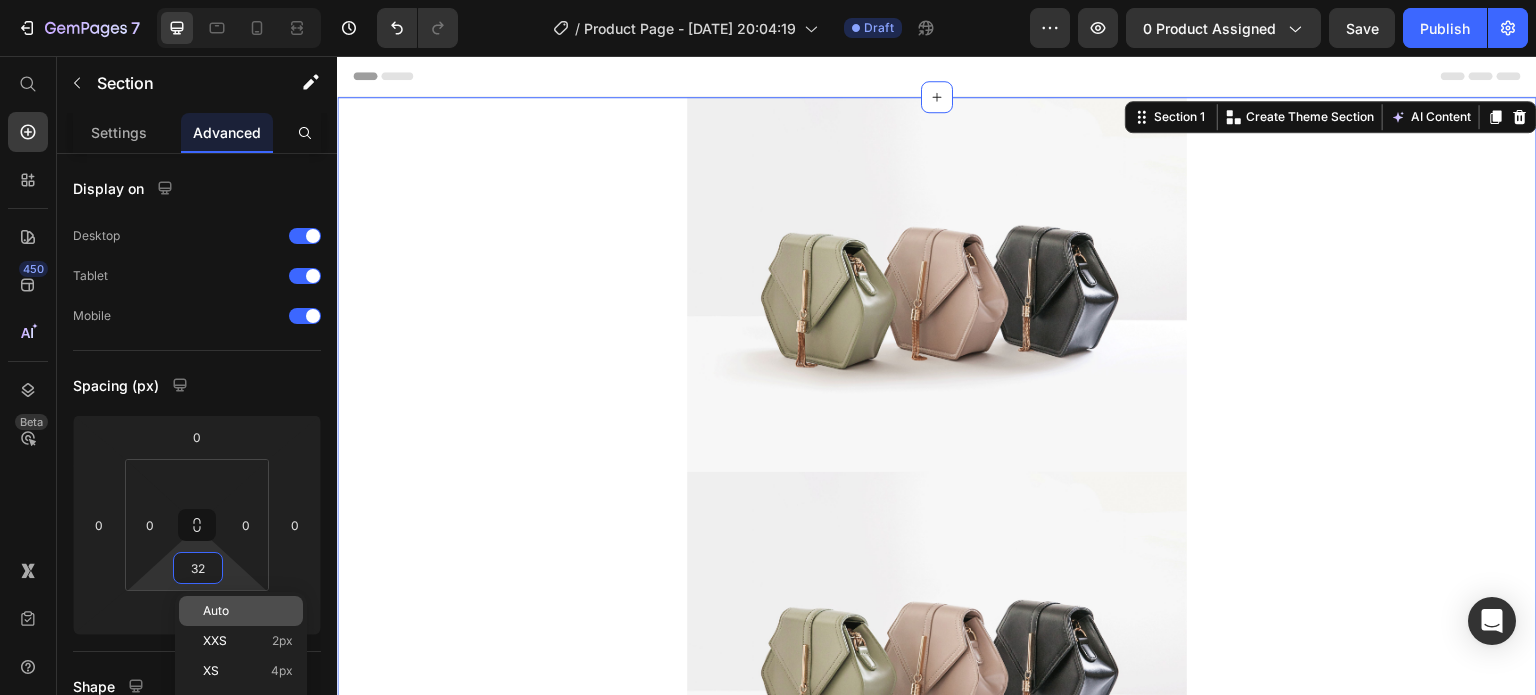 type on "2" 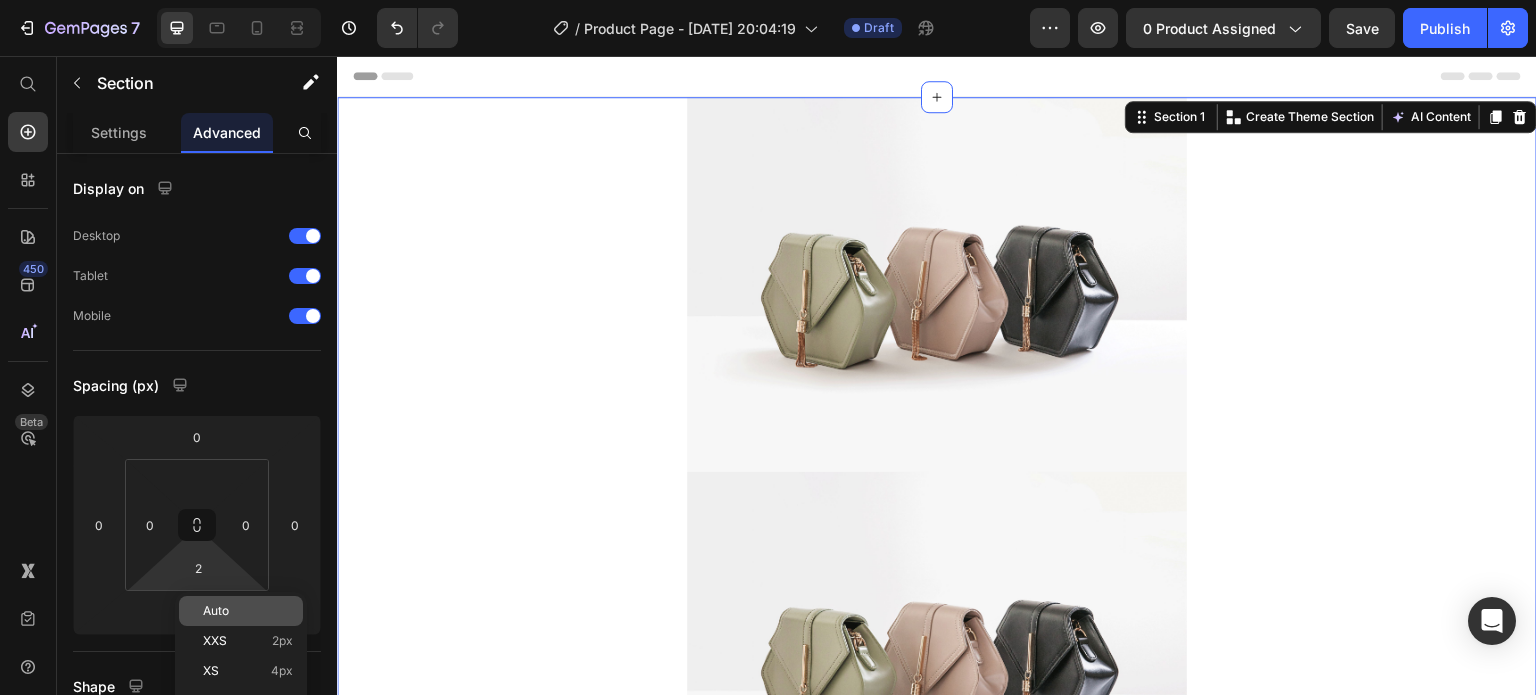 click on "Auto" at bounding box center [216, 611] 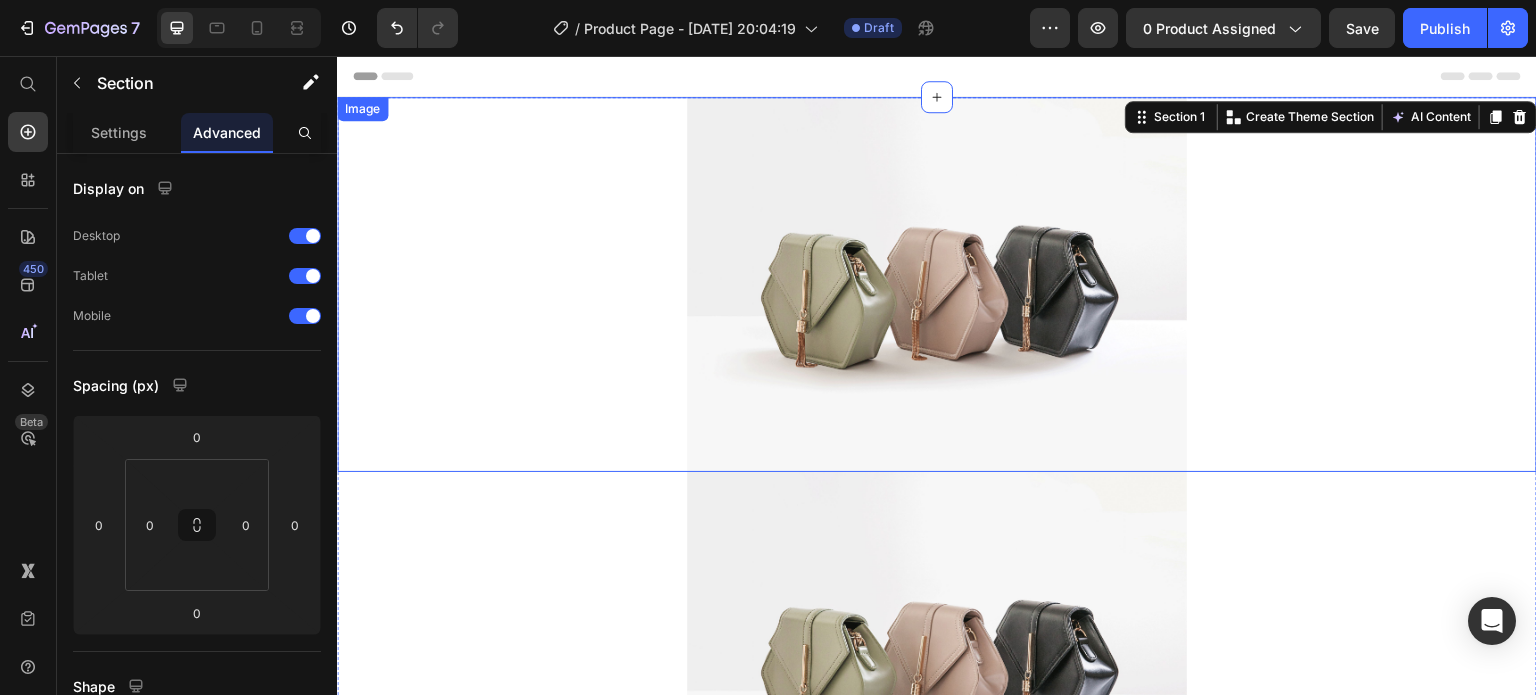 click at bounding box center [937, 284] 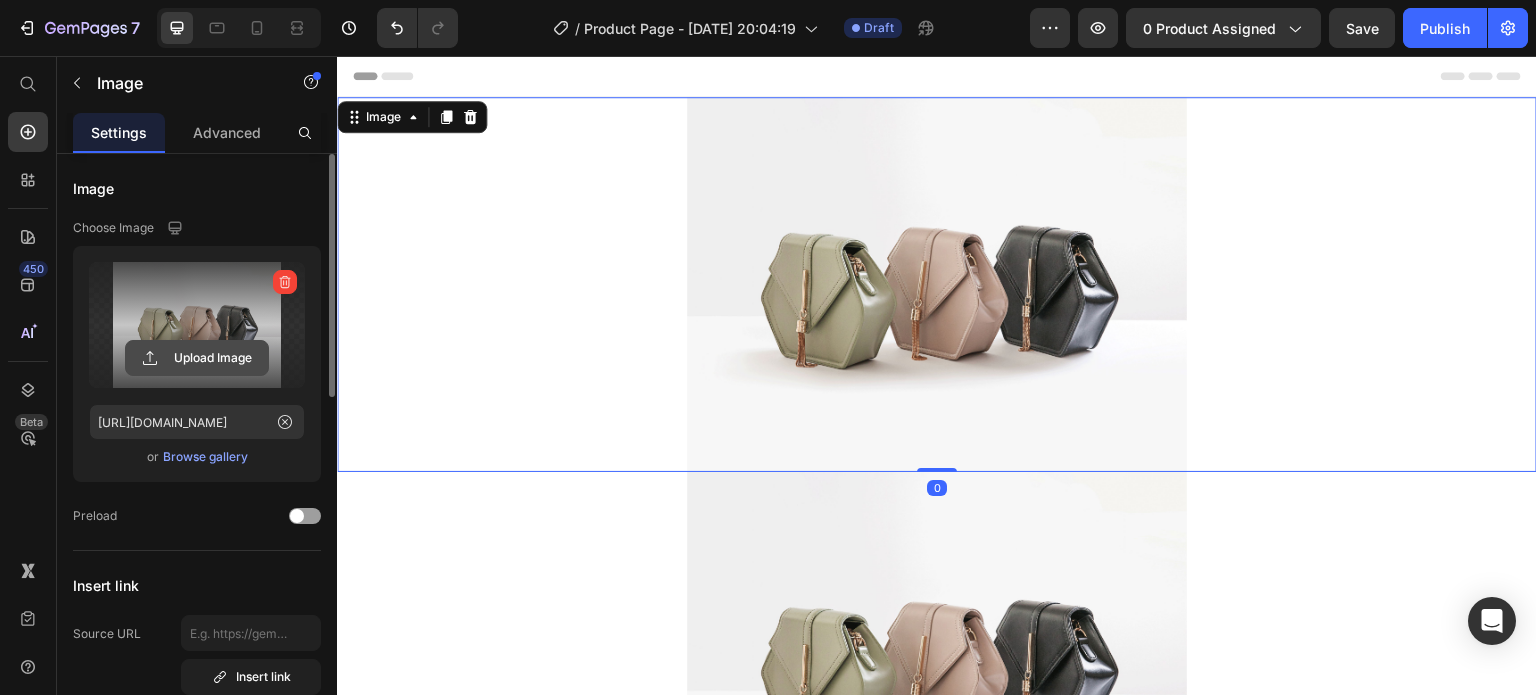 click 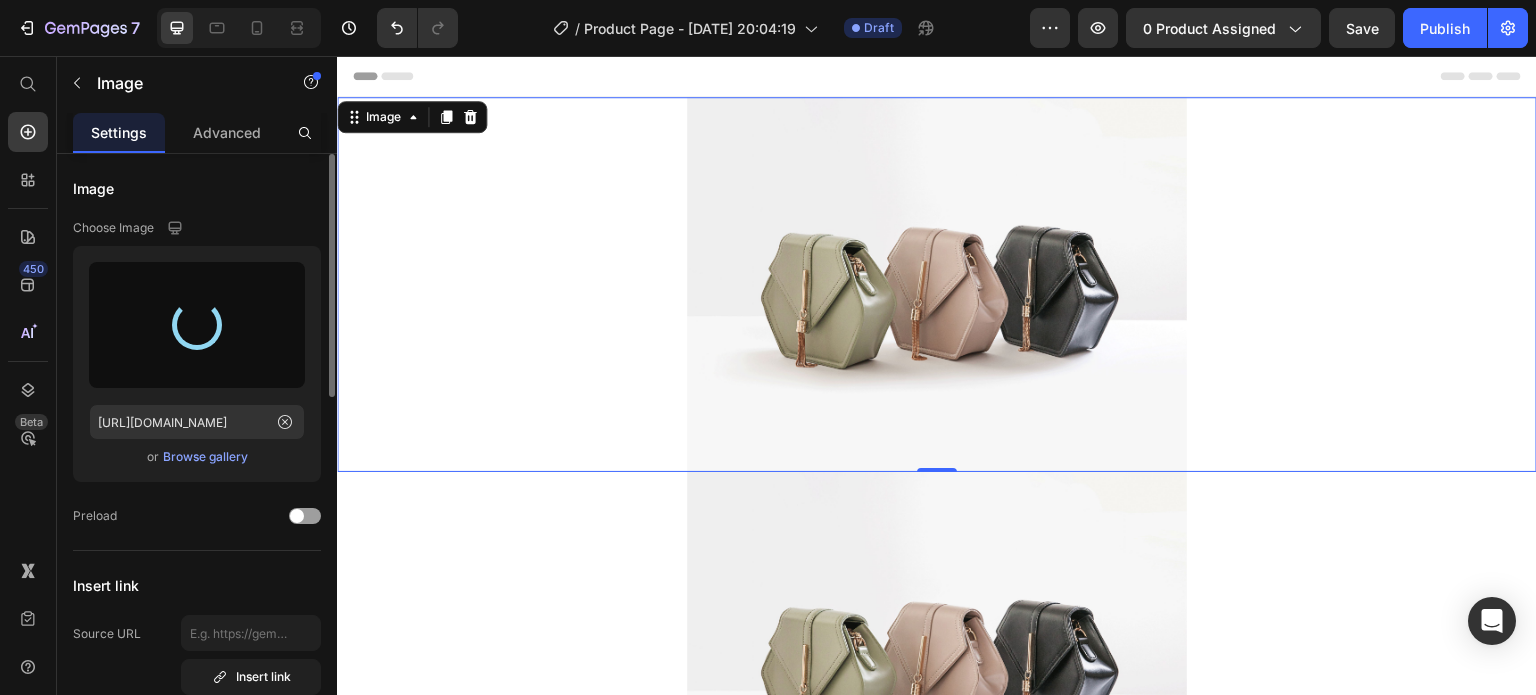 click at bounding box center [937, 284] 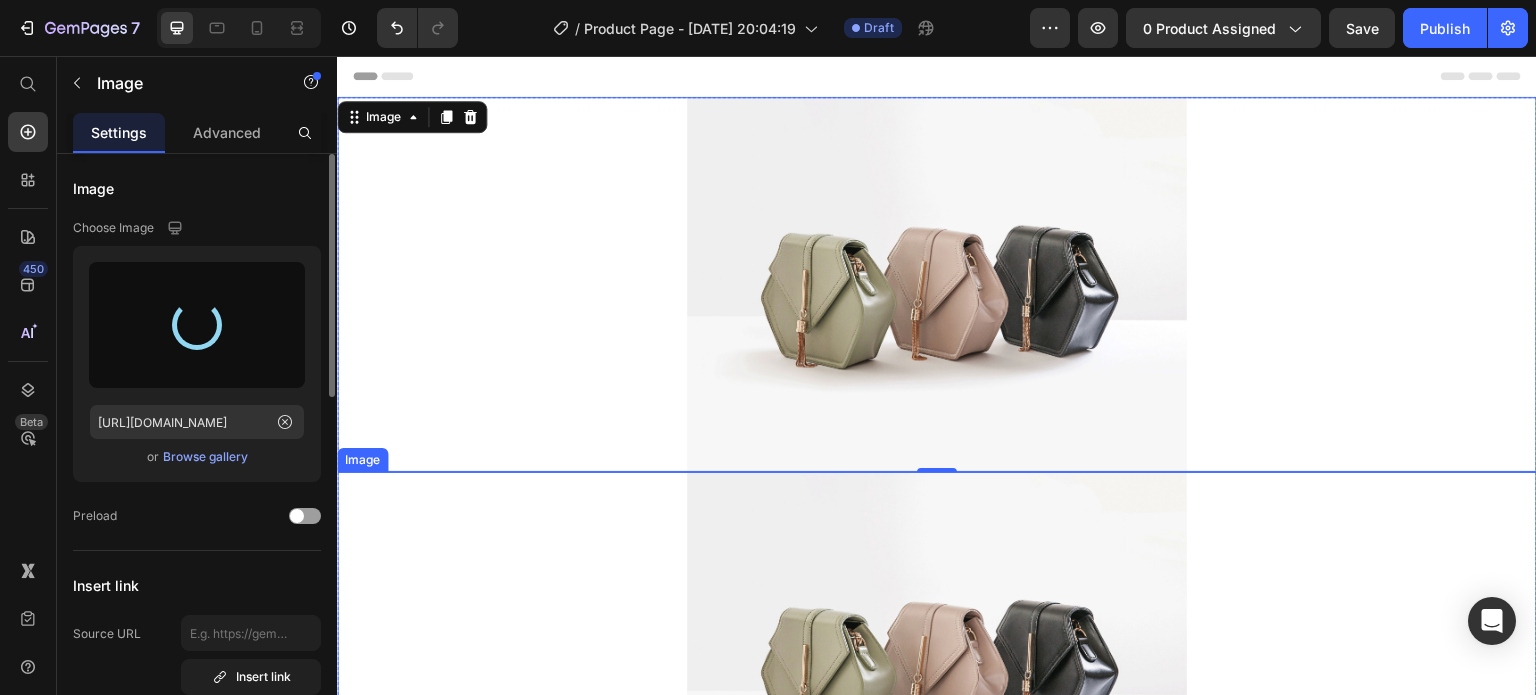 click at bounding box center [937, 659] 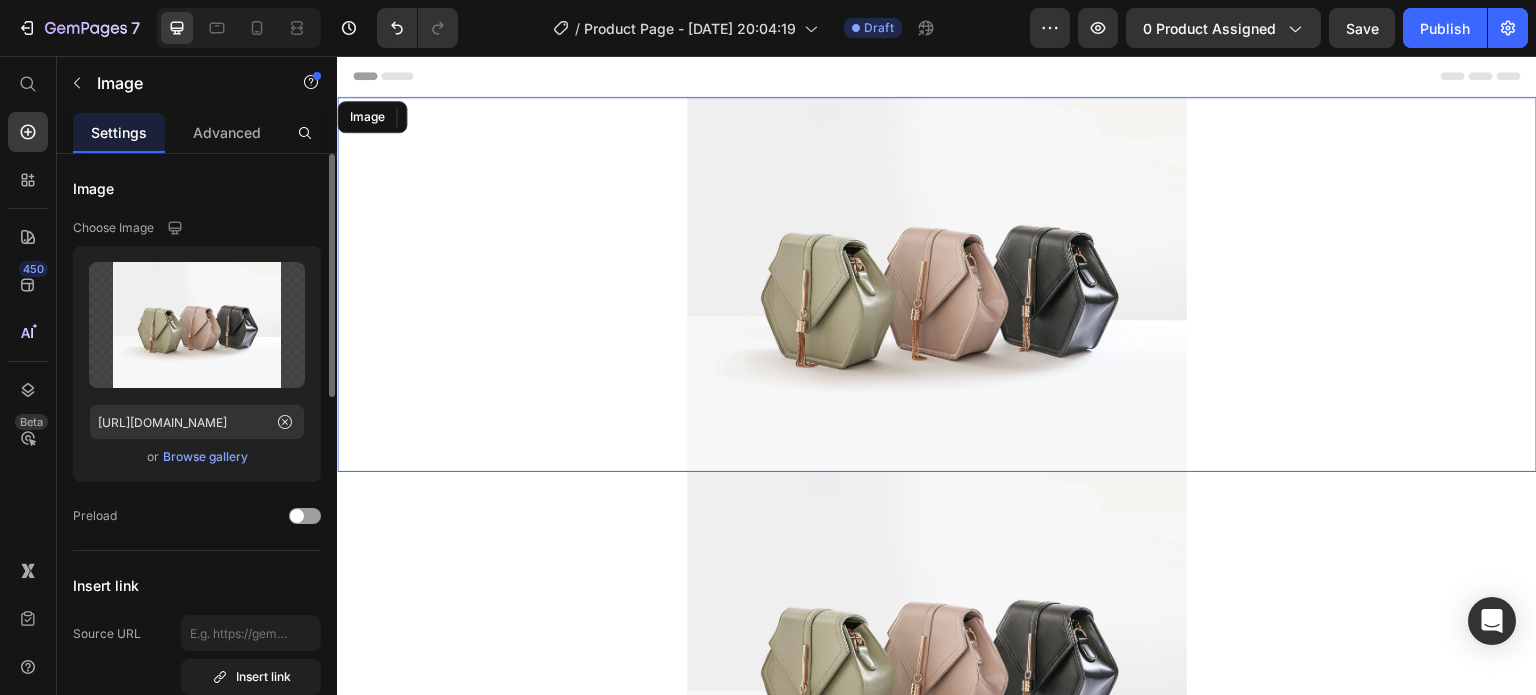 click at bounding box center (937, 284) 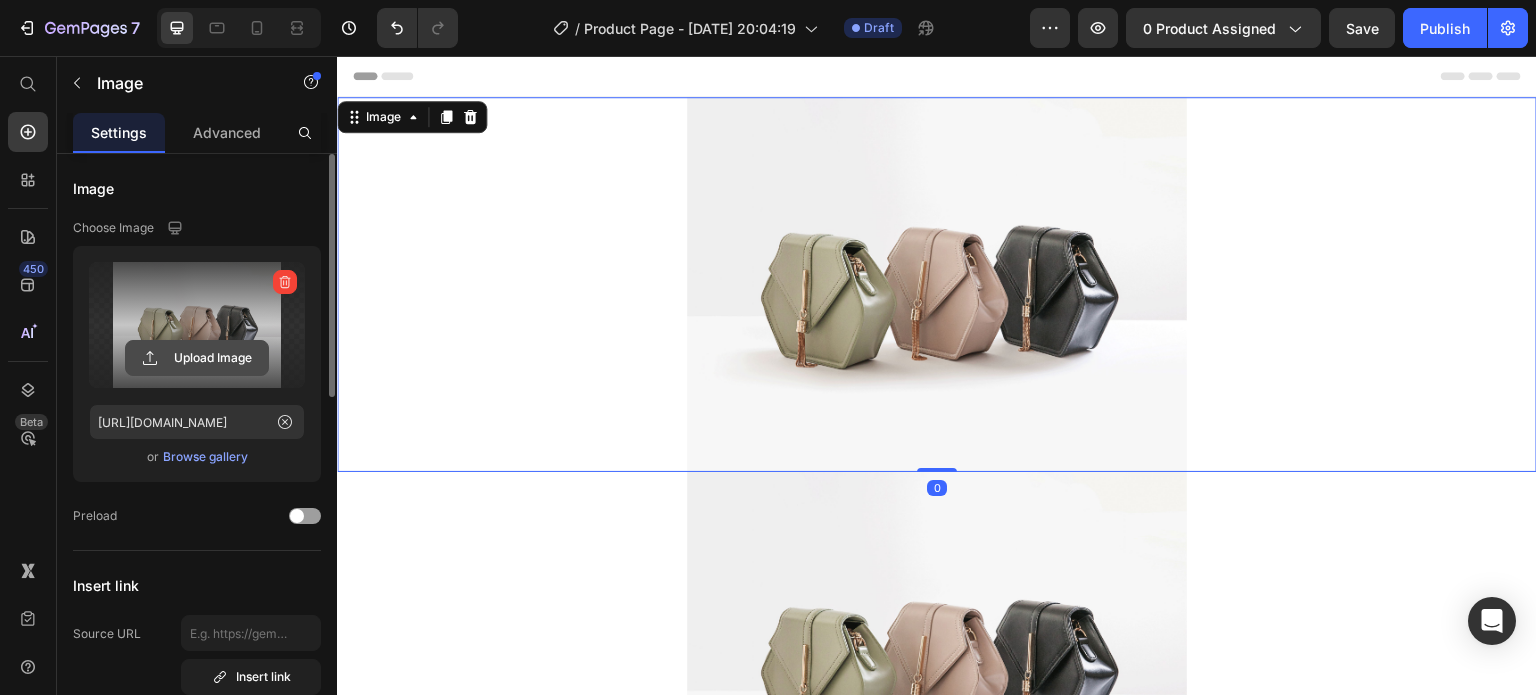 click 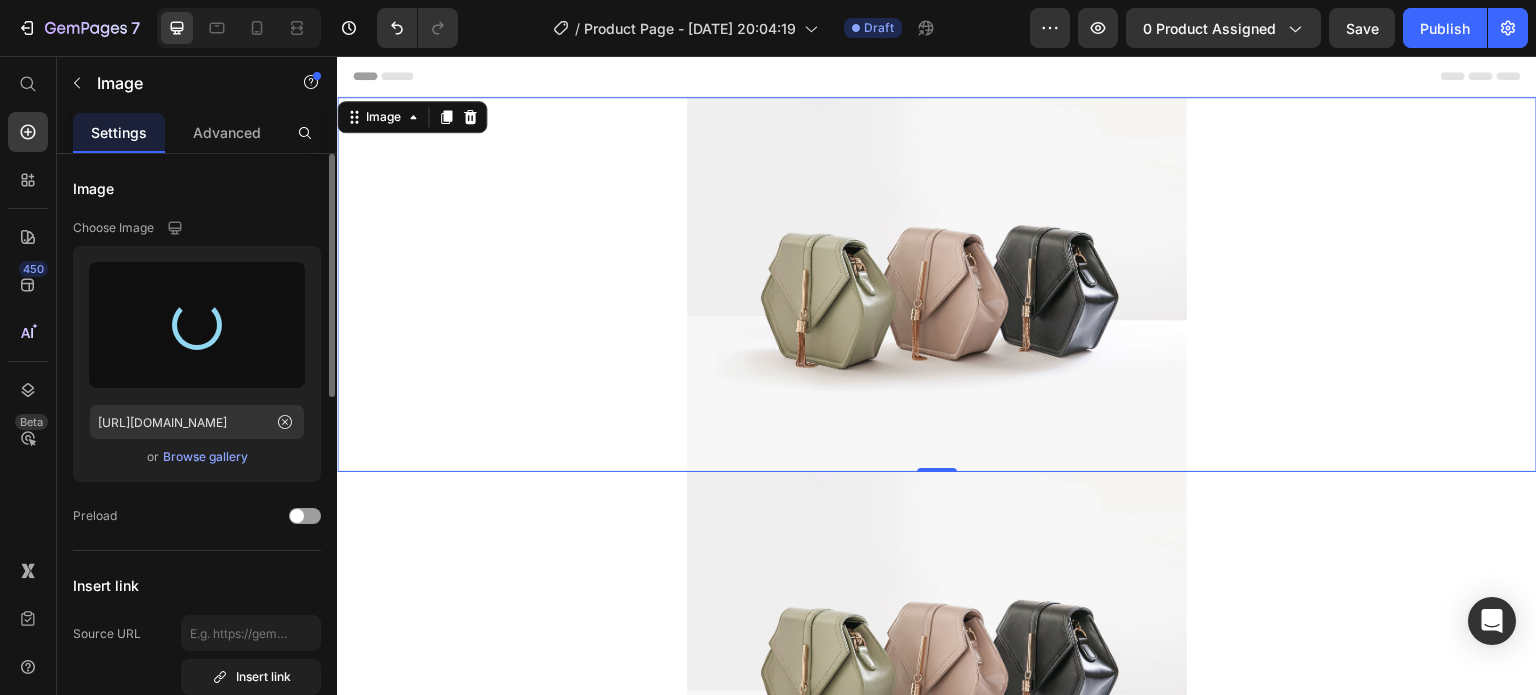 type on "[URL][DOMAIN_NAME]" 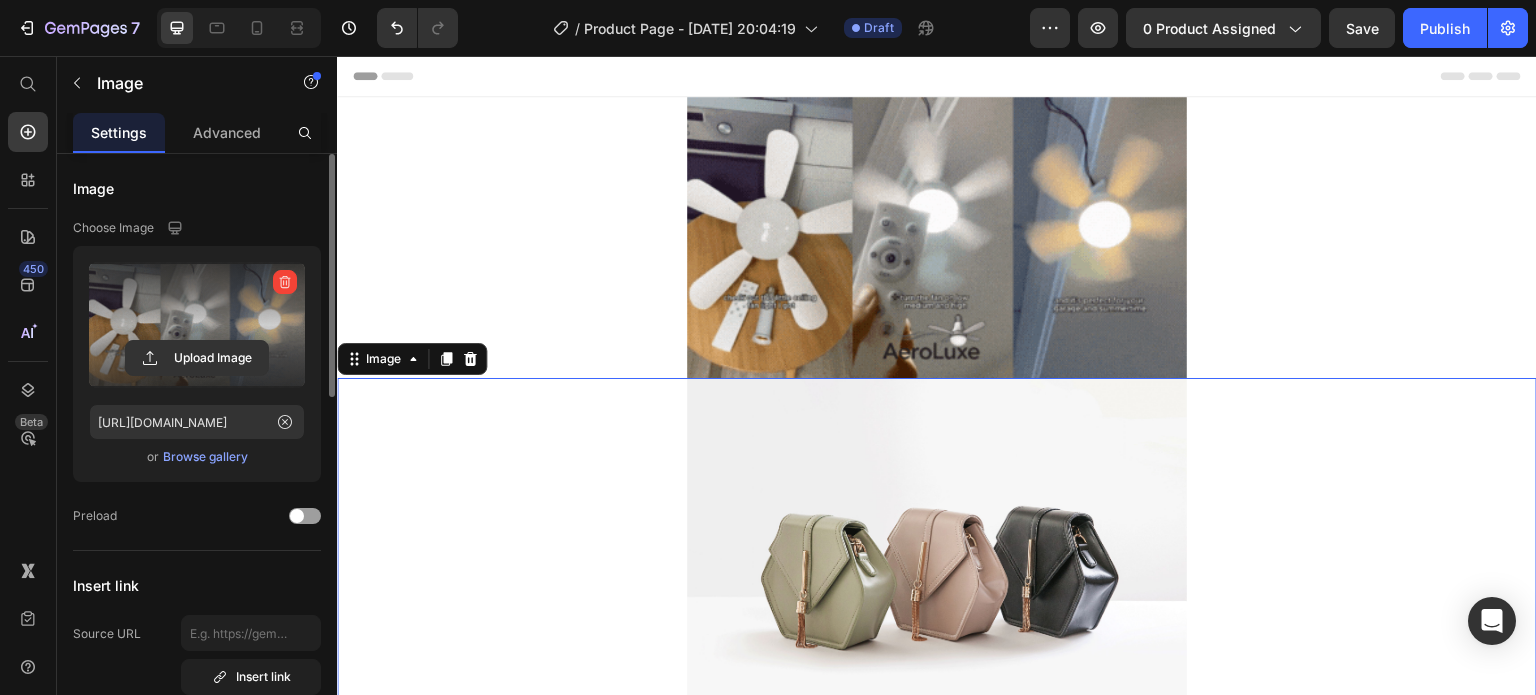 click at bounding box center (937, 565) 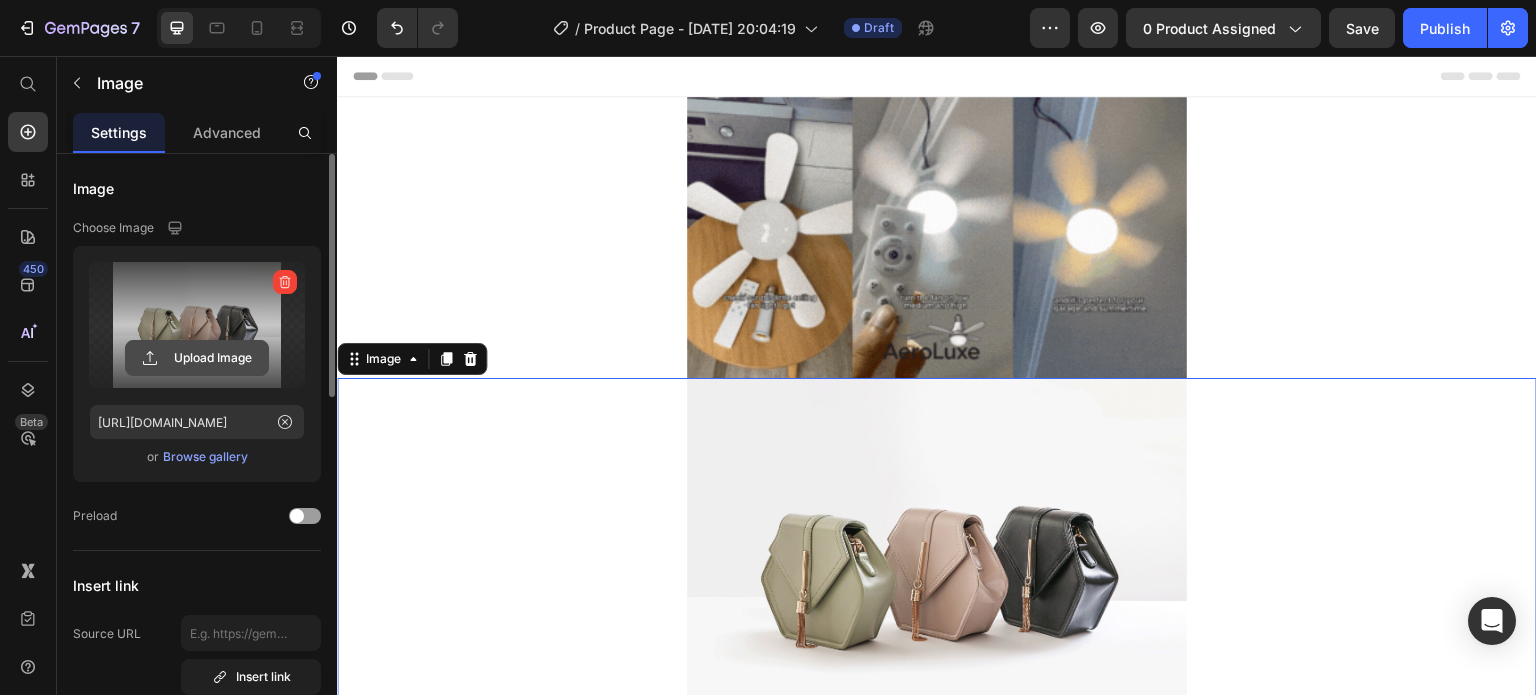 click 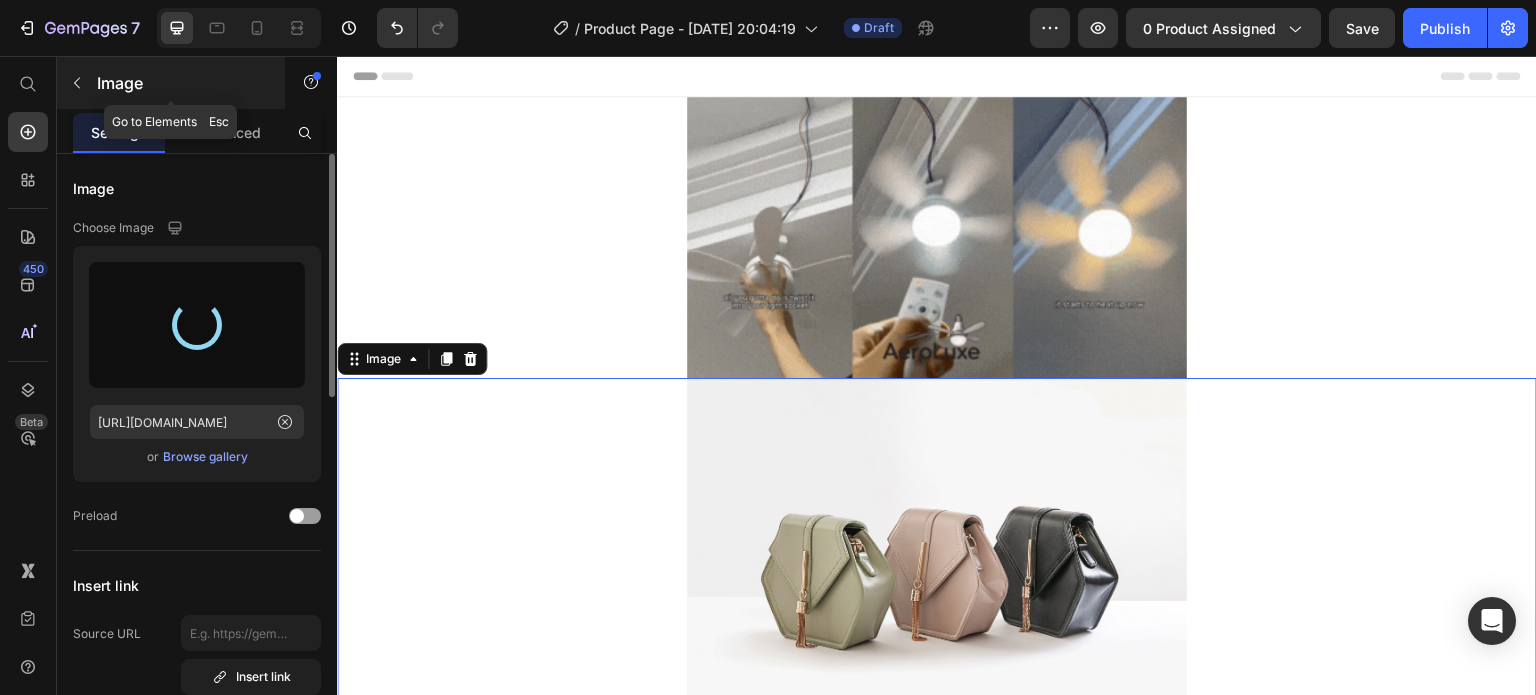 type on "[URL][DOMAIN_NAME]" 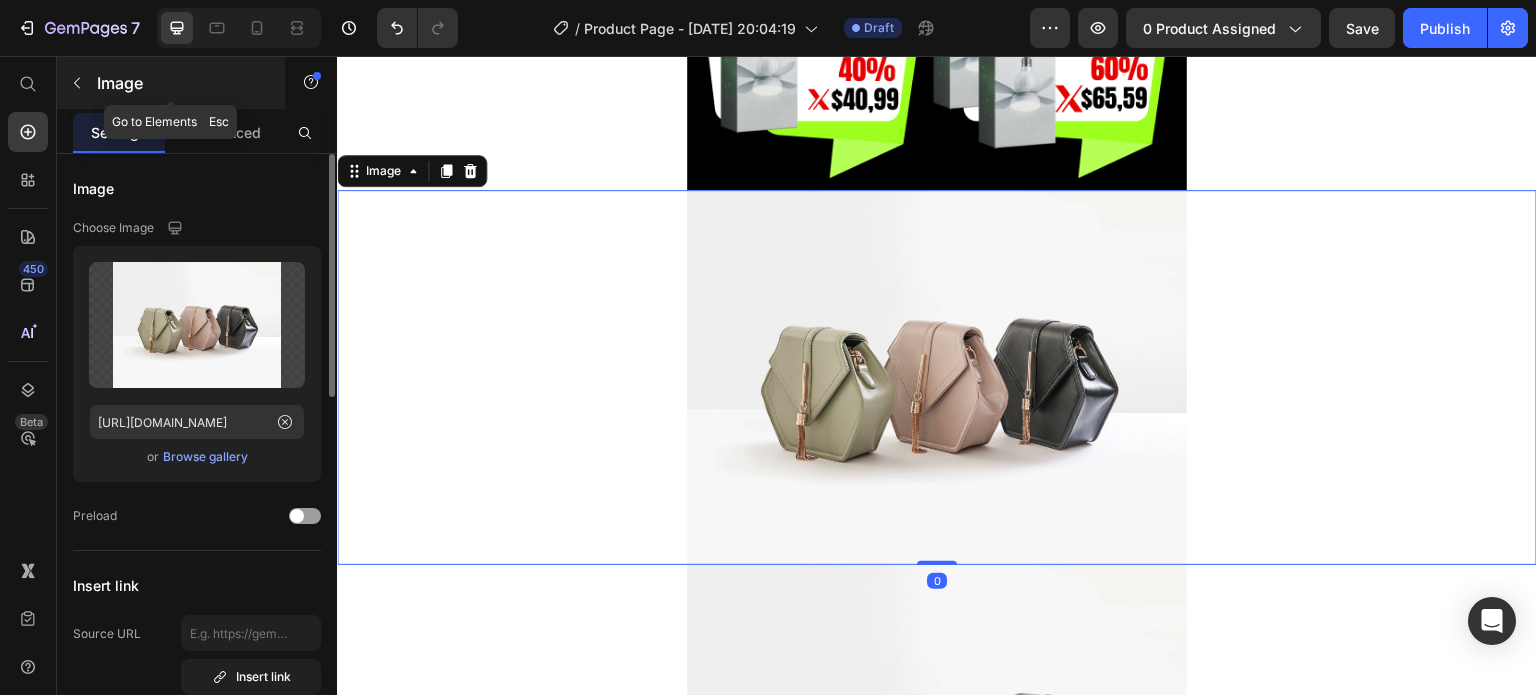 scroll, scrollTop: 1080, scrollLeft: 0, axis: vertical 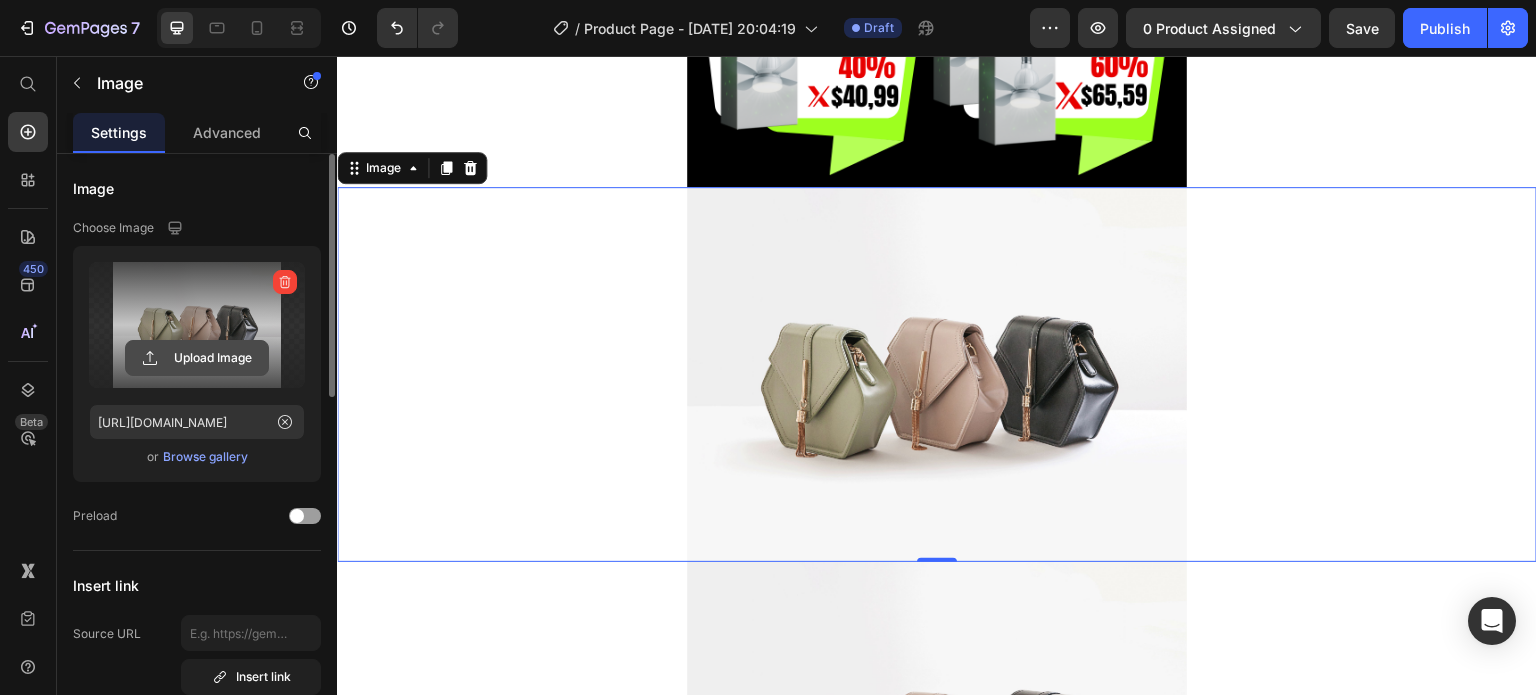 click 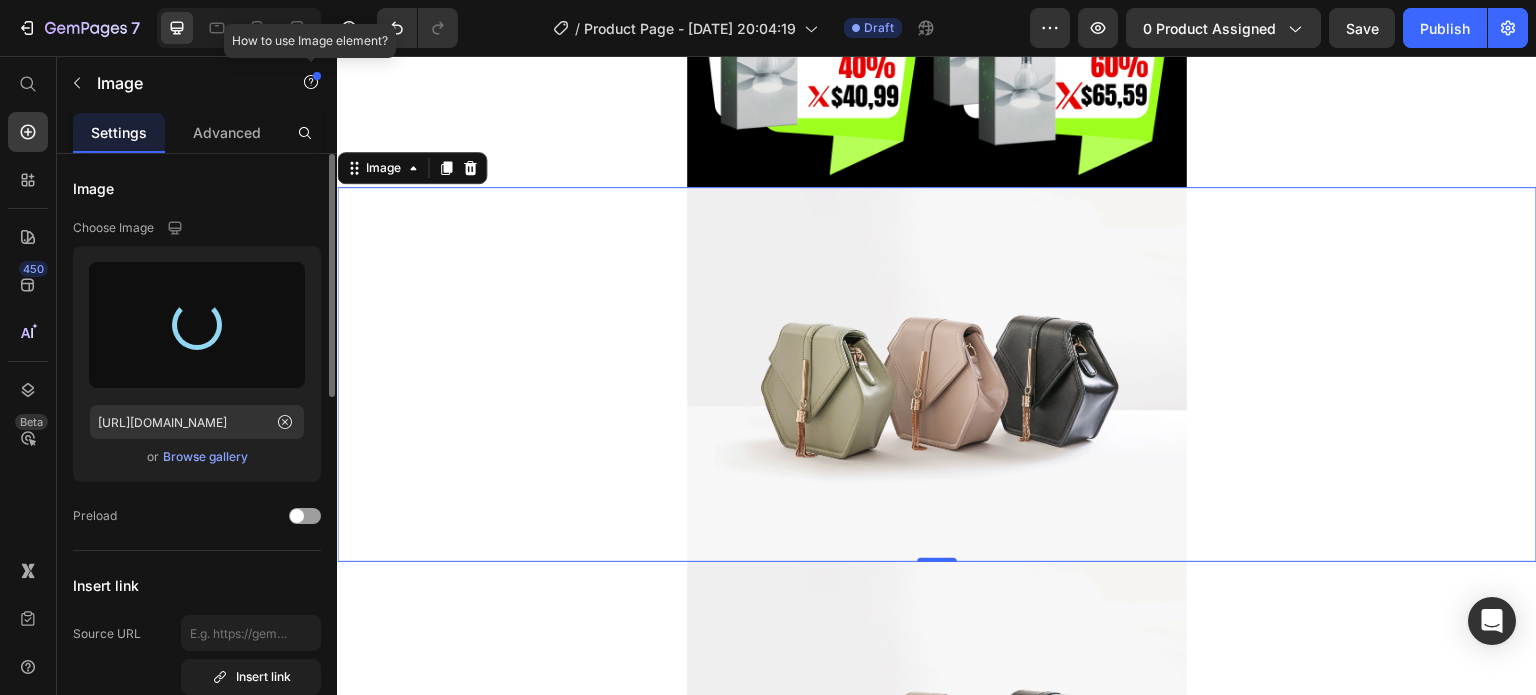 type on "[URL][DOMAIN_NAME]" 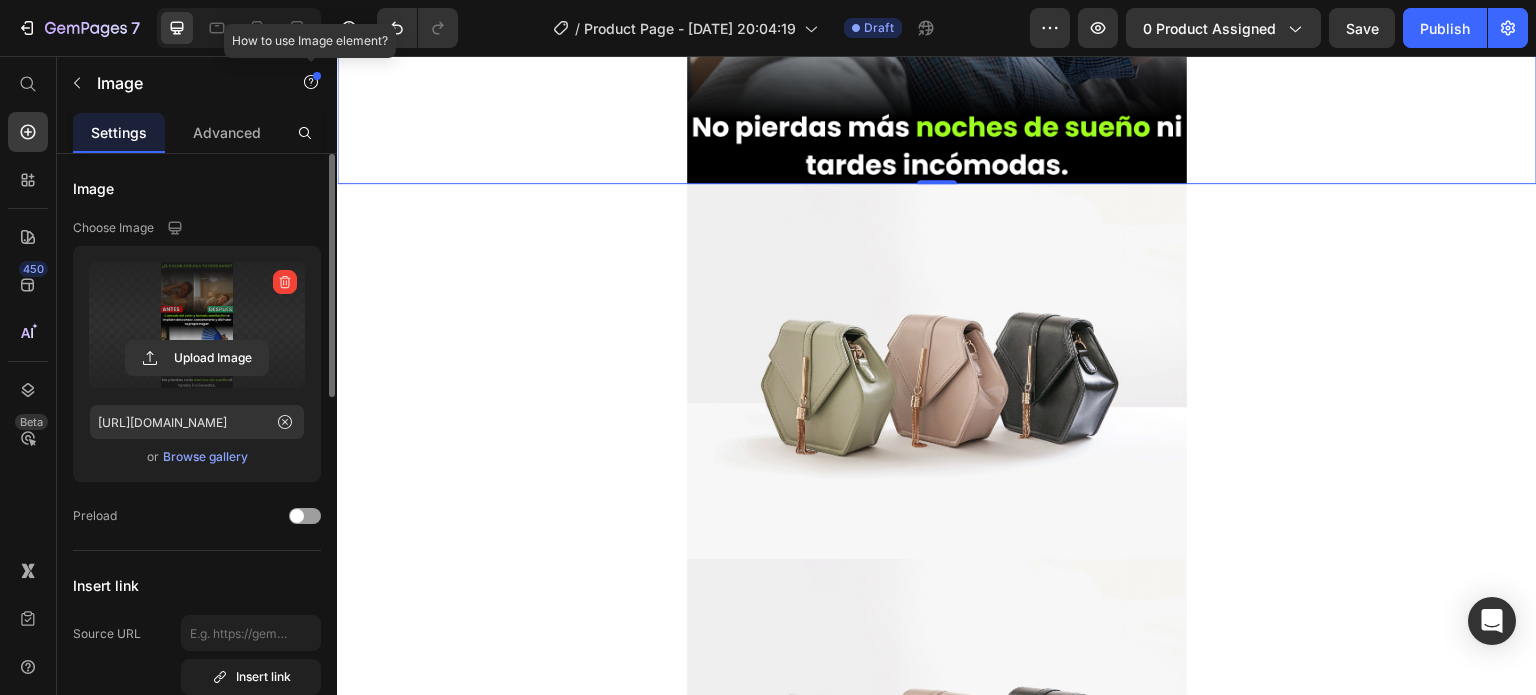 scroll, scrollTop: 1974, scrollLeft: 0, axis: vertical 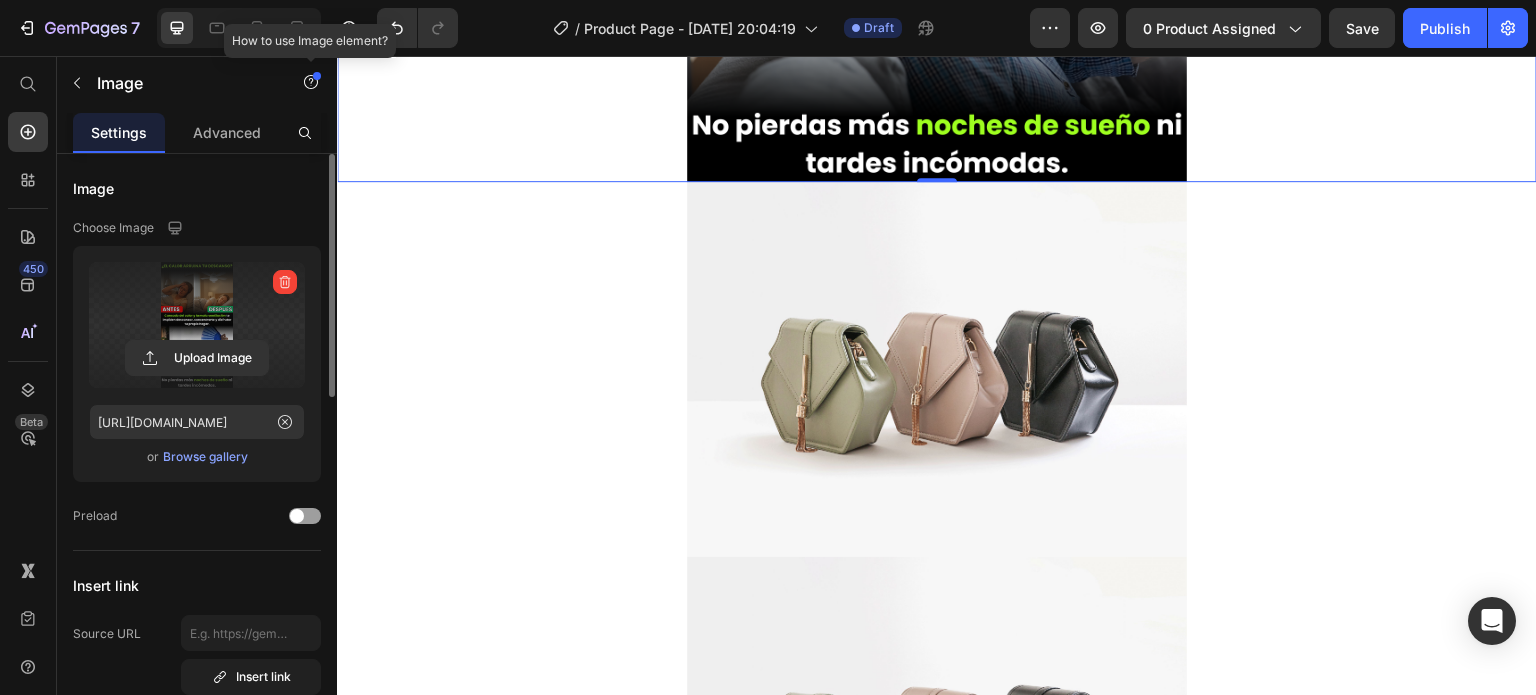 click at bounding box center [937, 369] 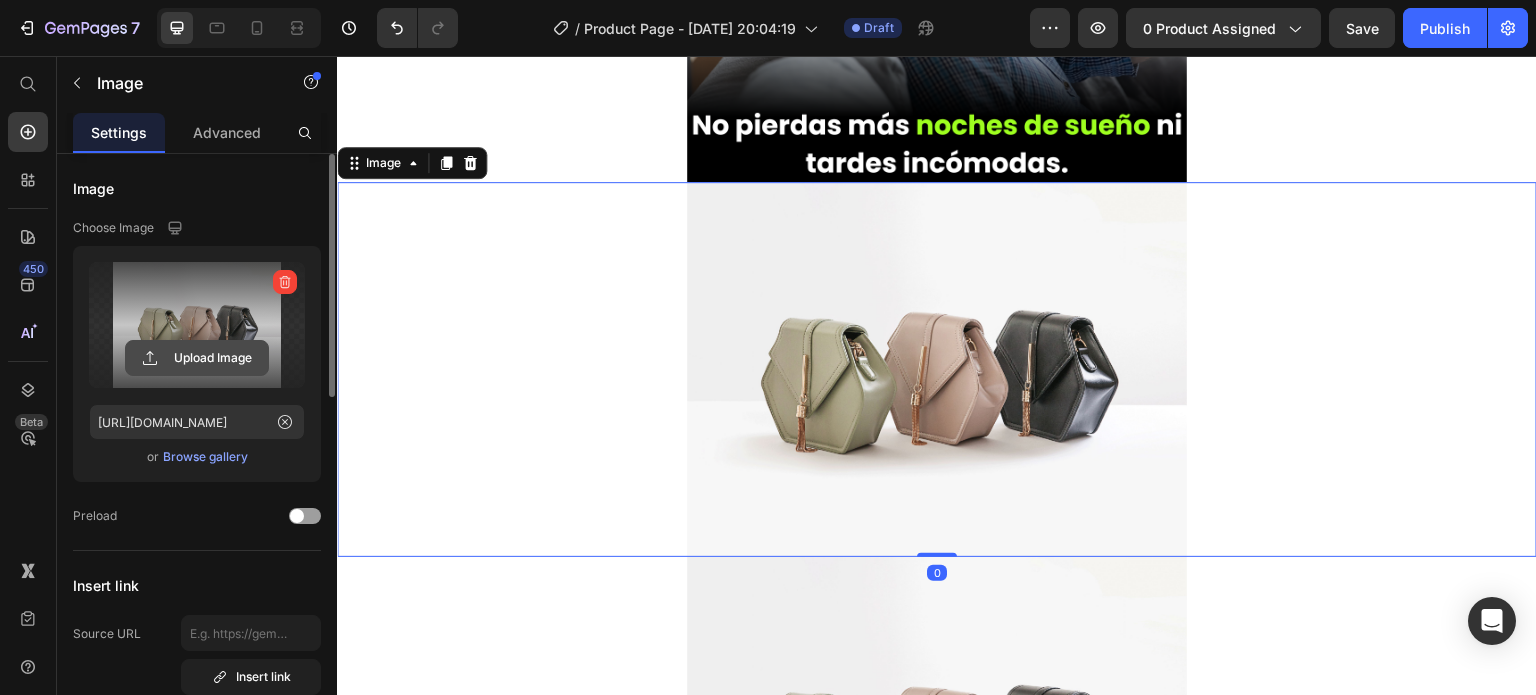 click 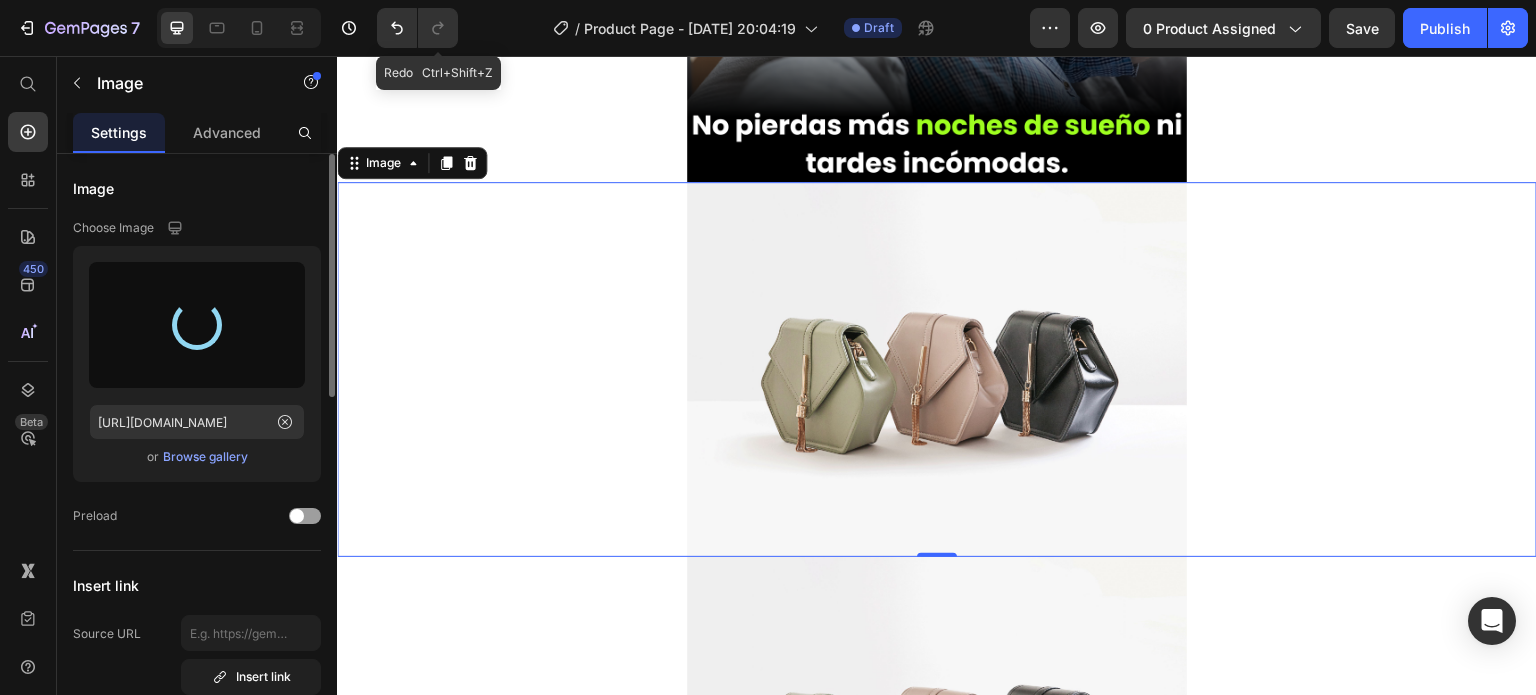 type on "[URL][DOMAIN_NAME]" 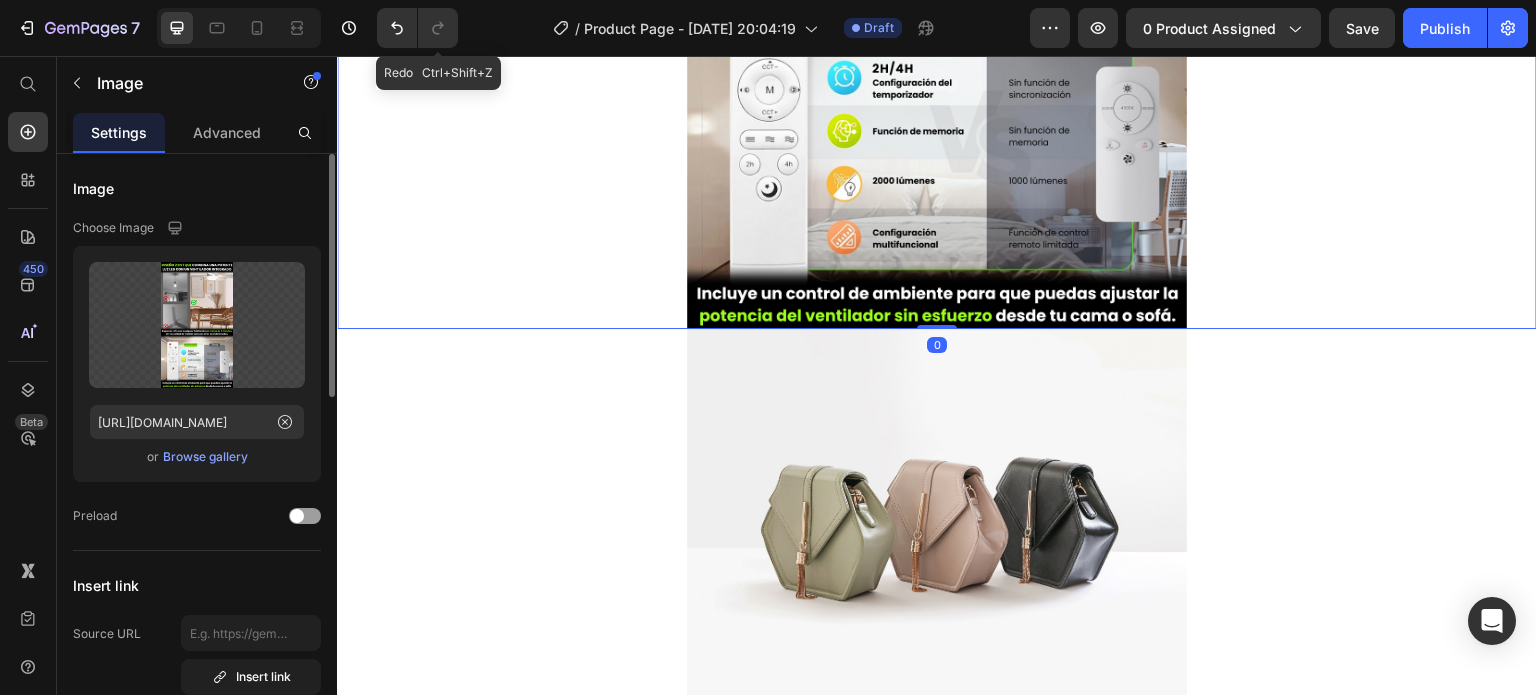 scroll, scrollTop: 2718, scrollLeft: 0, axis: vertical 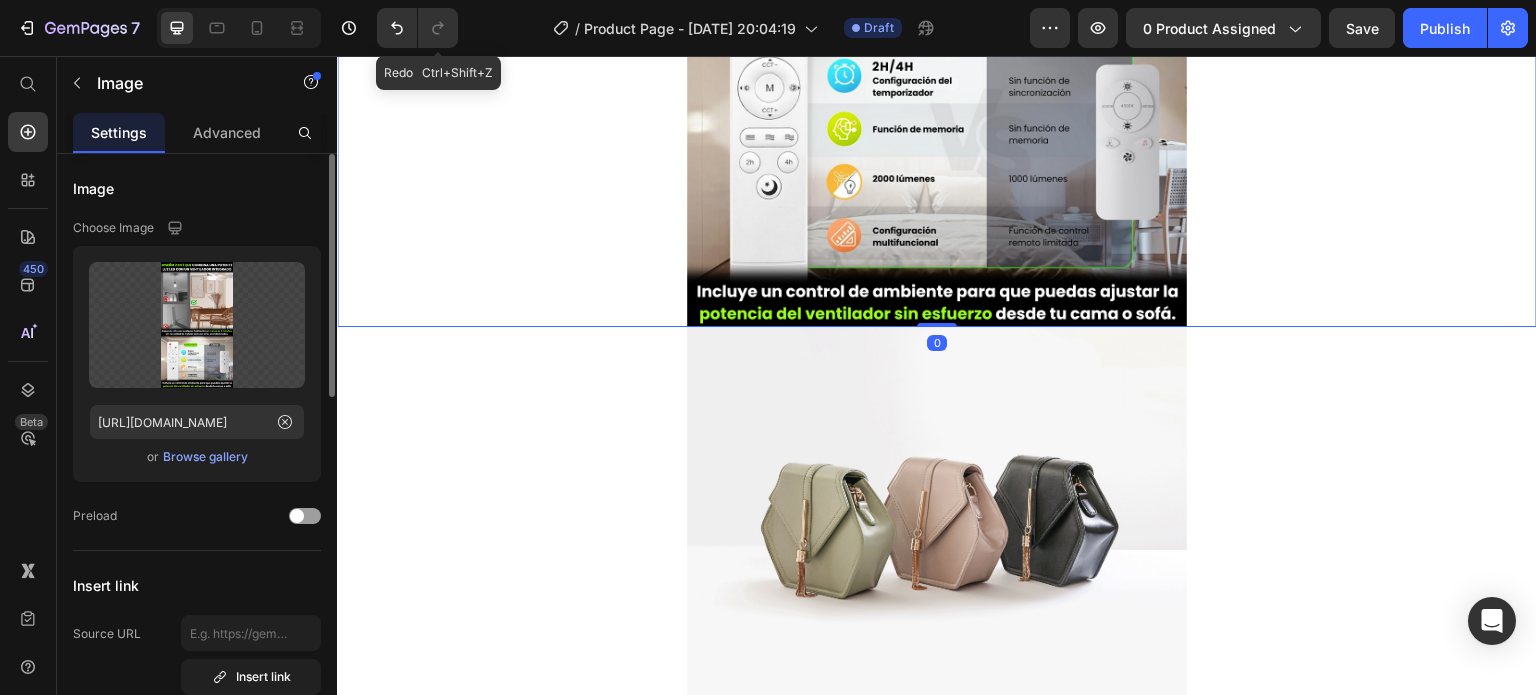 click at bounding box center [937, 514] 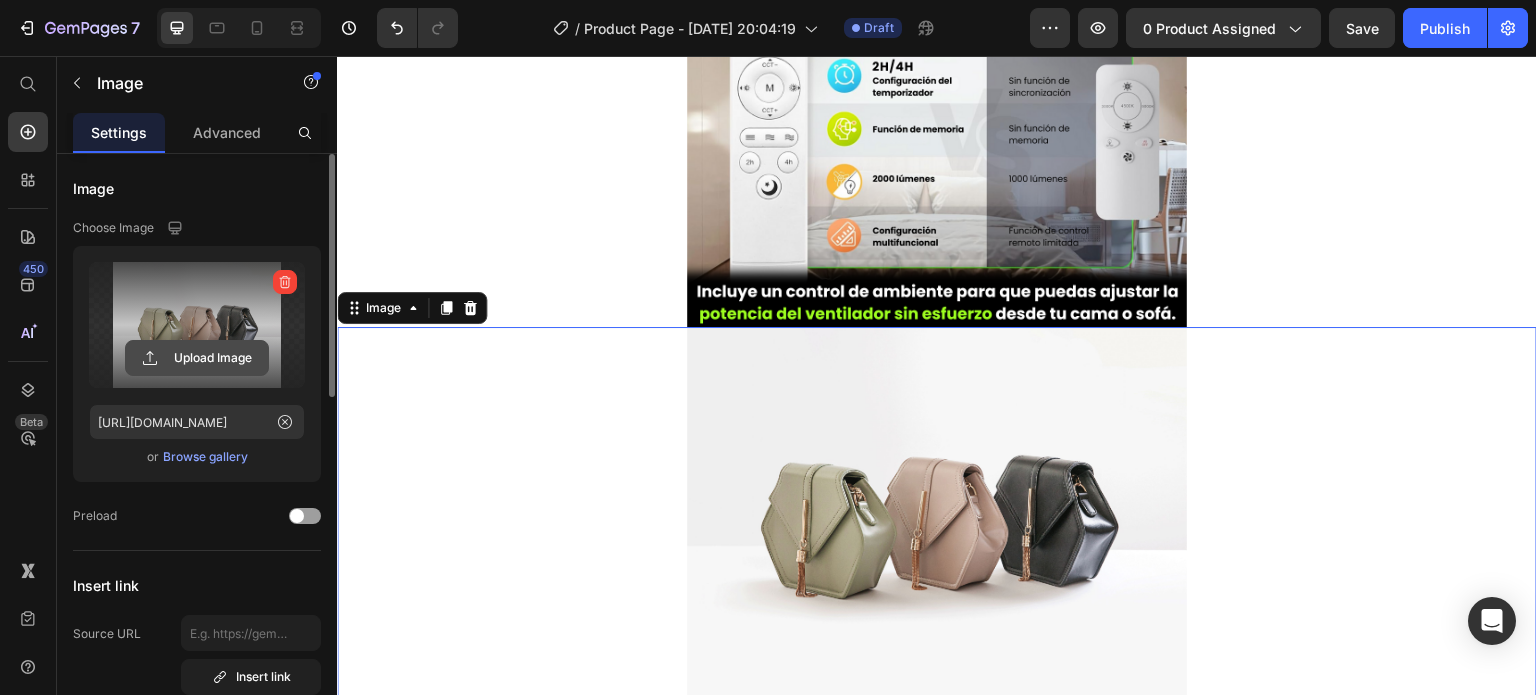 click 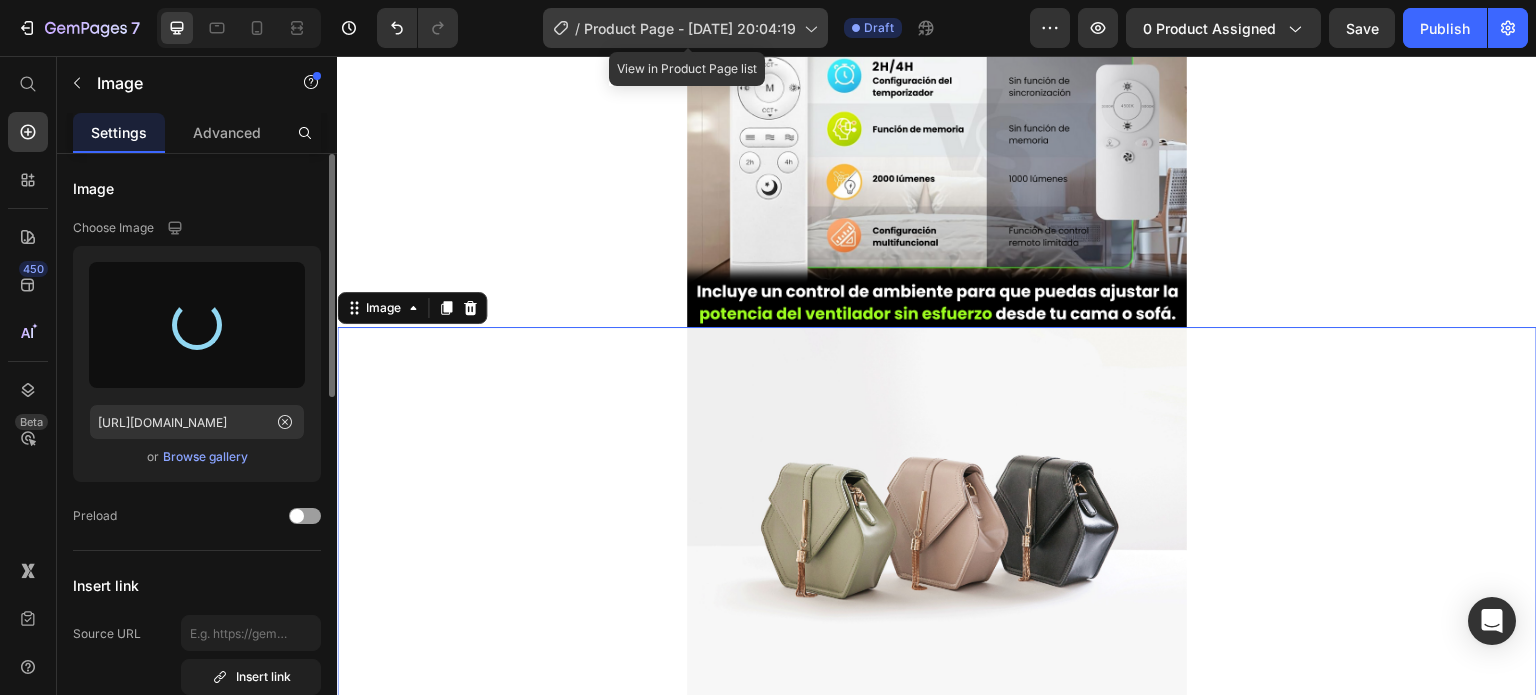 type on "[URL][DOMAIN_NAME]" 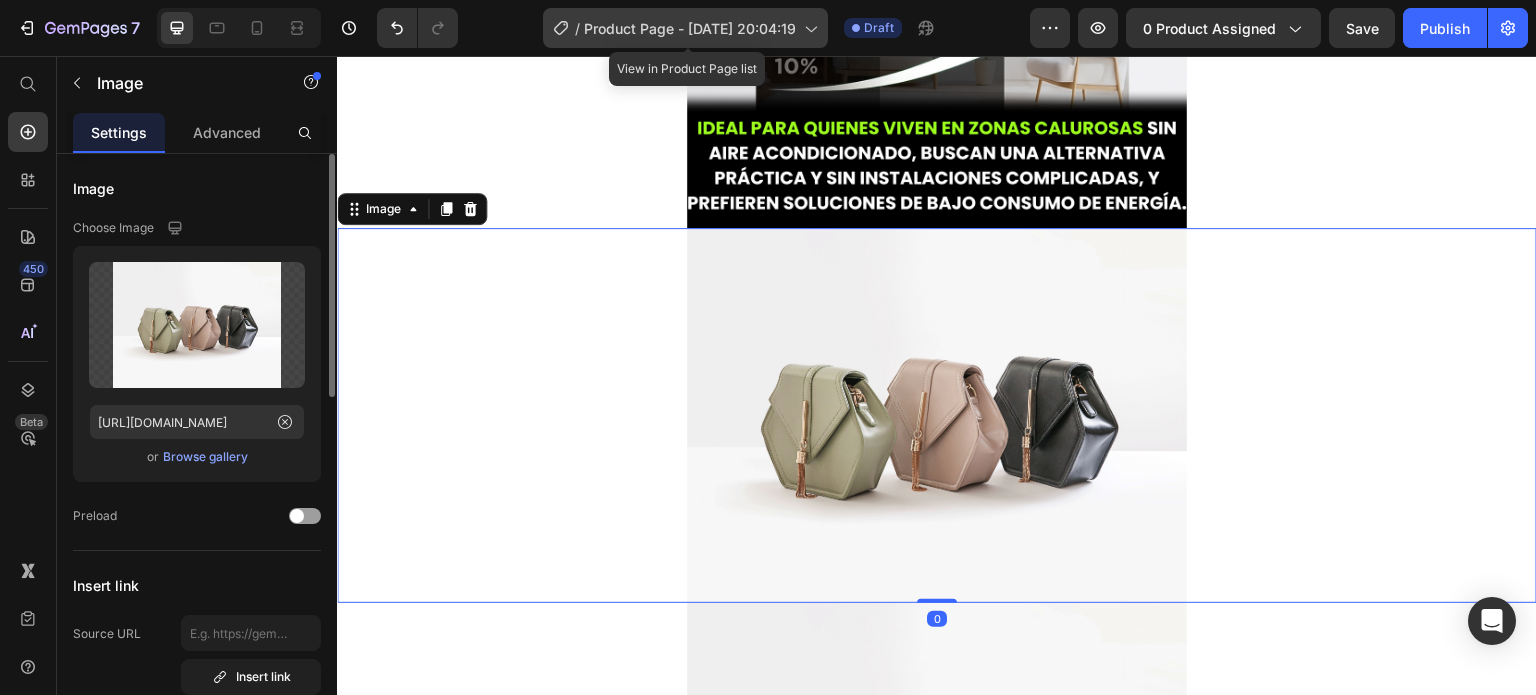scroll, scrollTop: 3708, scrollLeft: 0, axis: vertical 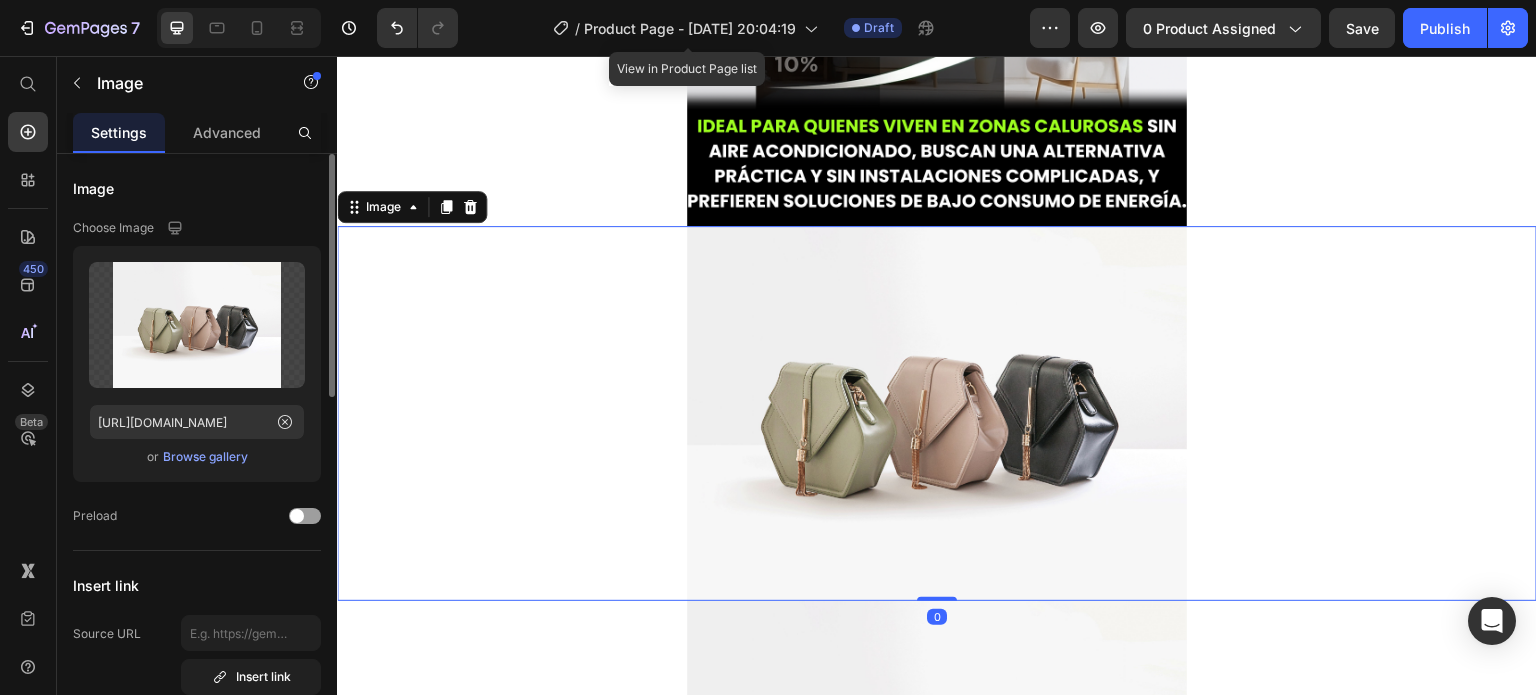 click at bounding box center [937, 413] 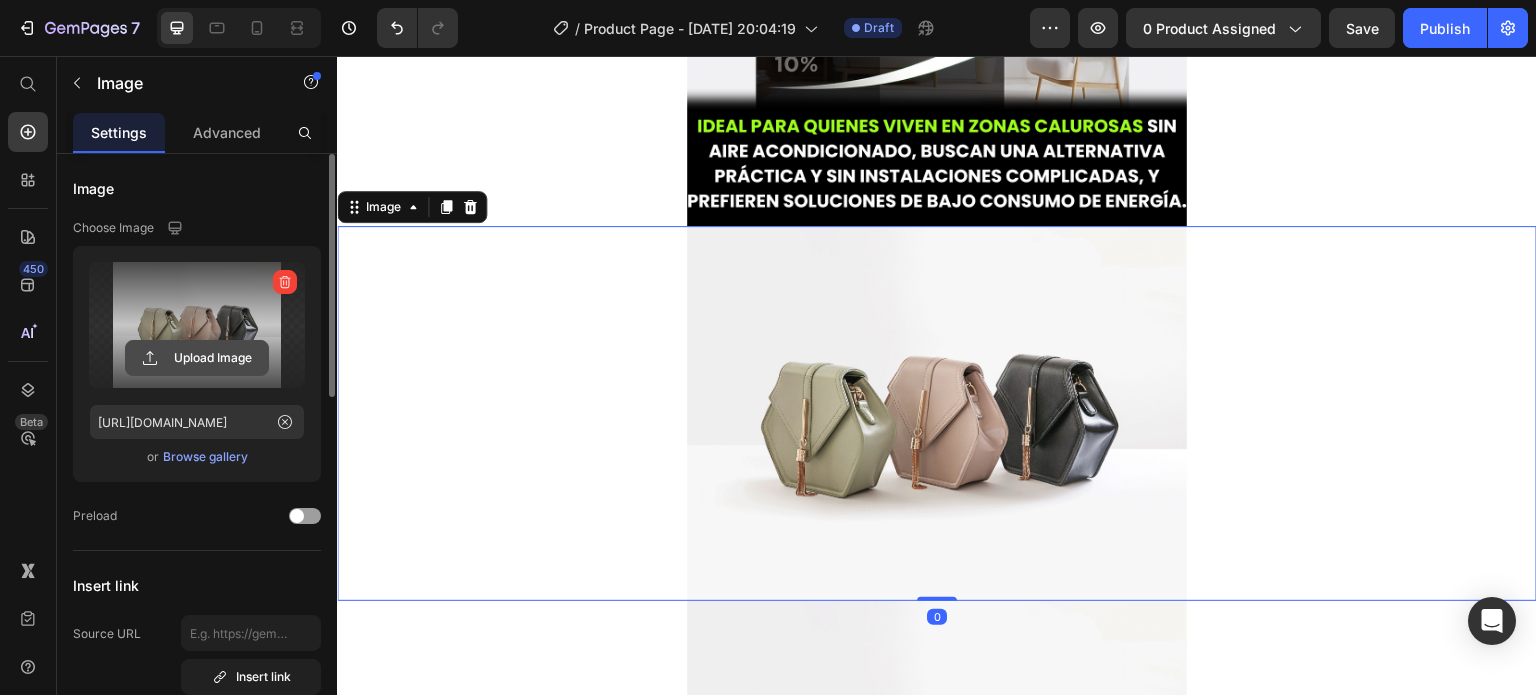 click 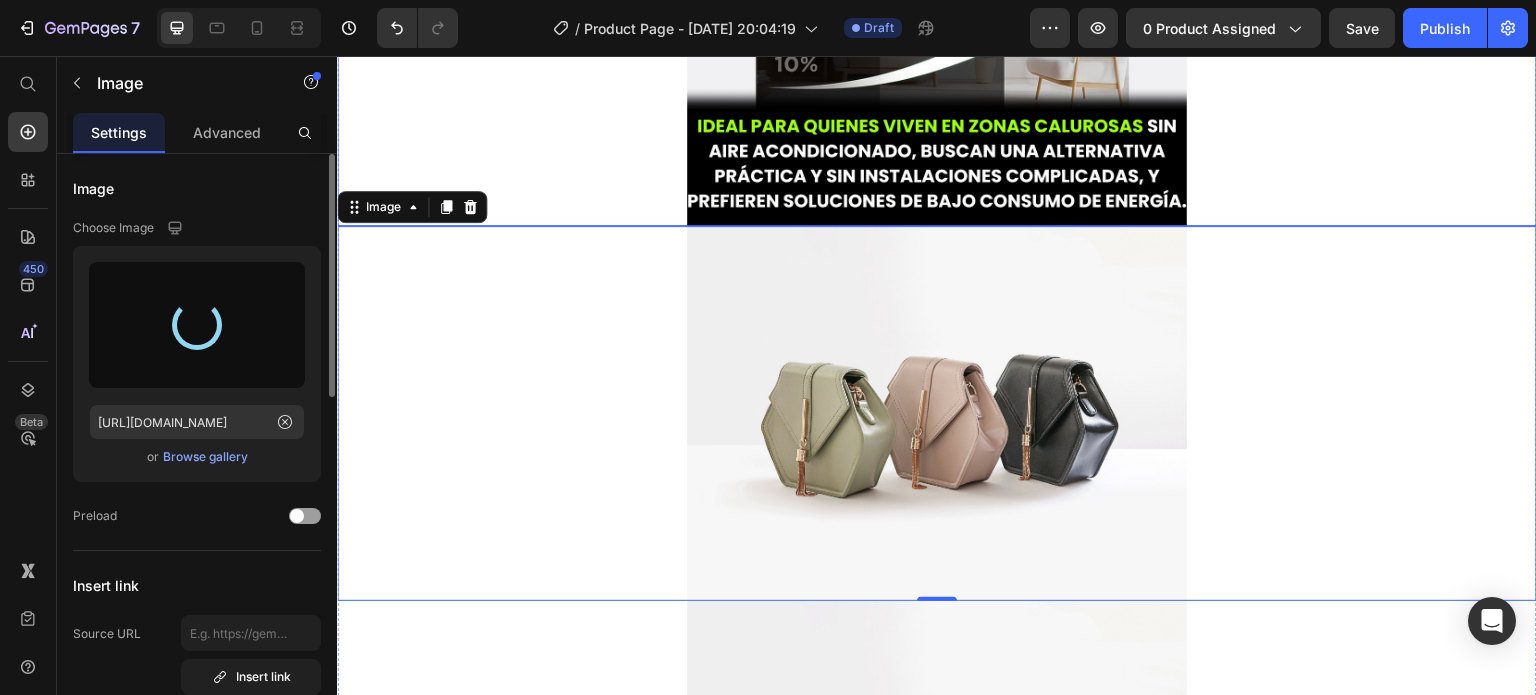 type on "[URL][DOMAIN_NAME]" 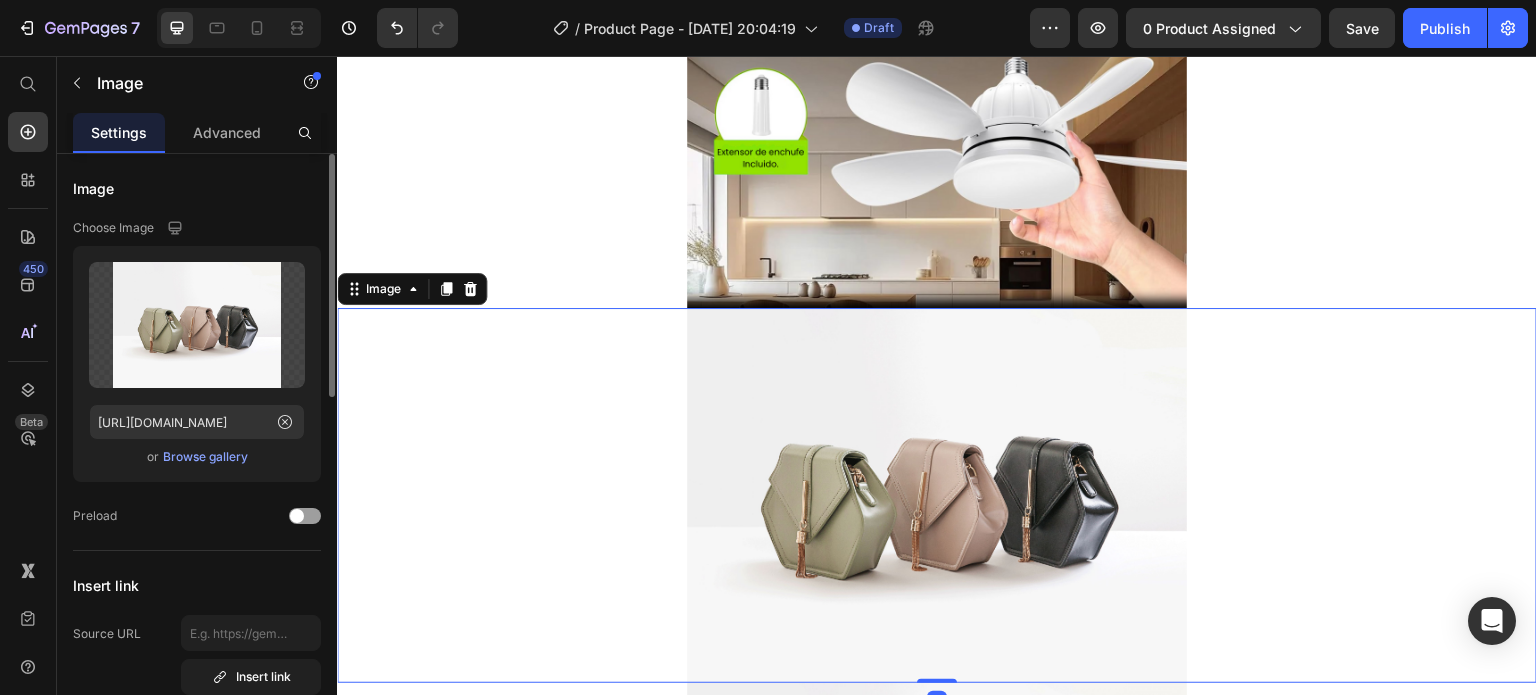 scroll, scrollTop: 4516, scrollLeft: 0, axis: vertical 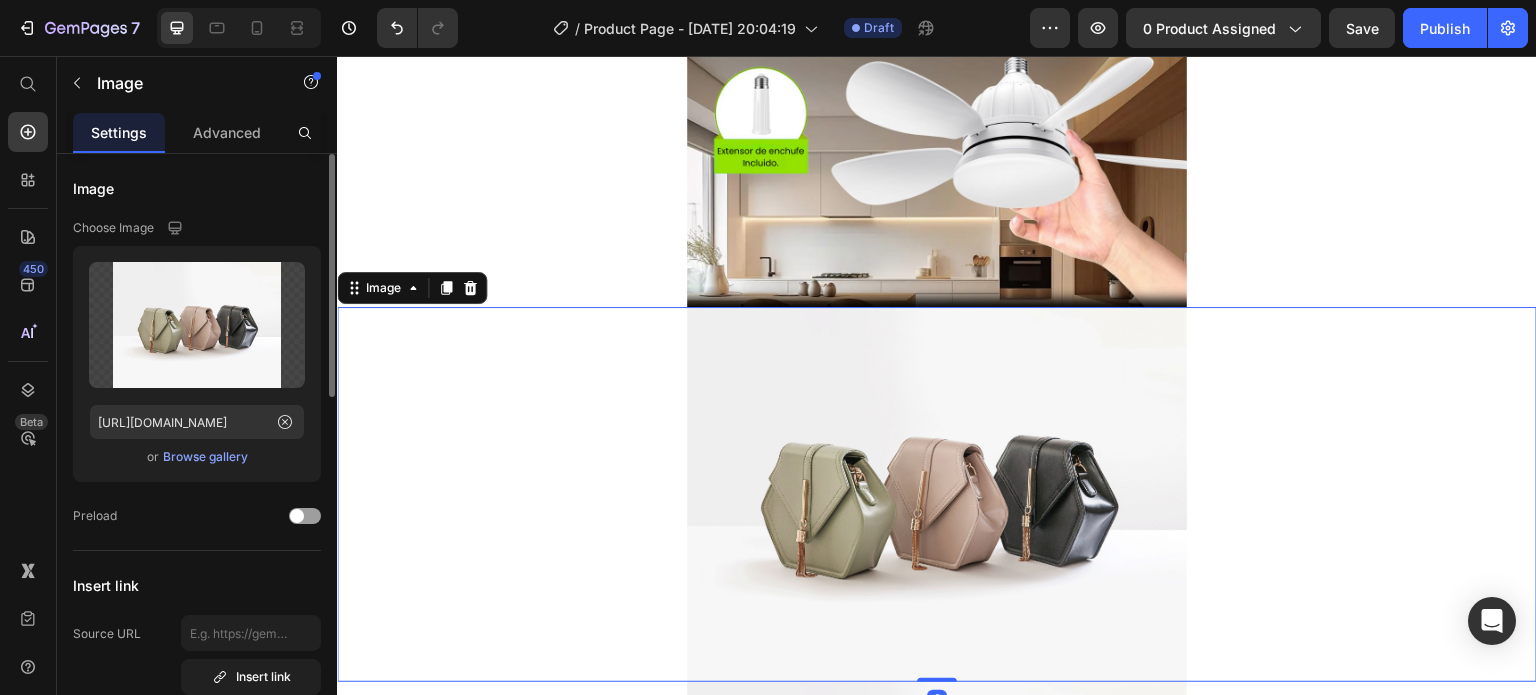click at bounding box center [937, 494] 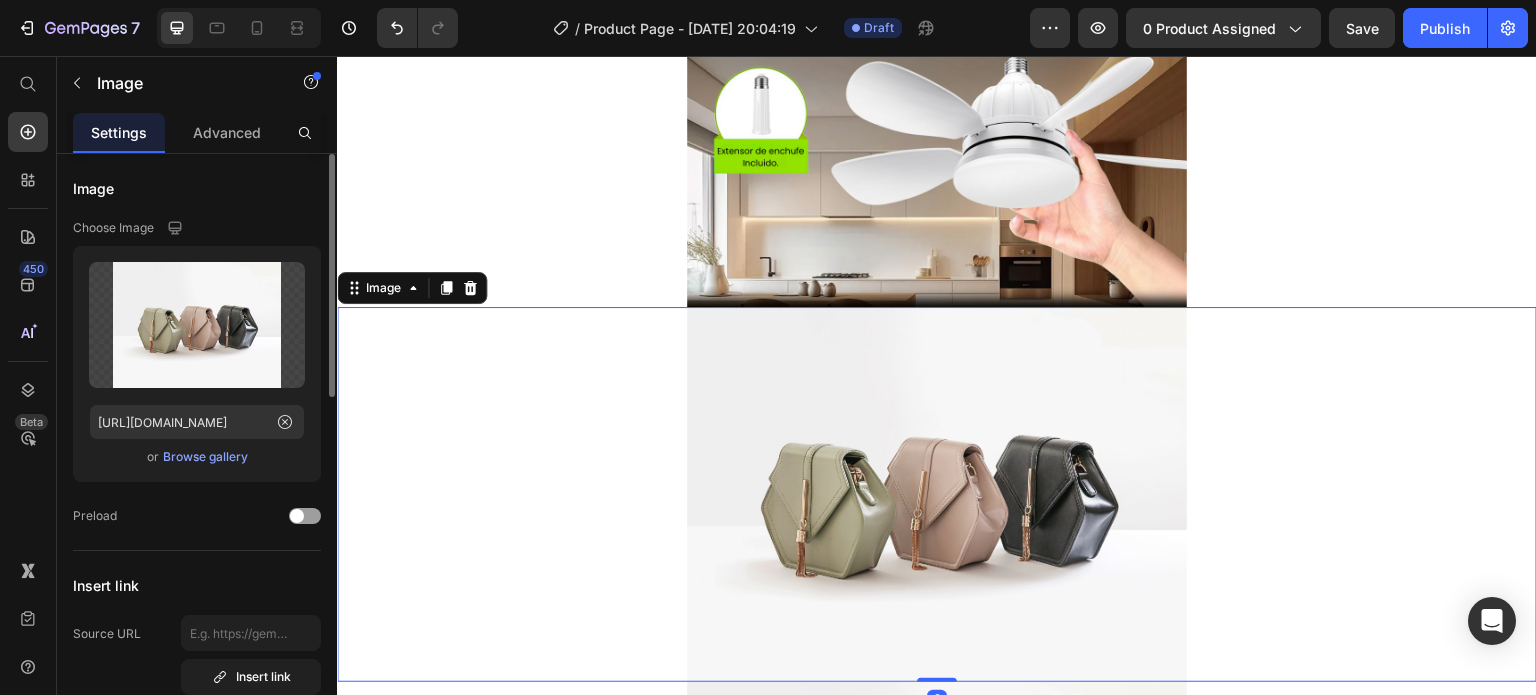 click at bounding box center (197, 325) 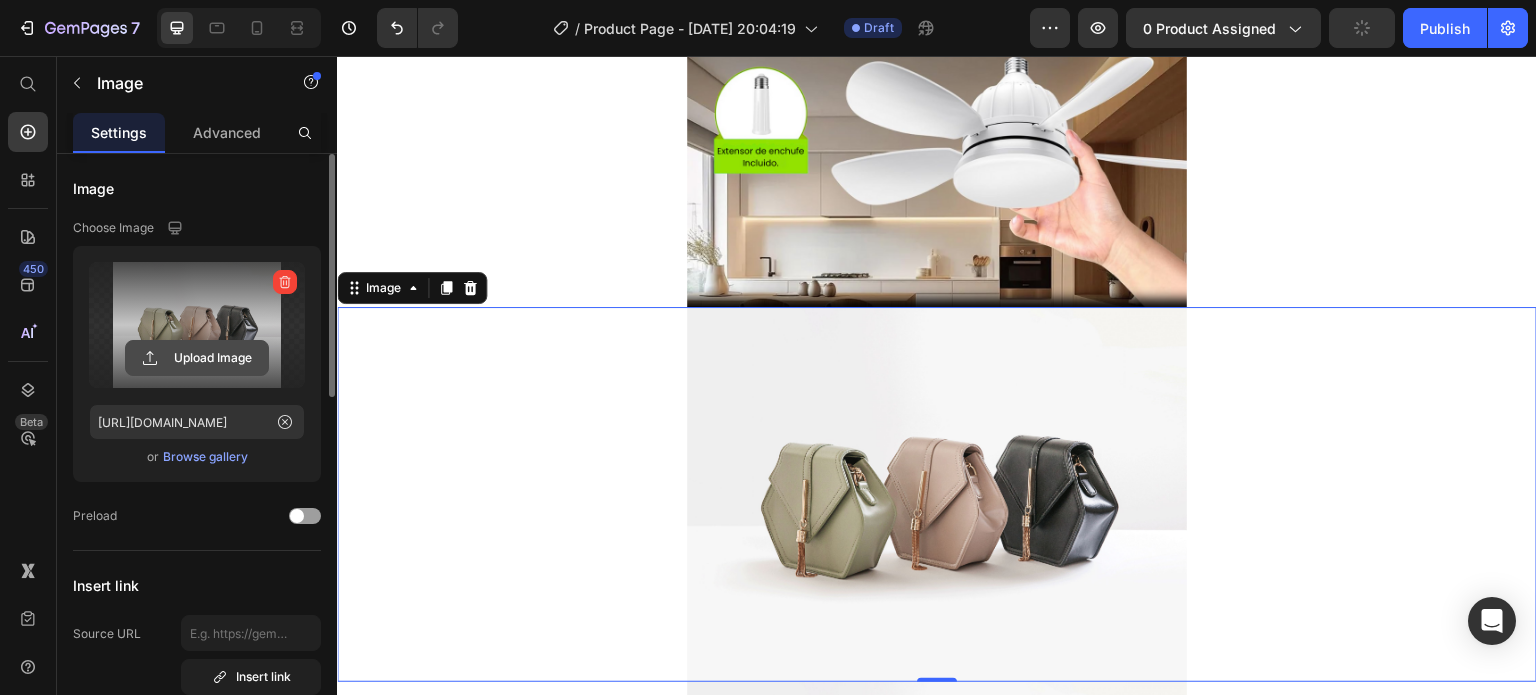 click 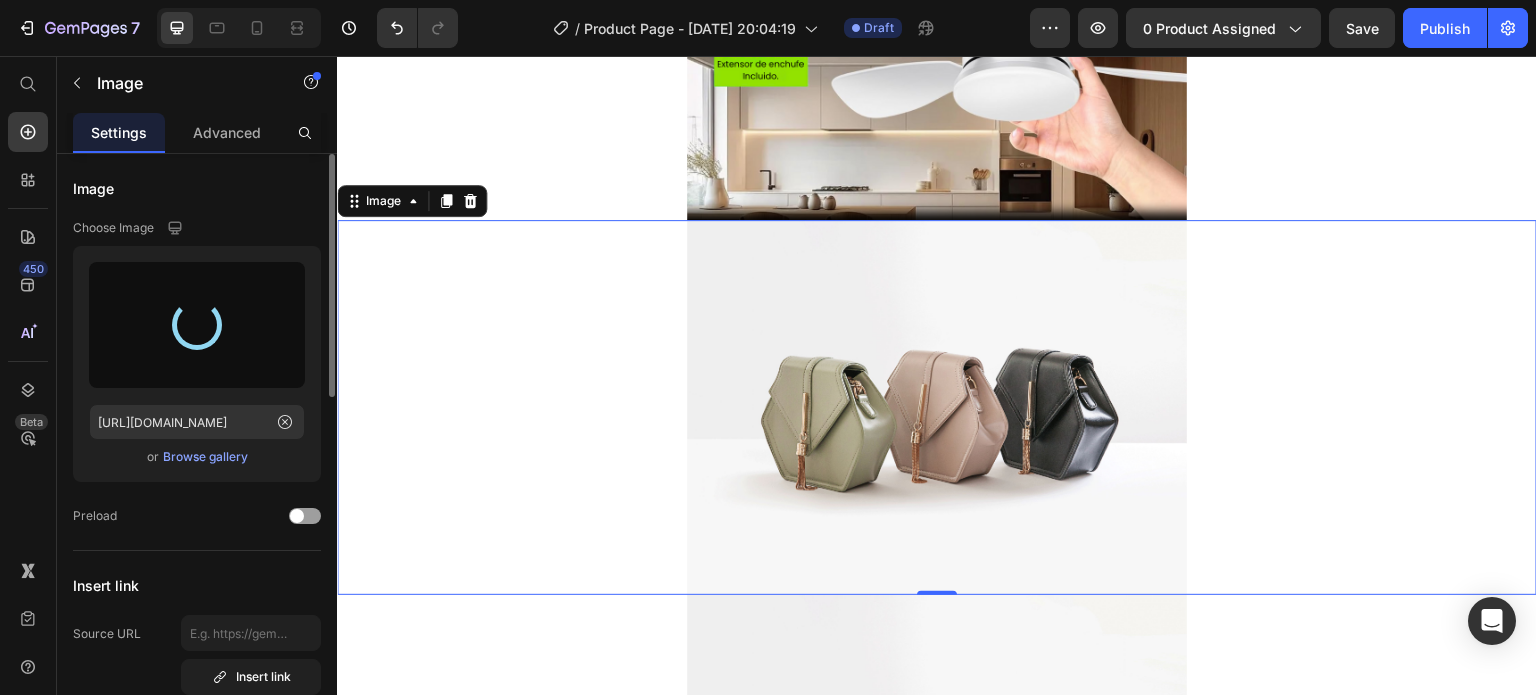 scroll, scrollTop: 4604, scrollLeft: 0, axis: vertical 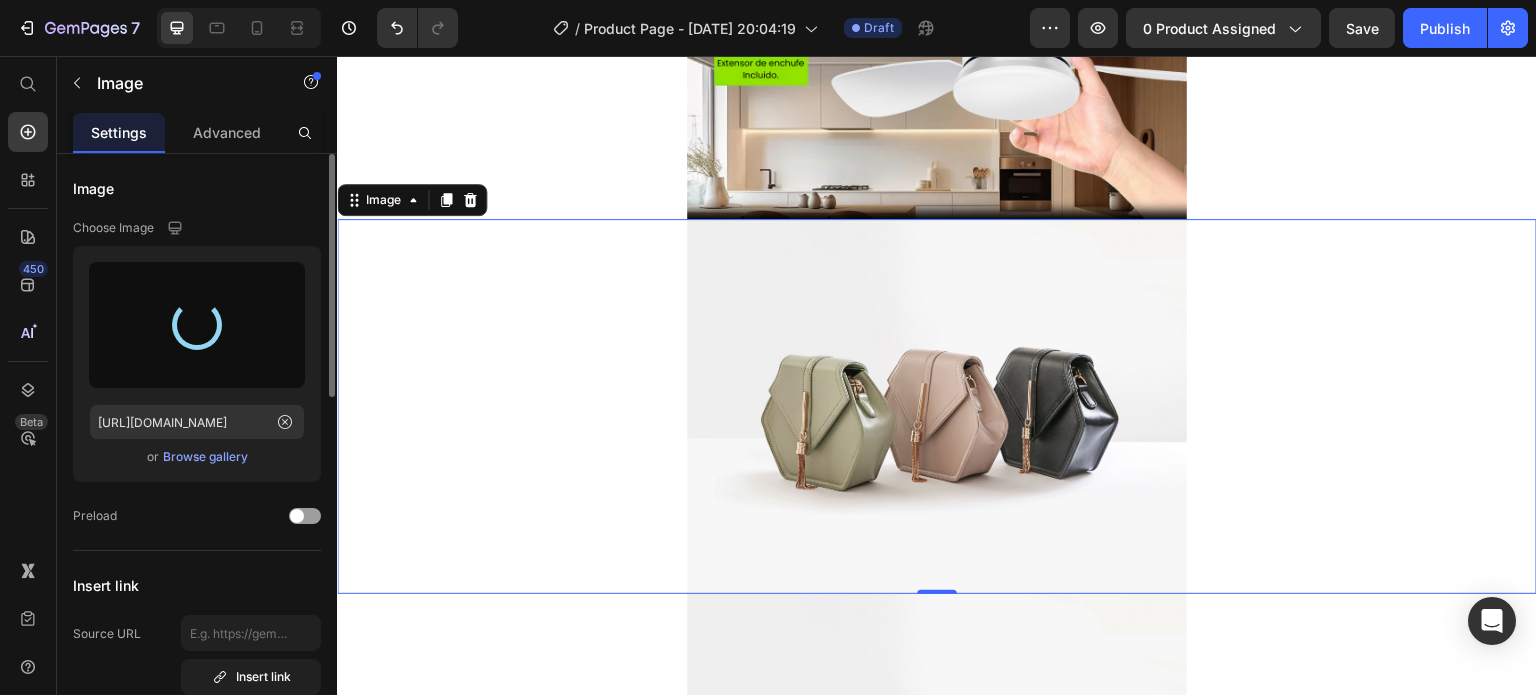 type on "[URL][DOMAIN_NAME]" 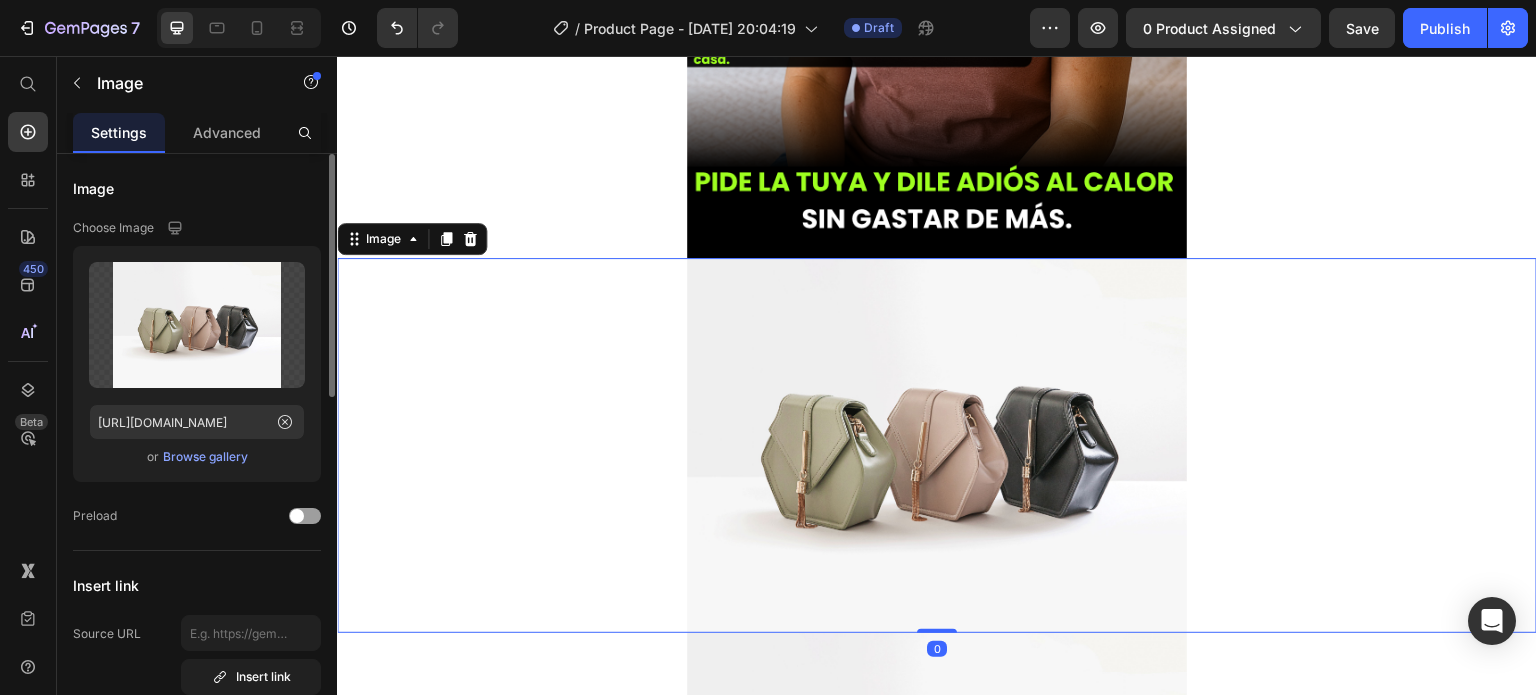 scroll, scrollTop: 5458, scrollLeft: 0, axis: vertical 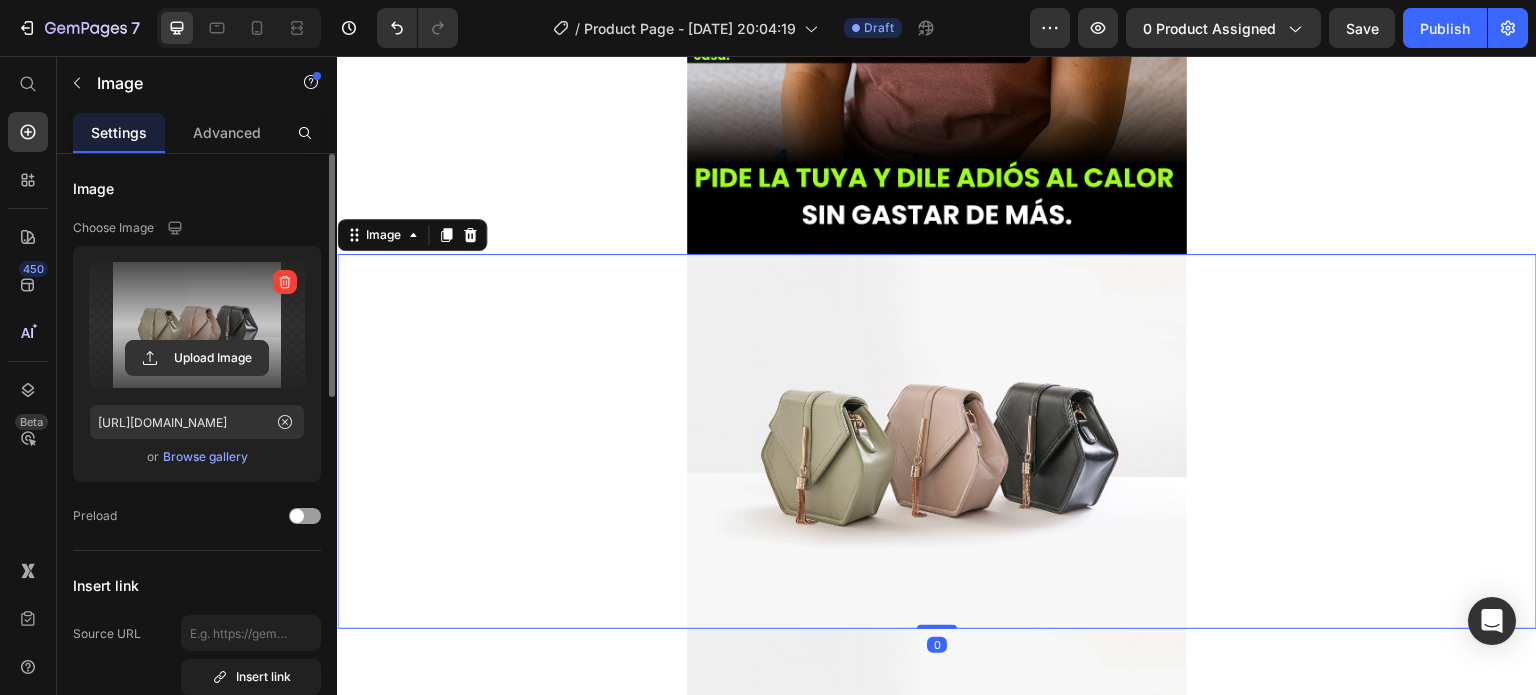 click at bounding box center [197, 325] 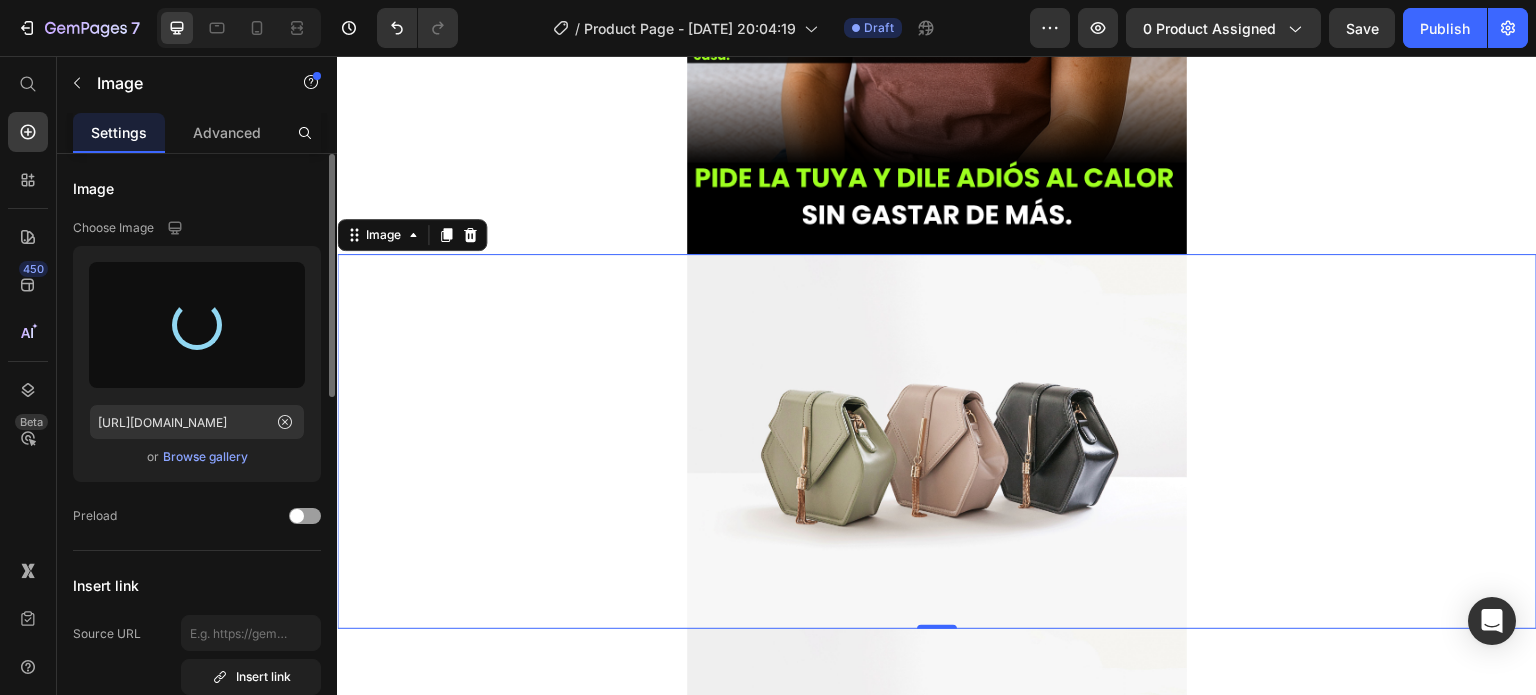 type on "[URL][DOMAIN_NAME]" 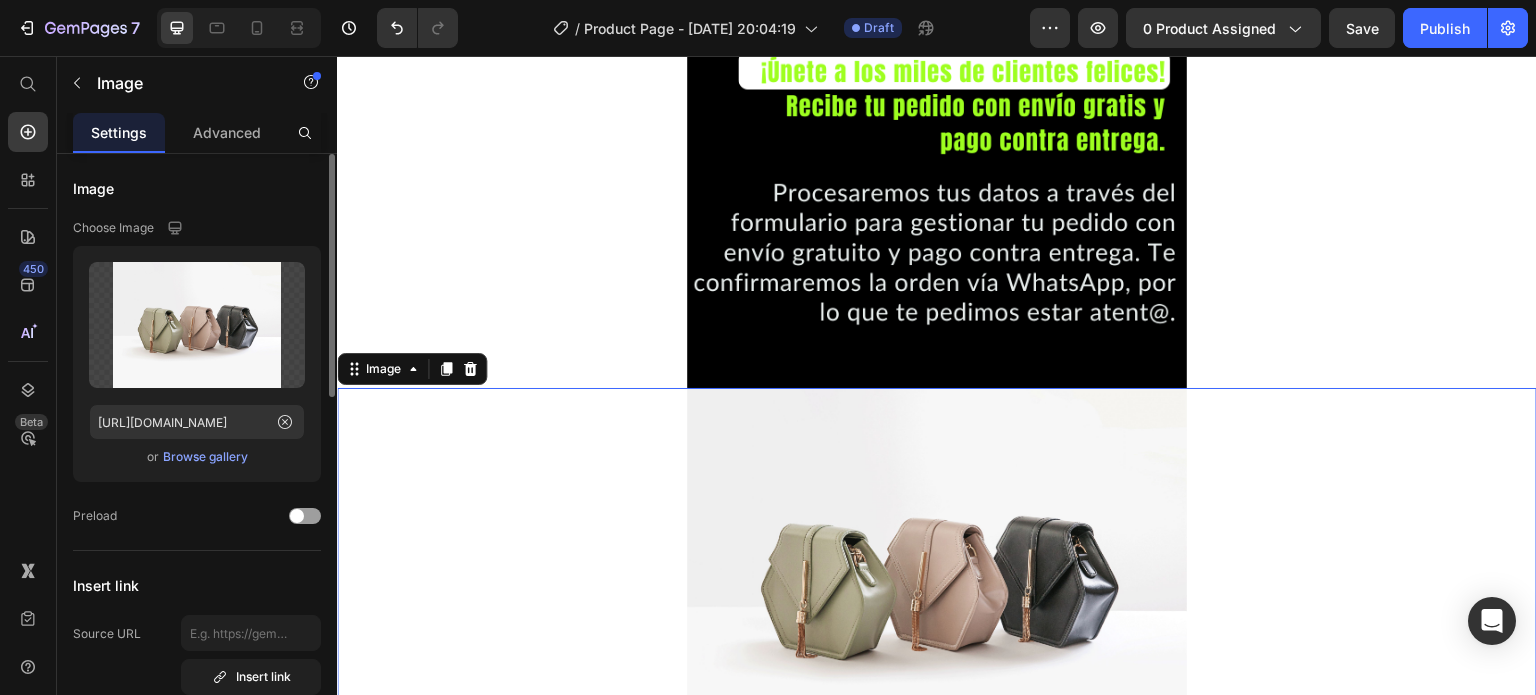 scroll, scrollTop: 6407, scrollLeft: 0, axis: vertical 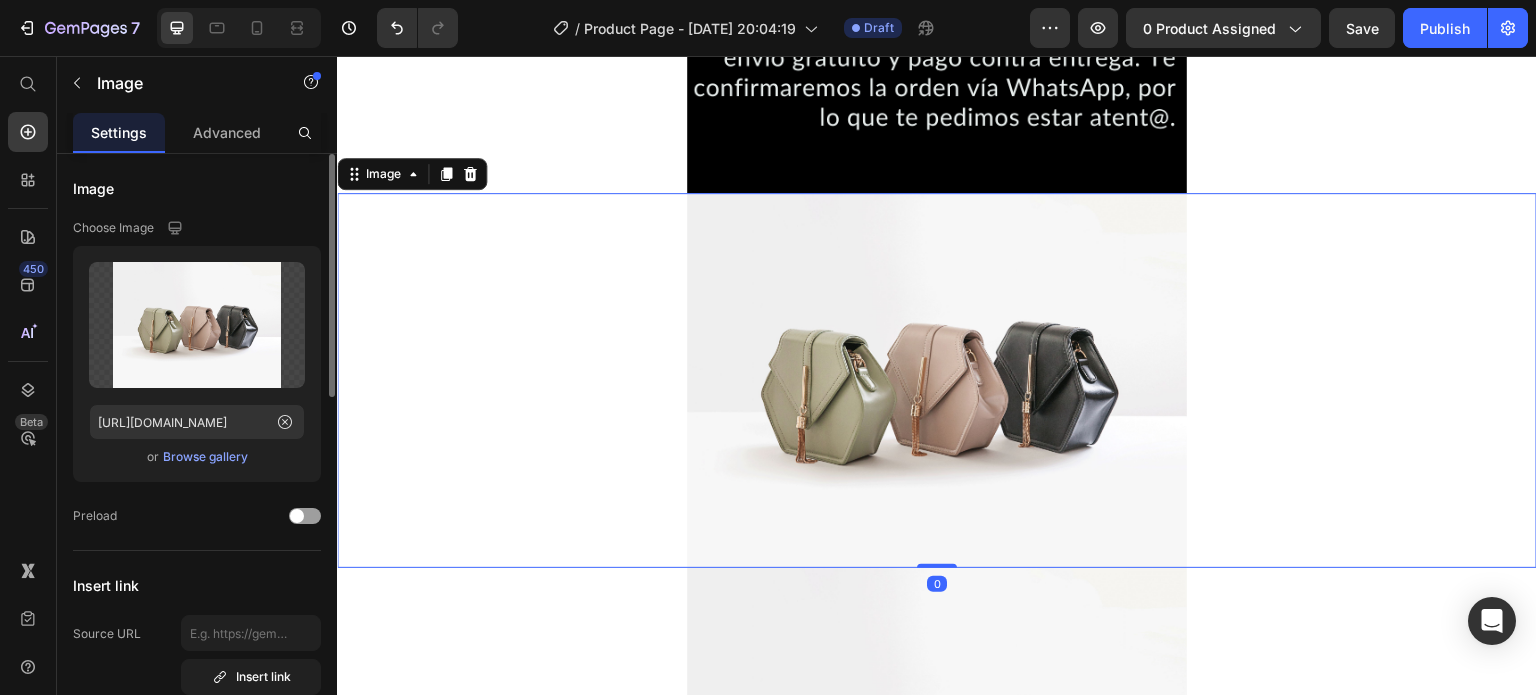 click at bounding box center [937, 380] 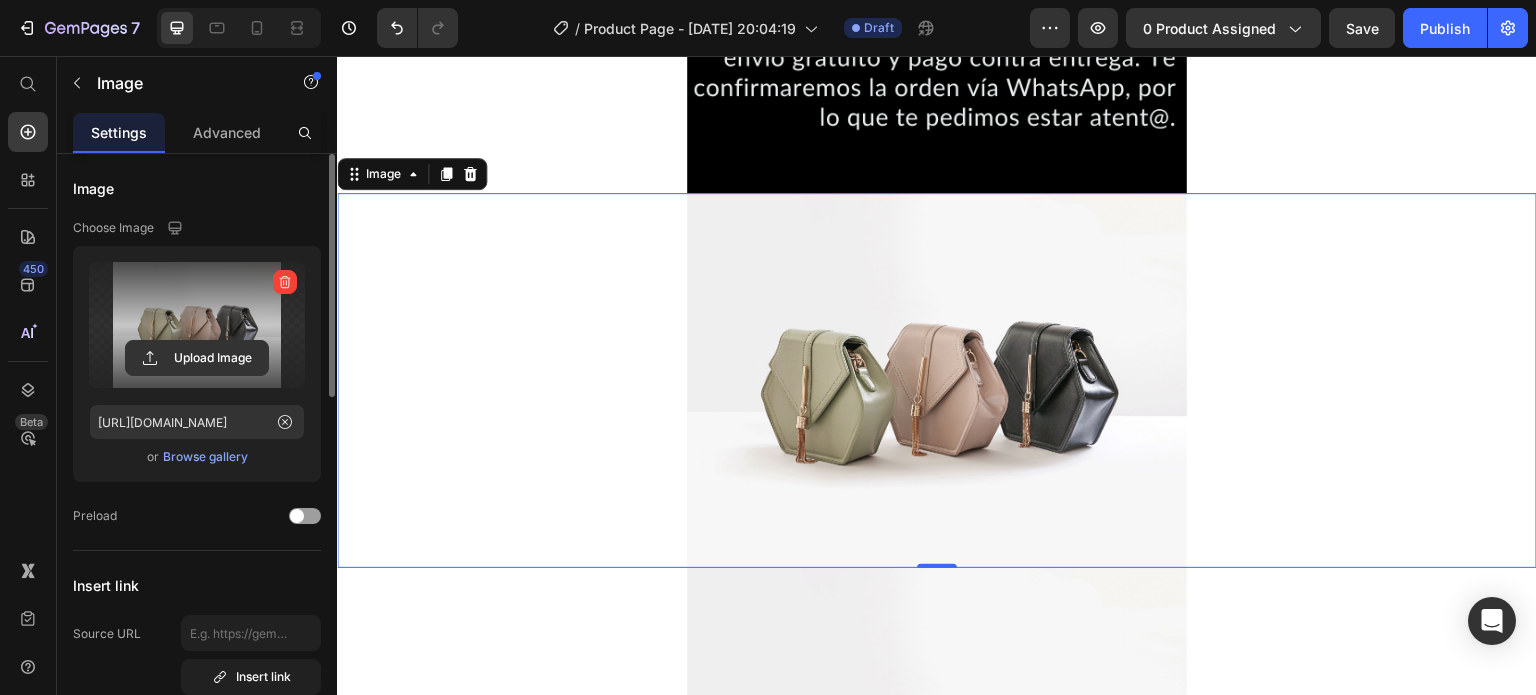 click at bounding box center (197, 325) 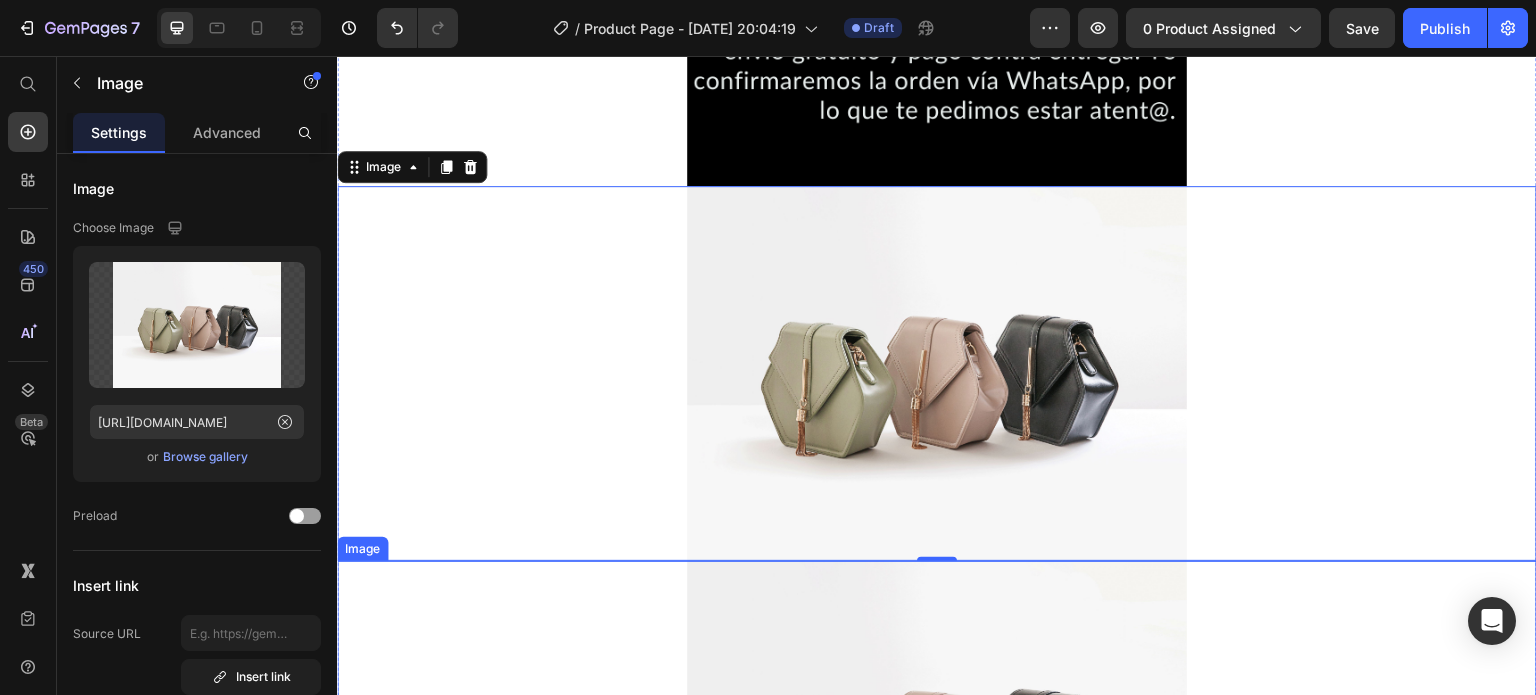 click at bounding box center (937, 373) 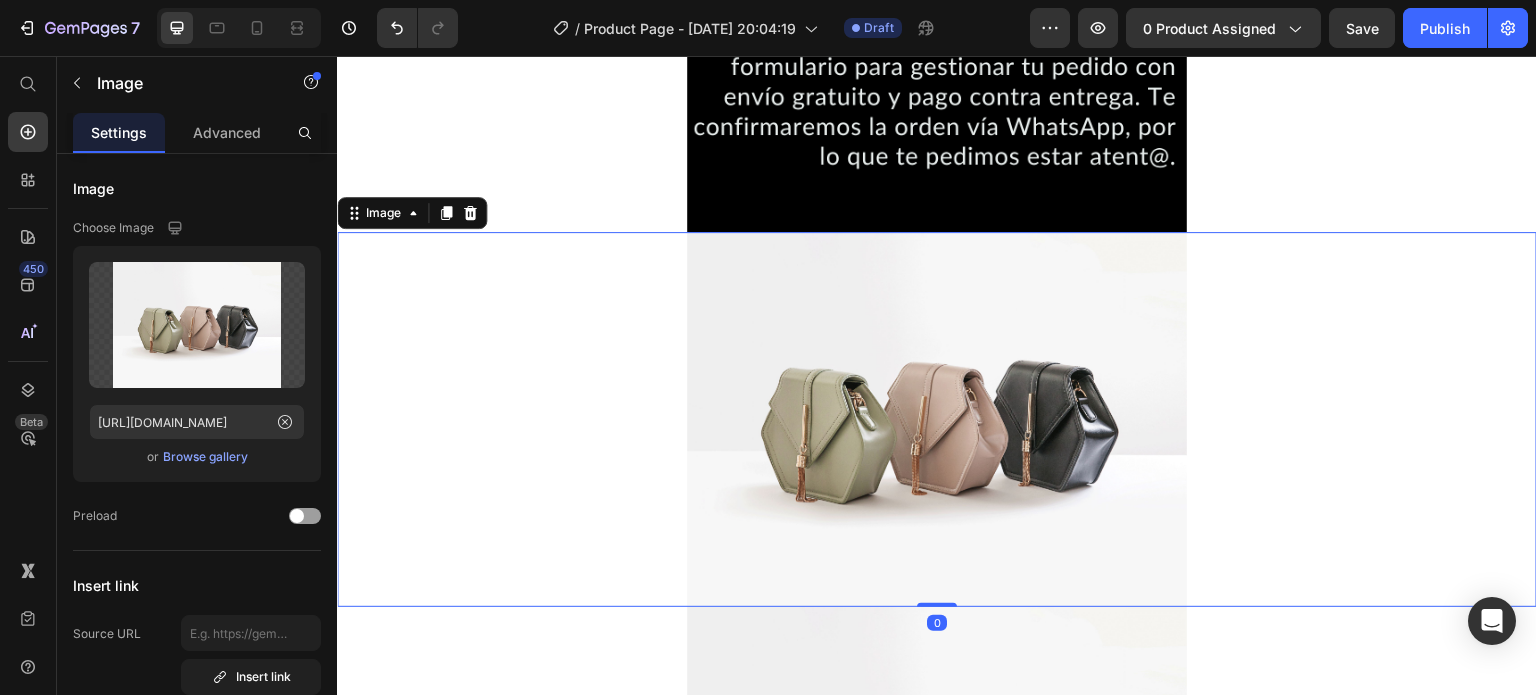 scroll, scrollTop: 6216, scrollLeft: 0, axis: vertical 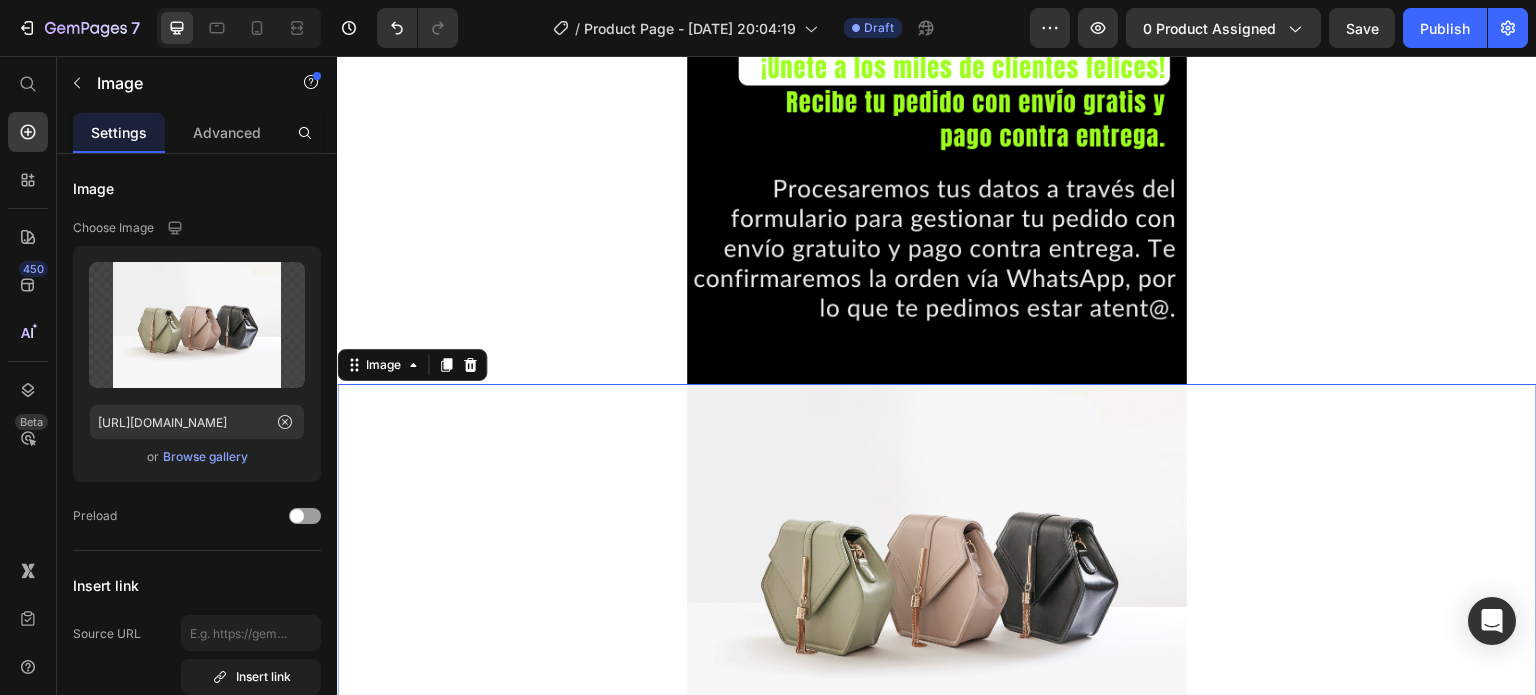 click at bounding box center [937, 571] 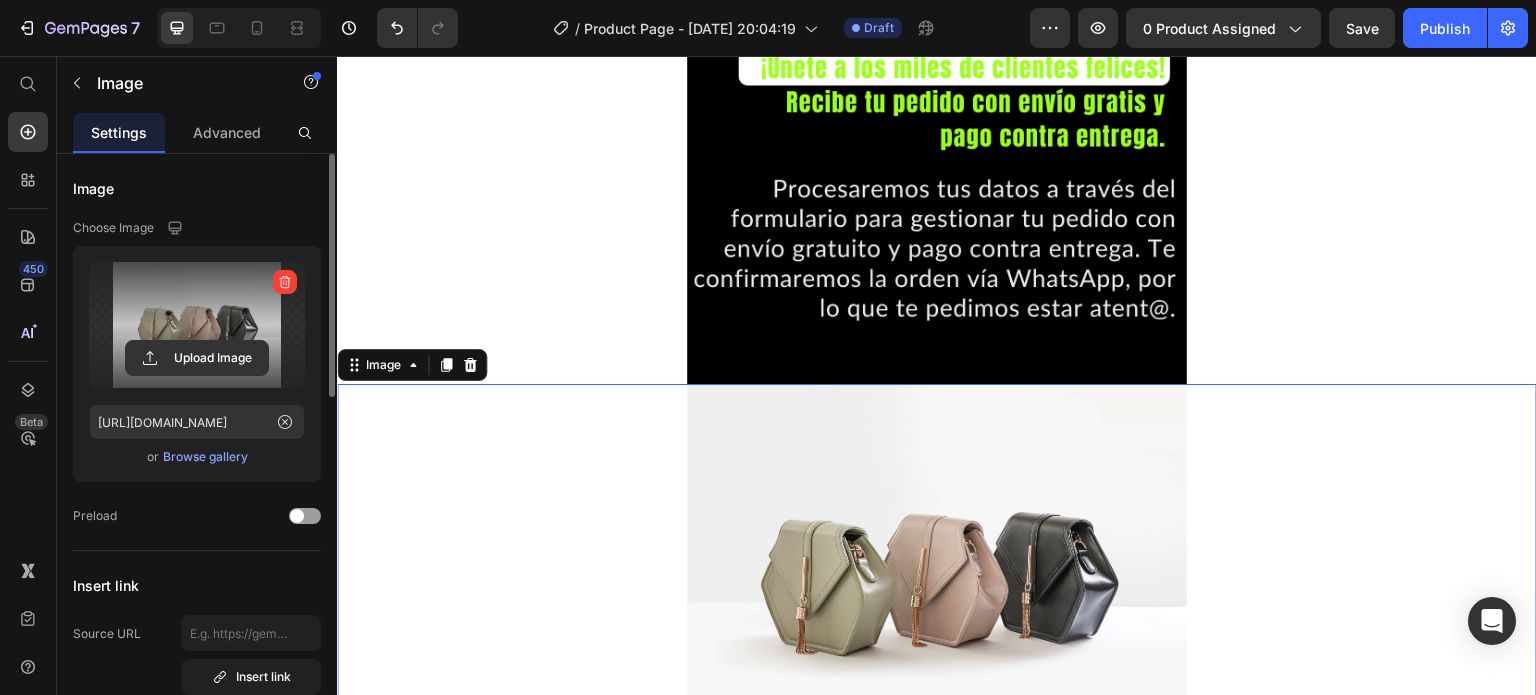 click at bounding box center [197, 325] 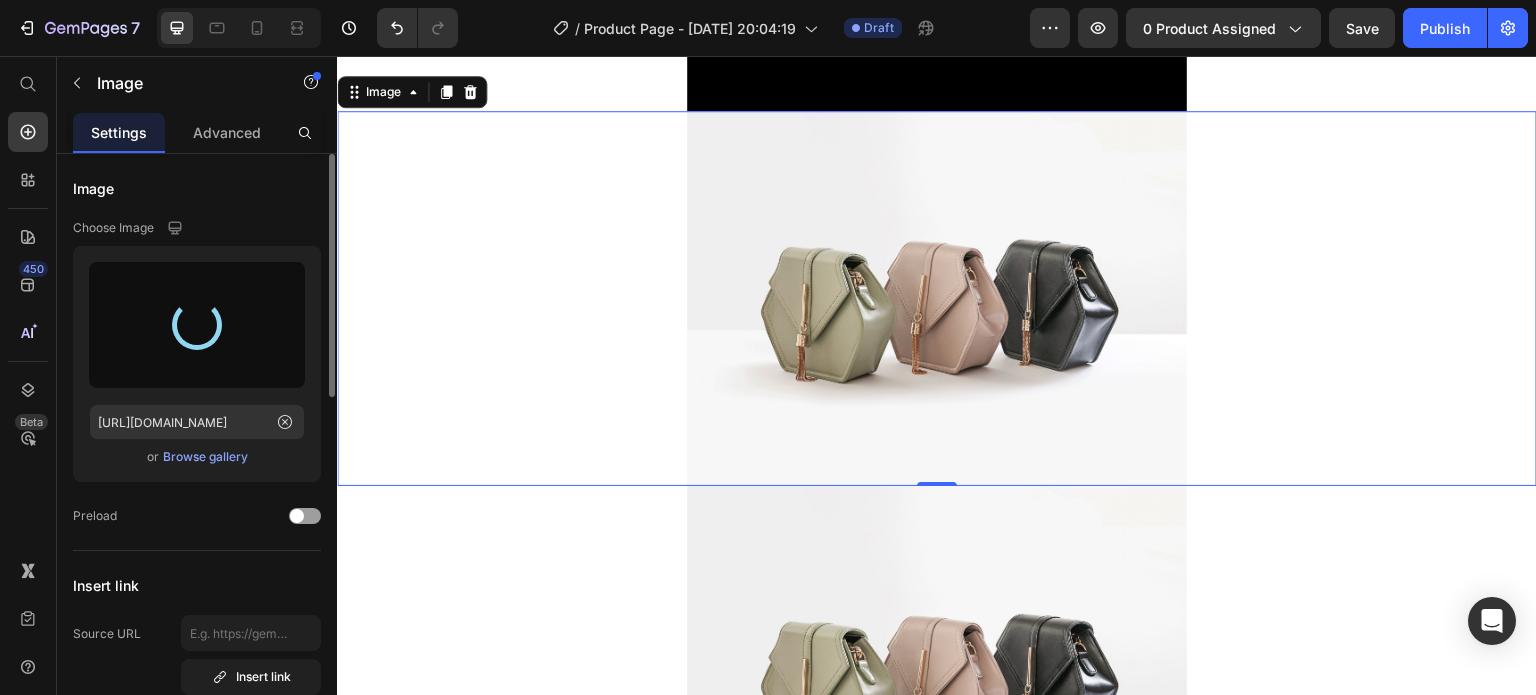 scroll, scrollTop: 6496, scrollLeft: 0, axis: vertical 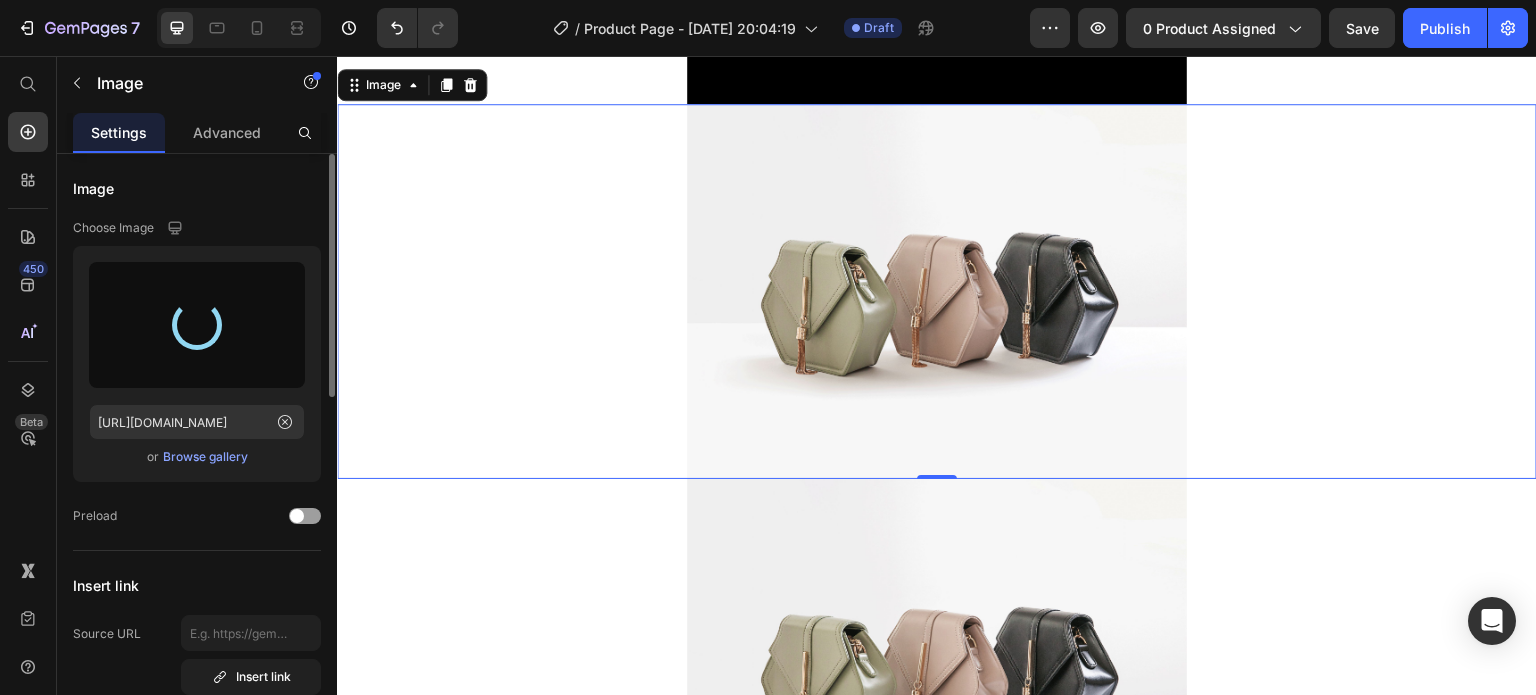type on "[URL][DOMAIN_NAME]" 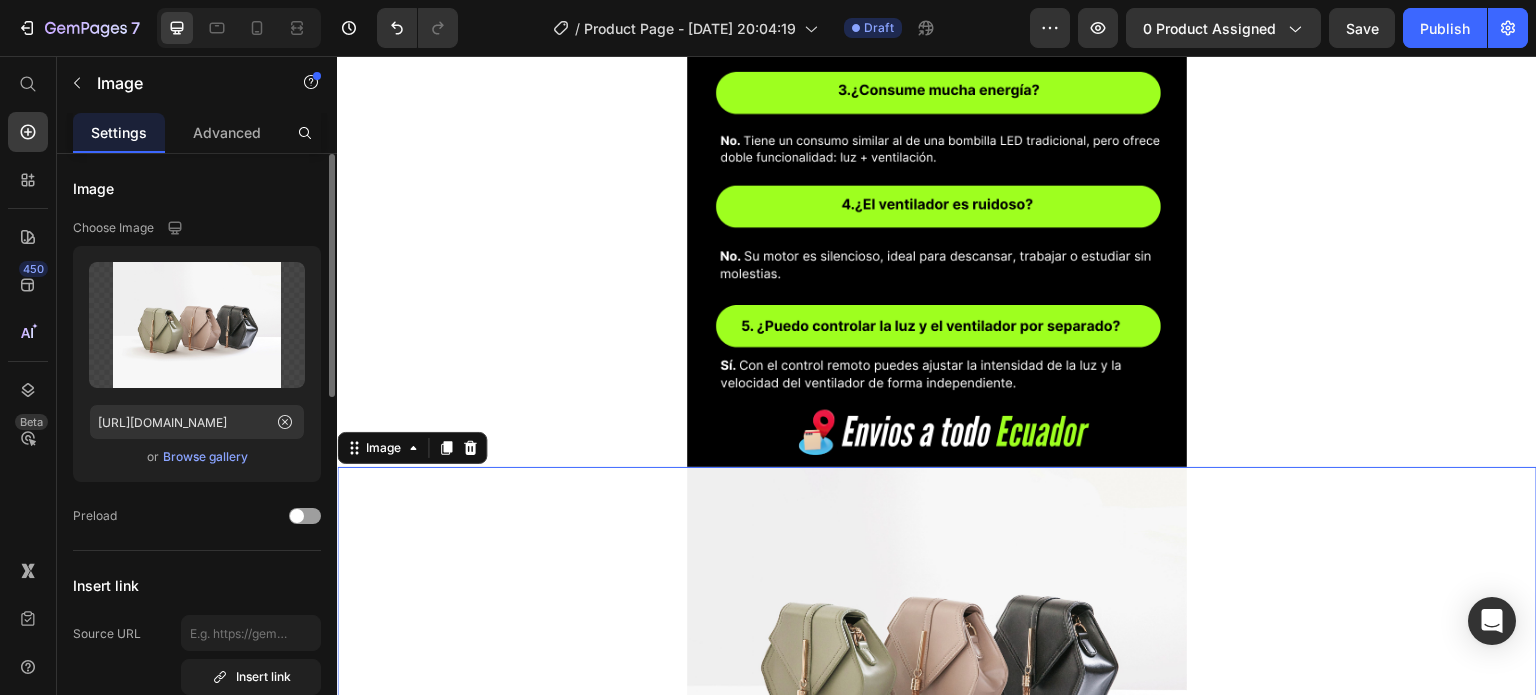 scroll, scrollTop: 7212, scrollLeft: 0, axis: vertical 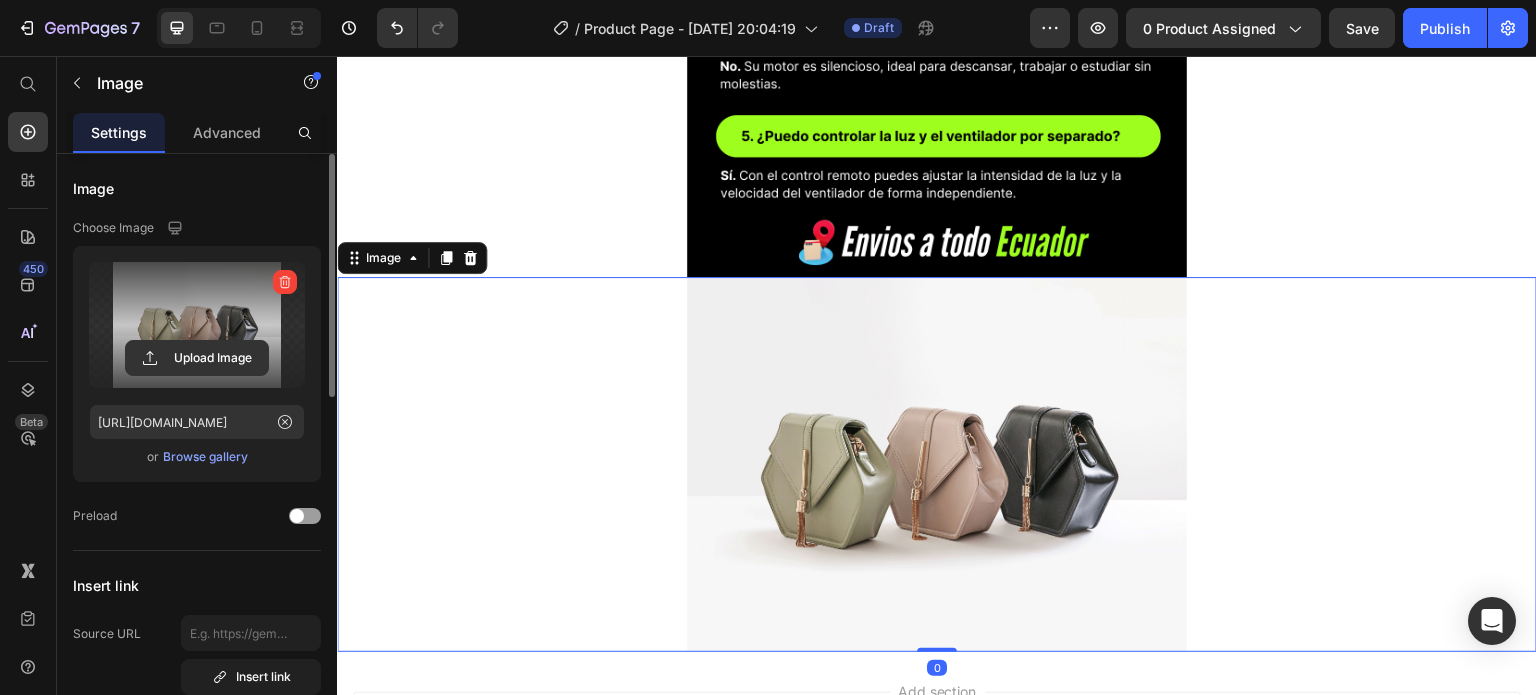 click at bounding box center (197, 325) 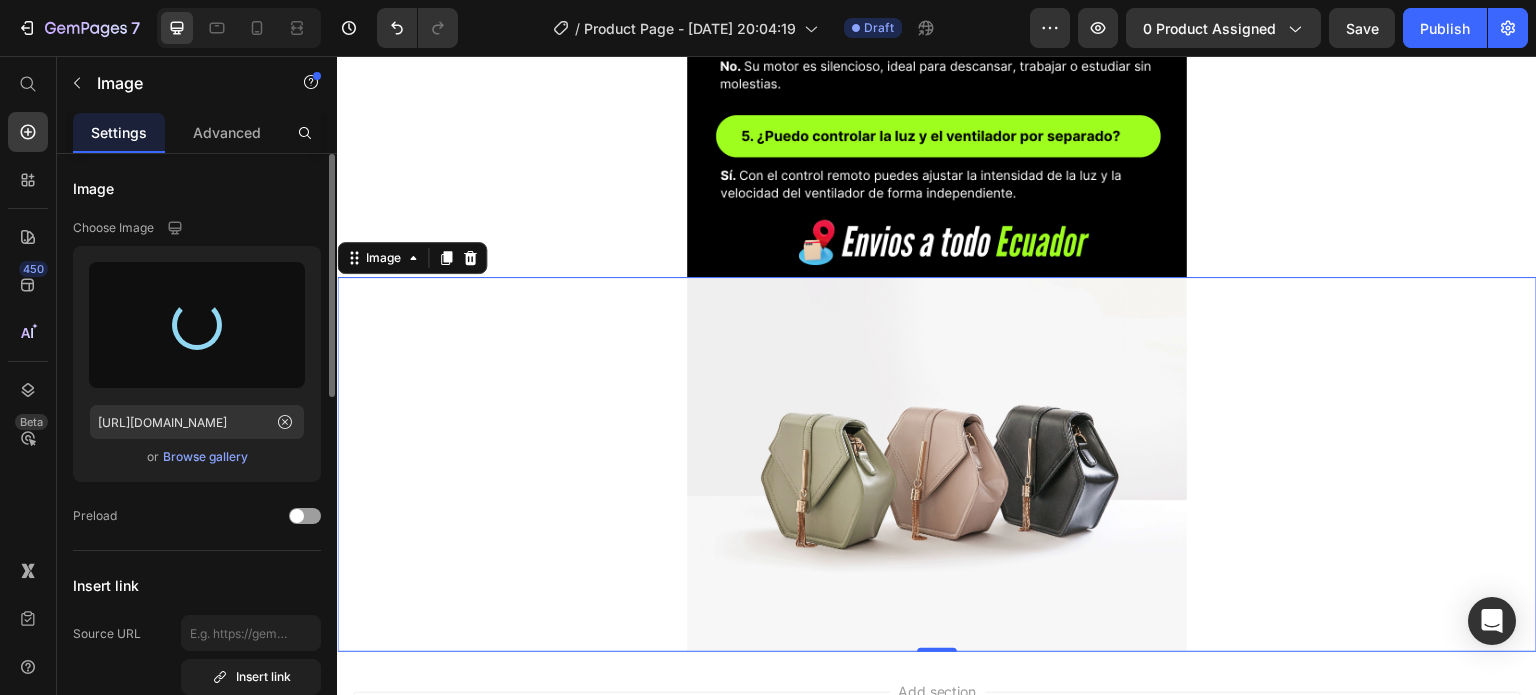 type on "[URL][DOMAIN_NAME]" 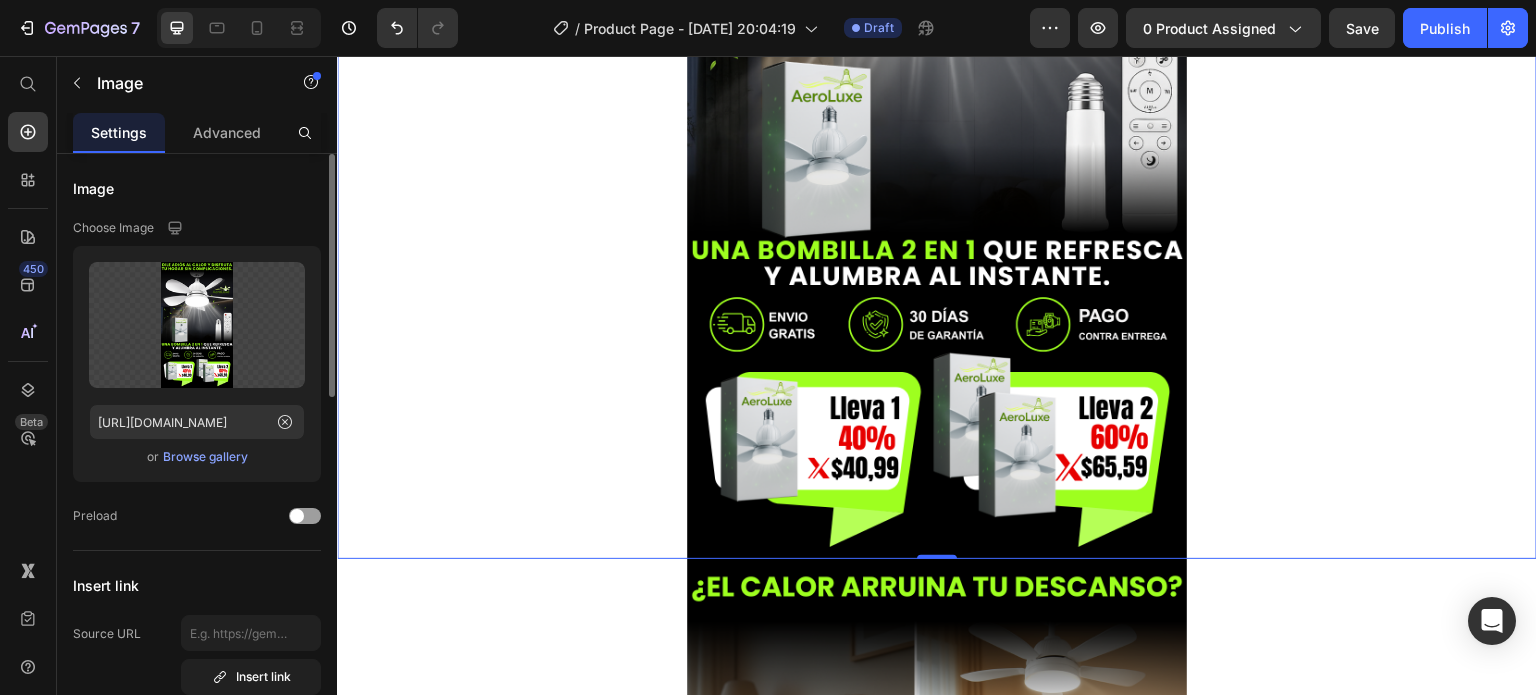 scroll, scrollTop: 987, scrollLeft: 0, axis: vertical 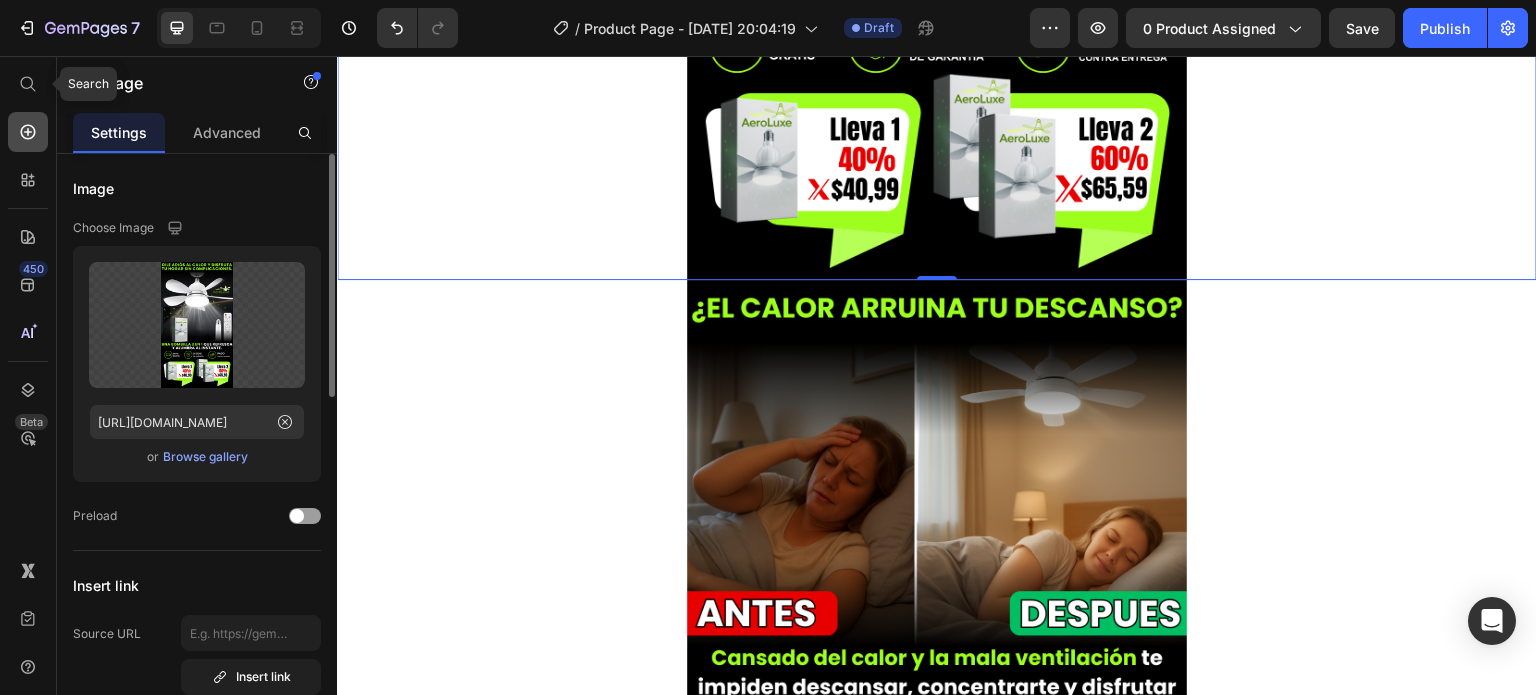 click 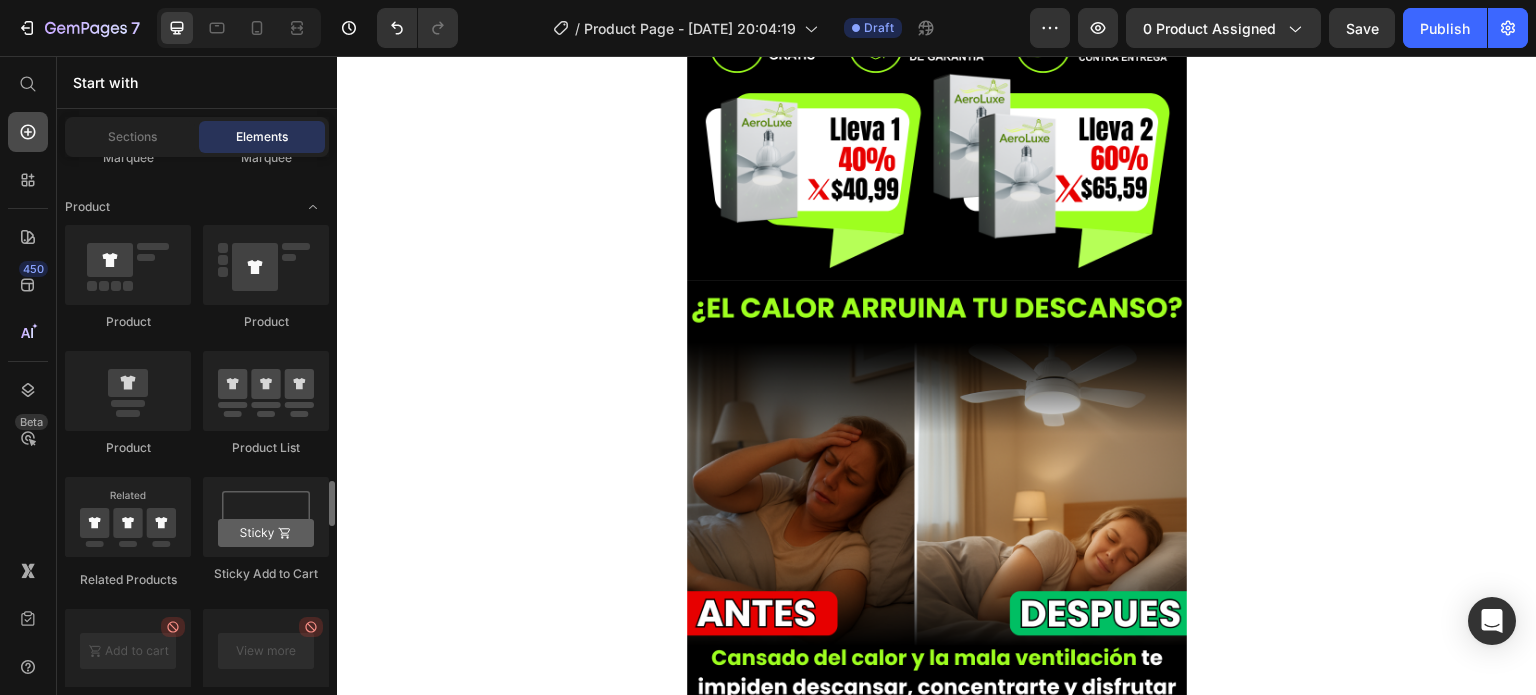 scroll, scrollTop: 2752, scrollLeft: 0, axis: vertical 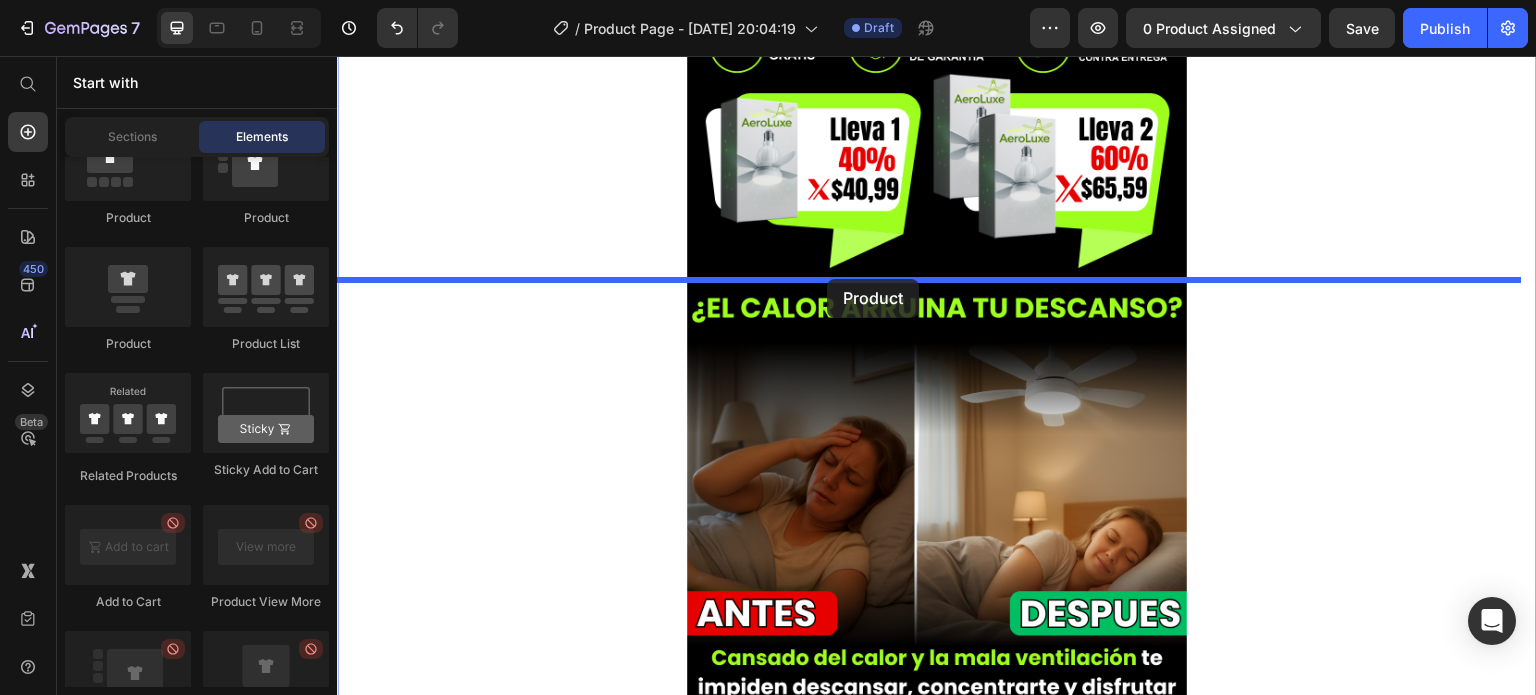 drag, startPoint x: 485, startPoint y: 375, endPoint x: 827, endPoint y: 279, distance: 355.21823 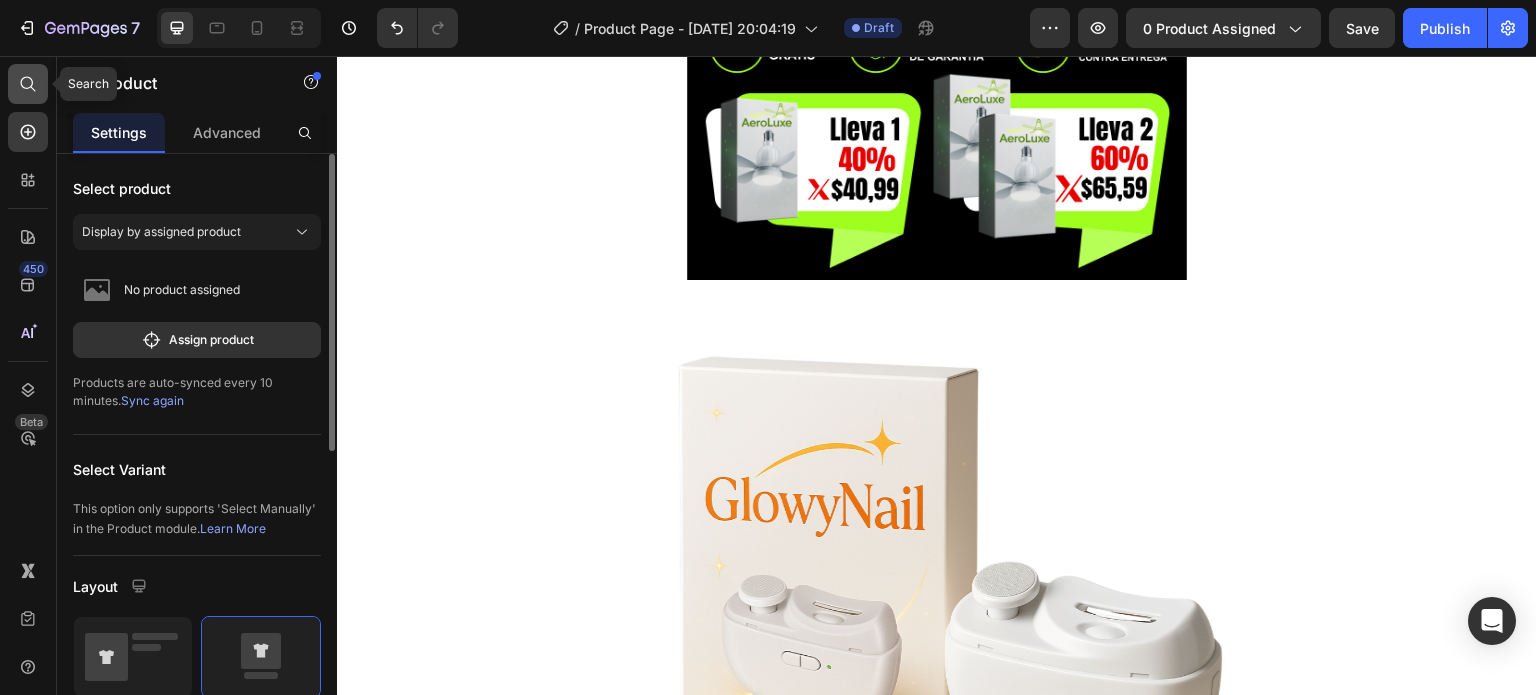 click 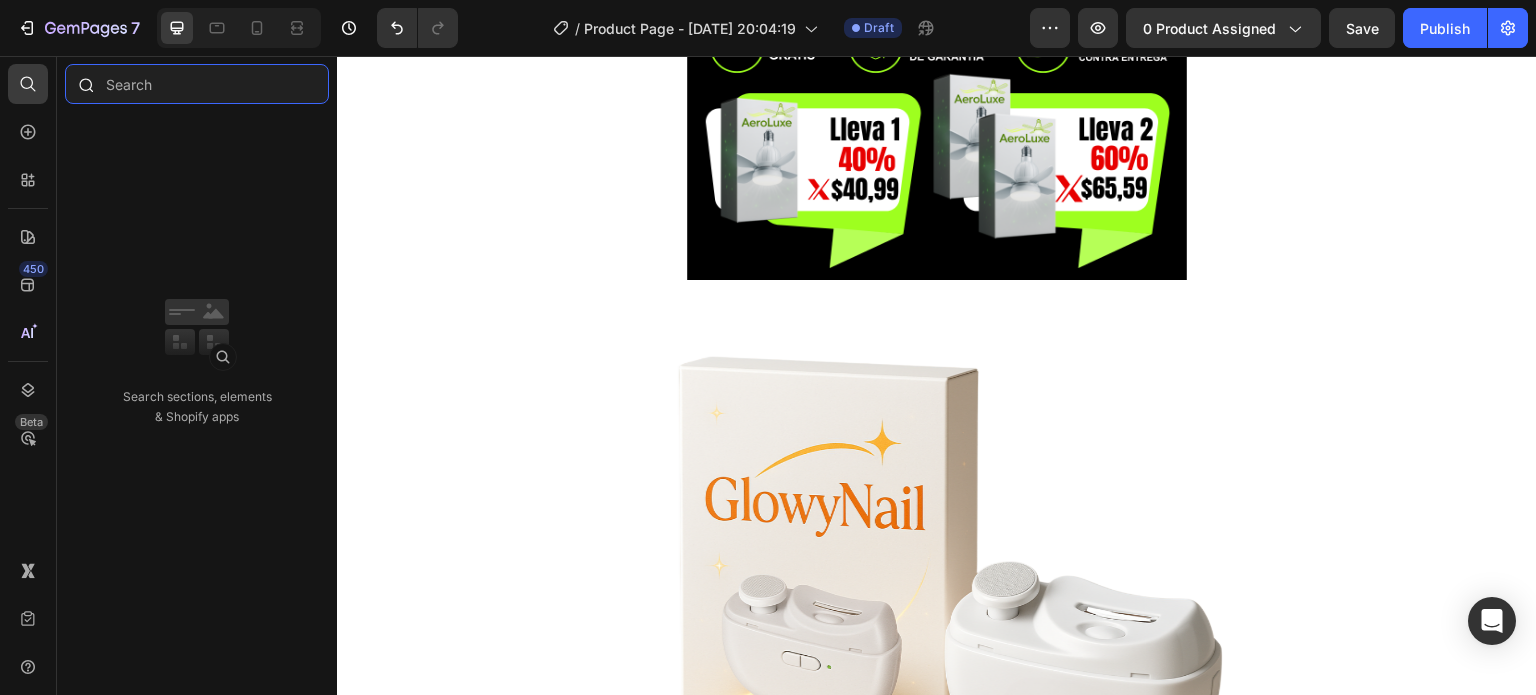 click at bounding box center (197, 84) 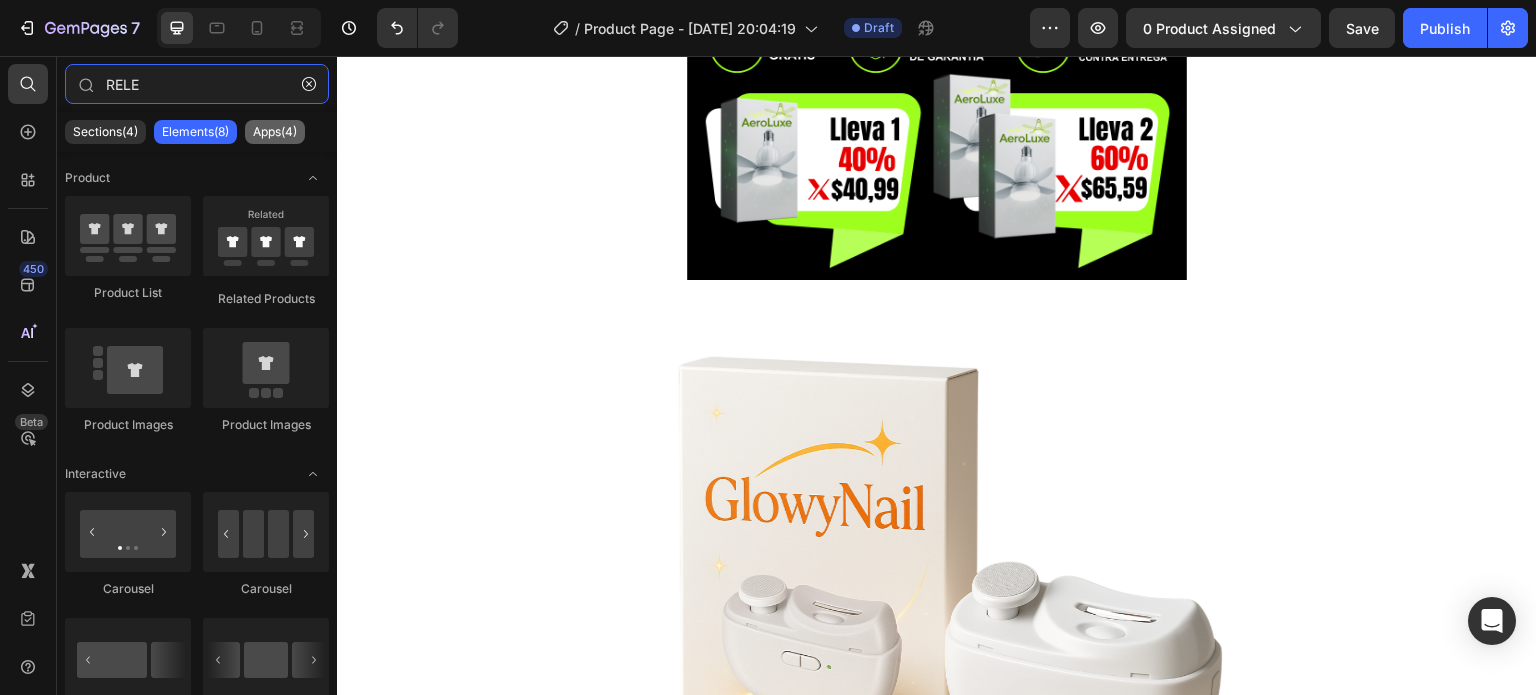 type on "RELE" 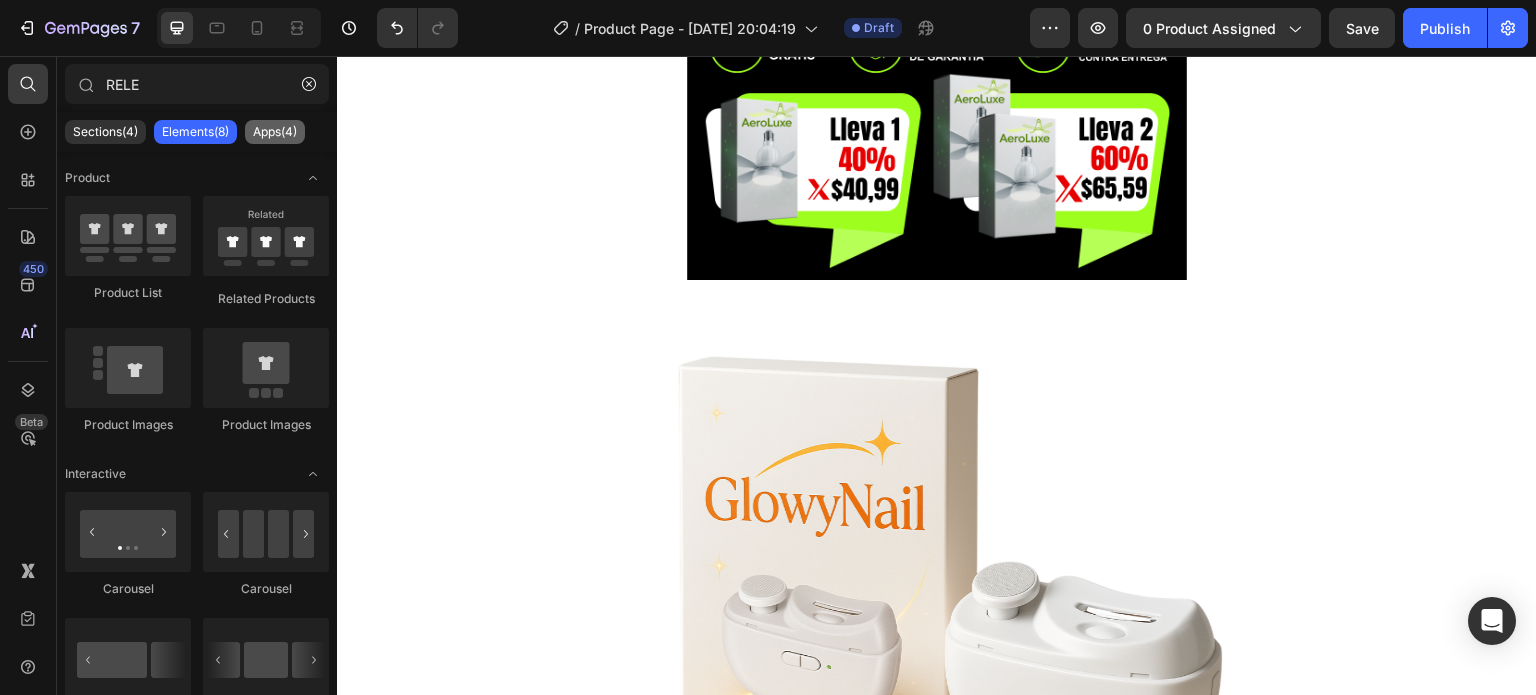 click on "Apps(4)" at bounding box center [275, 132] 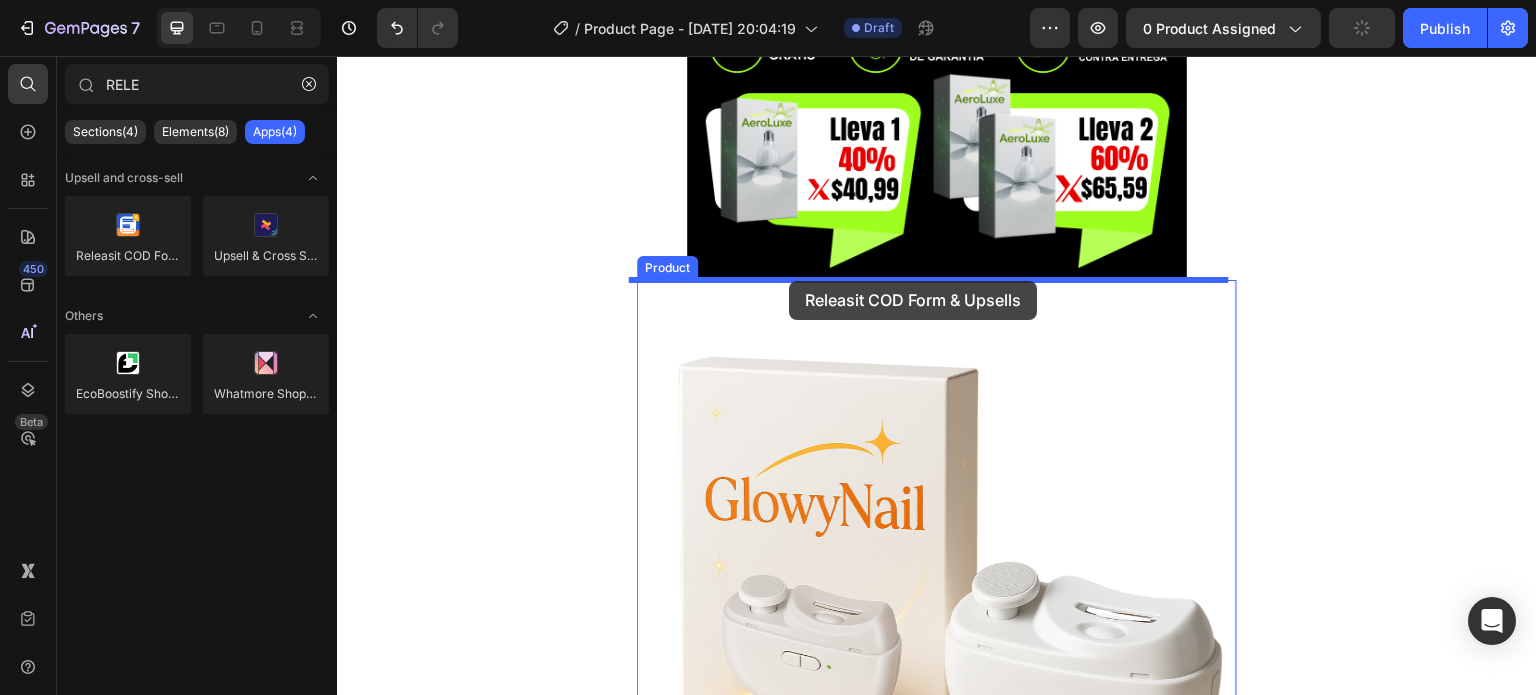 drag, startPoint x: 486, startPoint y: 307, endPoint x: 789, endPoint y: 281, distance: 304.11346 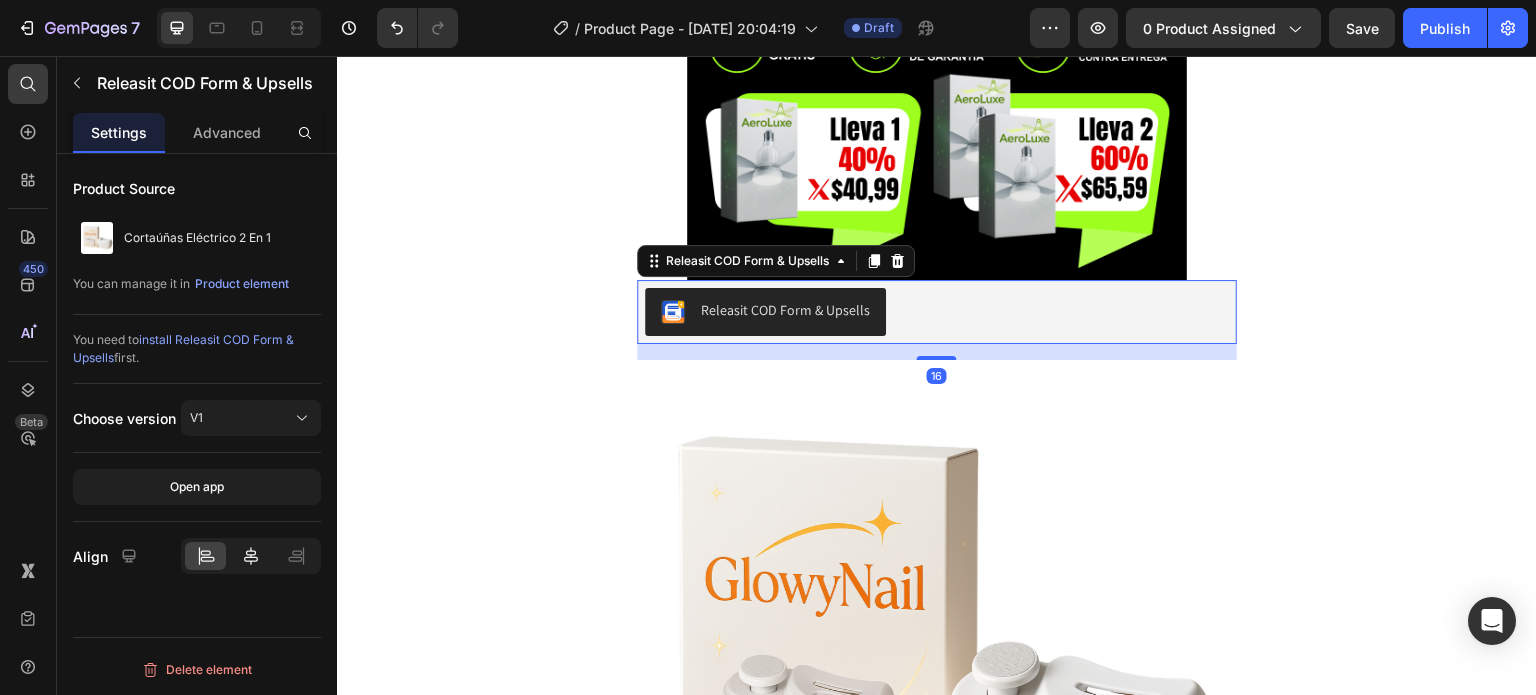 click 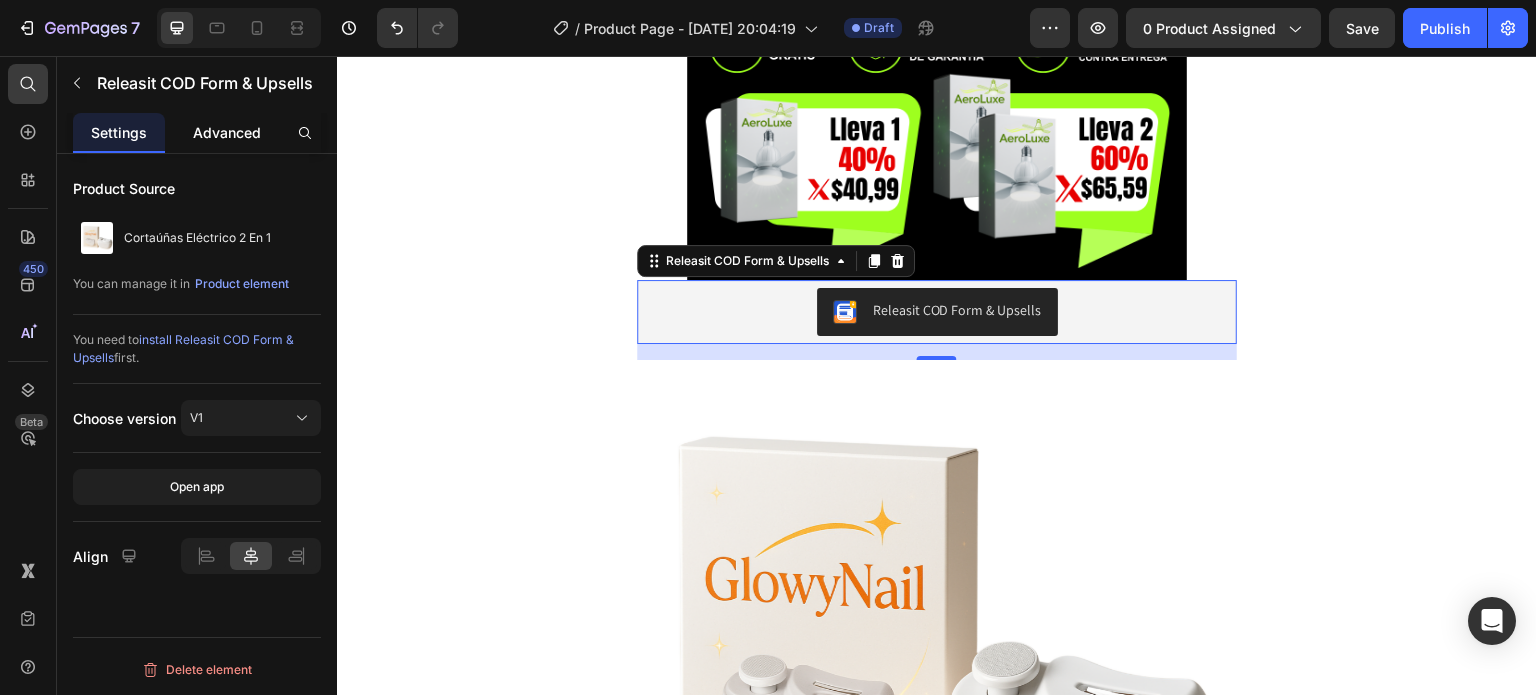 click on "Advanced" at bounding box center [227, 132] 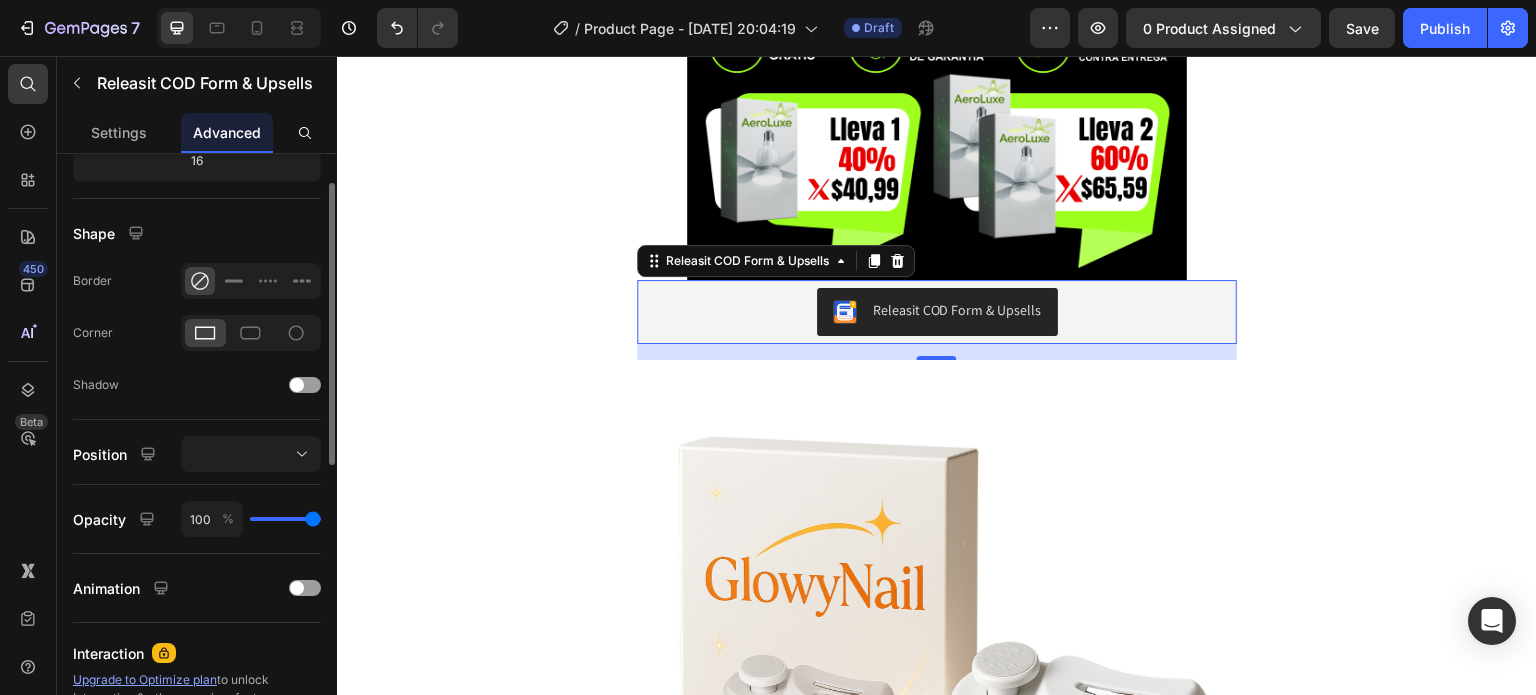 scroll, scrollTop: 481, scrollLeft: 0, axis: vertical 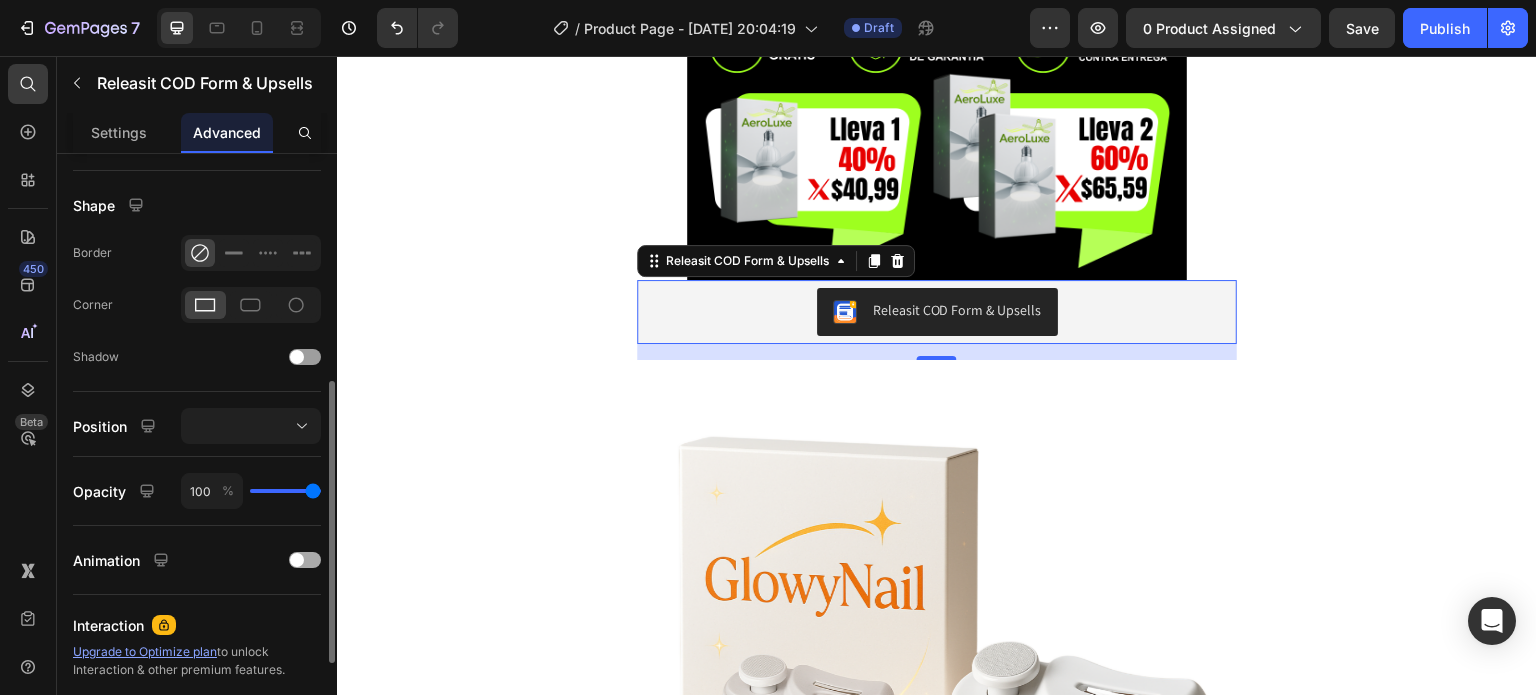 click at bounding box center [297, 560] 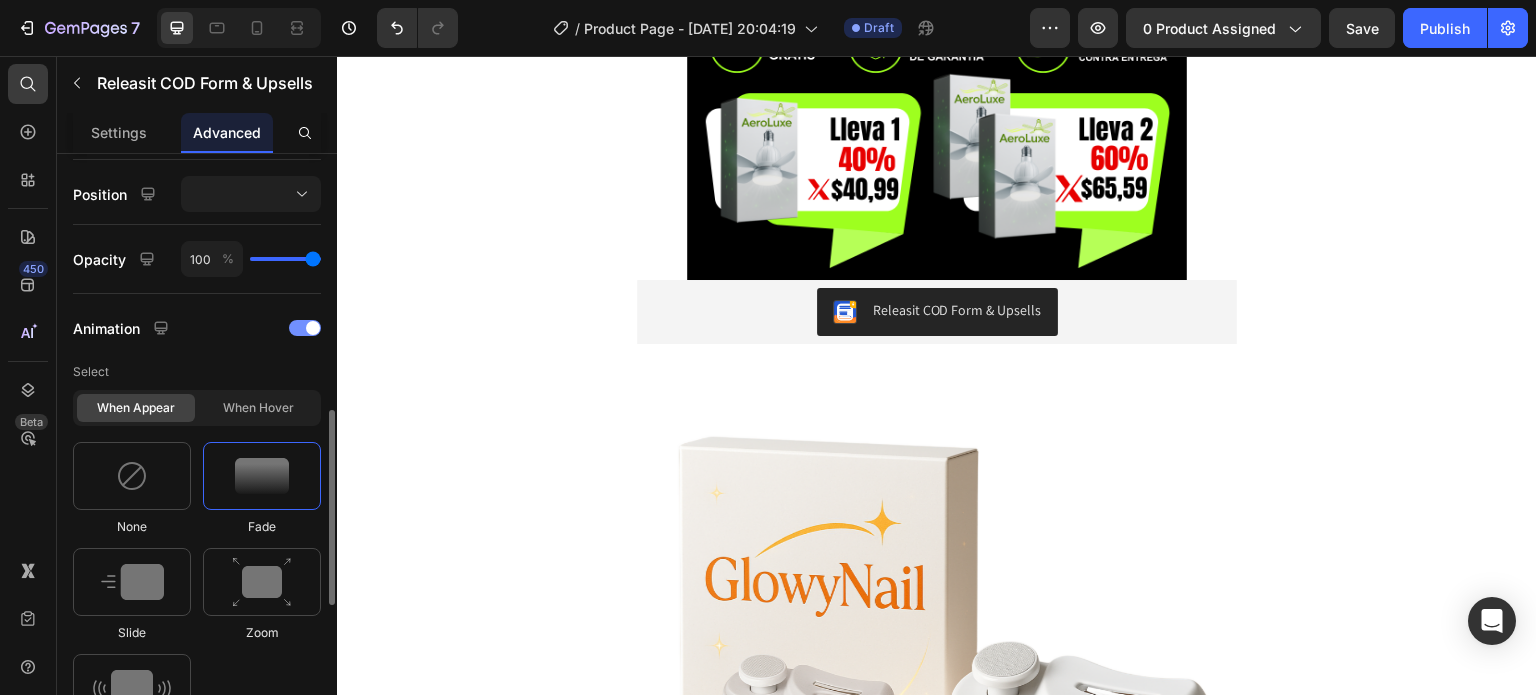 scroll, scrollTop: 743, scrollLeft: 0, axis: vertical 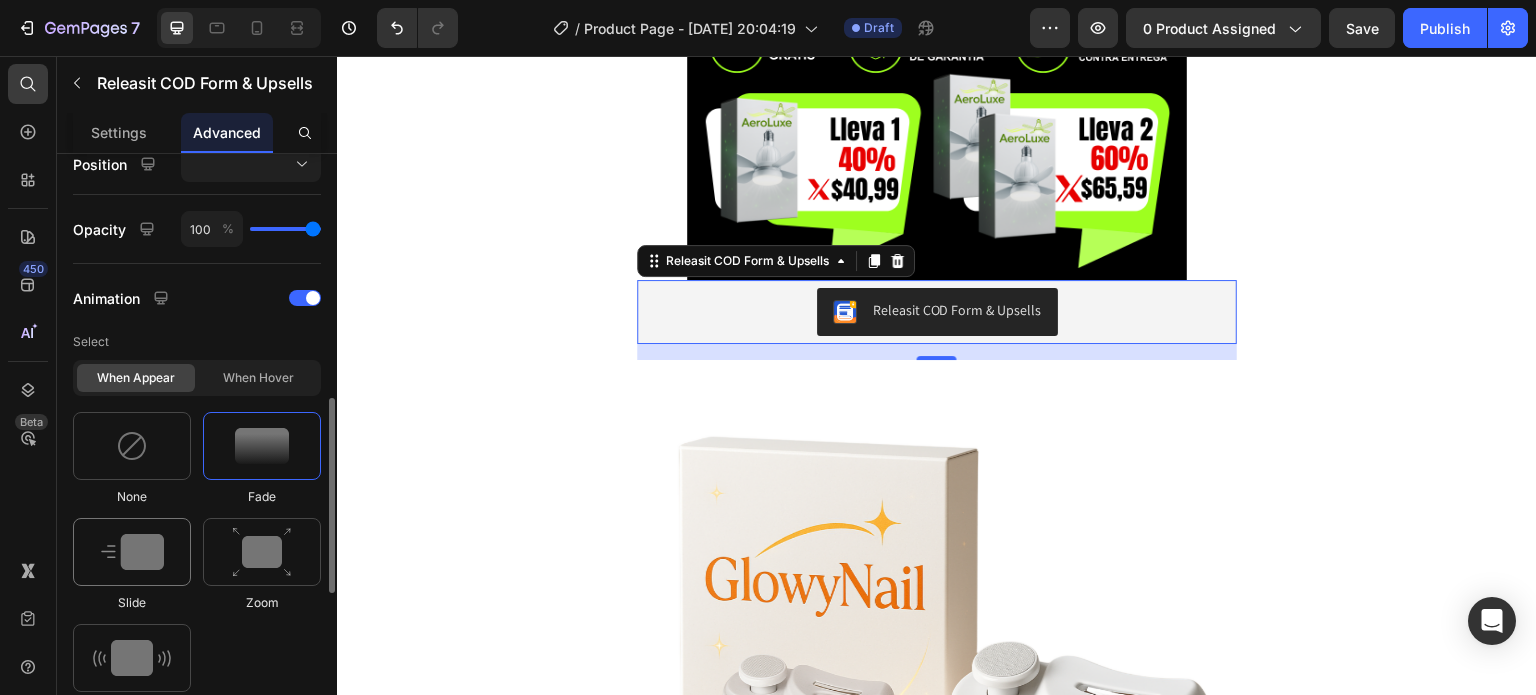 click at bounding box center [132, 552] 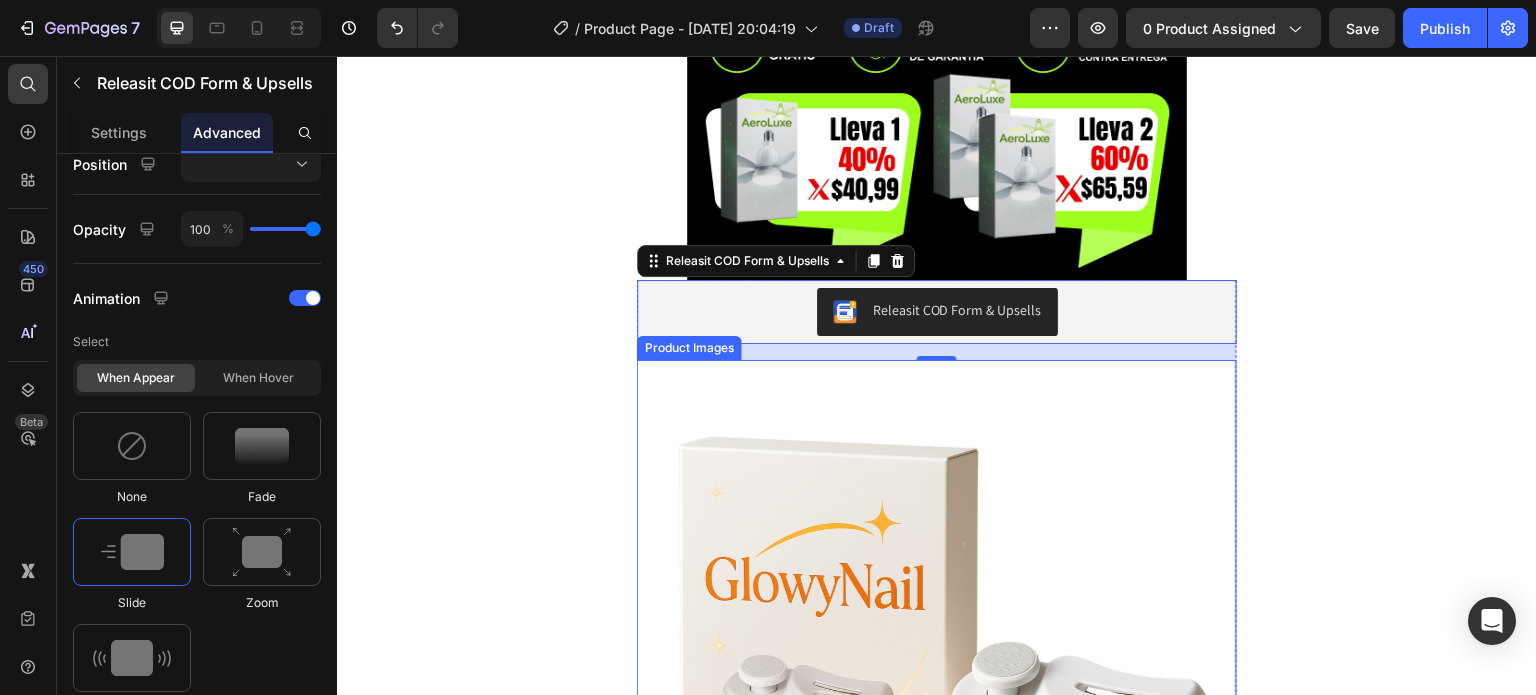 click at bounding box center [937, 660] 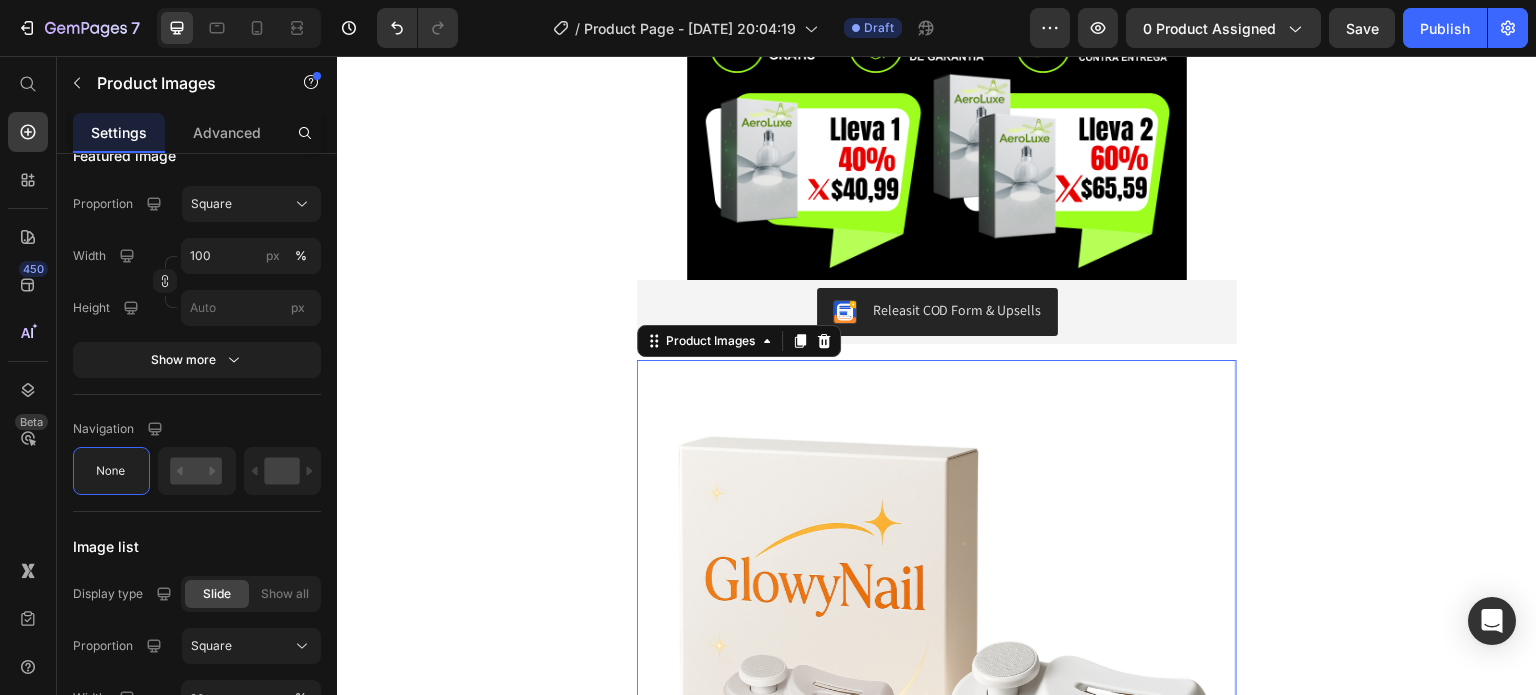 scroll, scrollTop: 0, scrollLeft: 0, axis: both 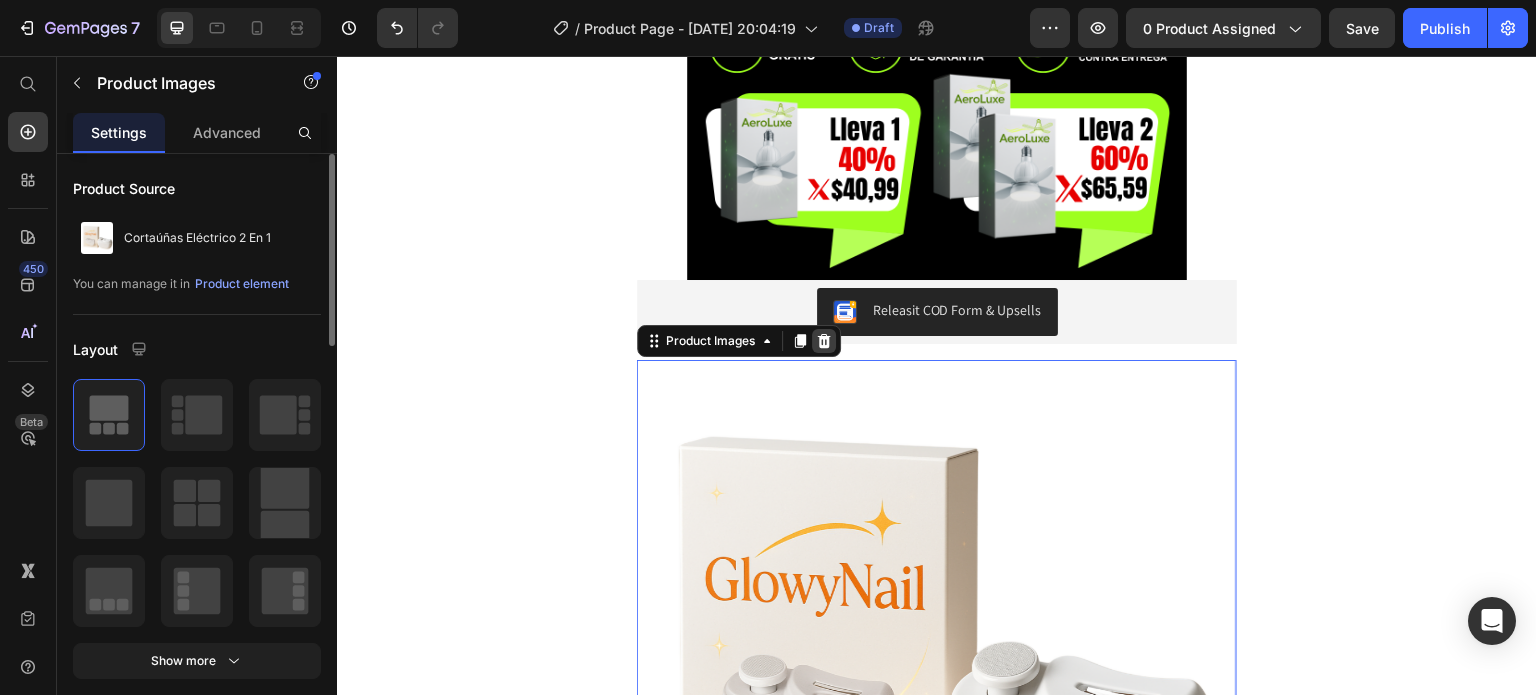 click 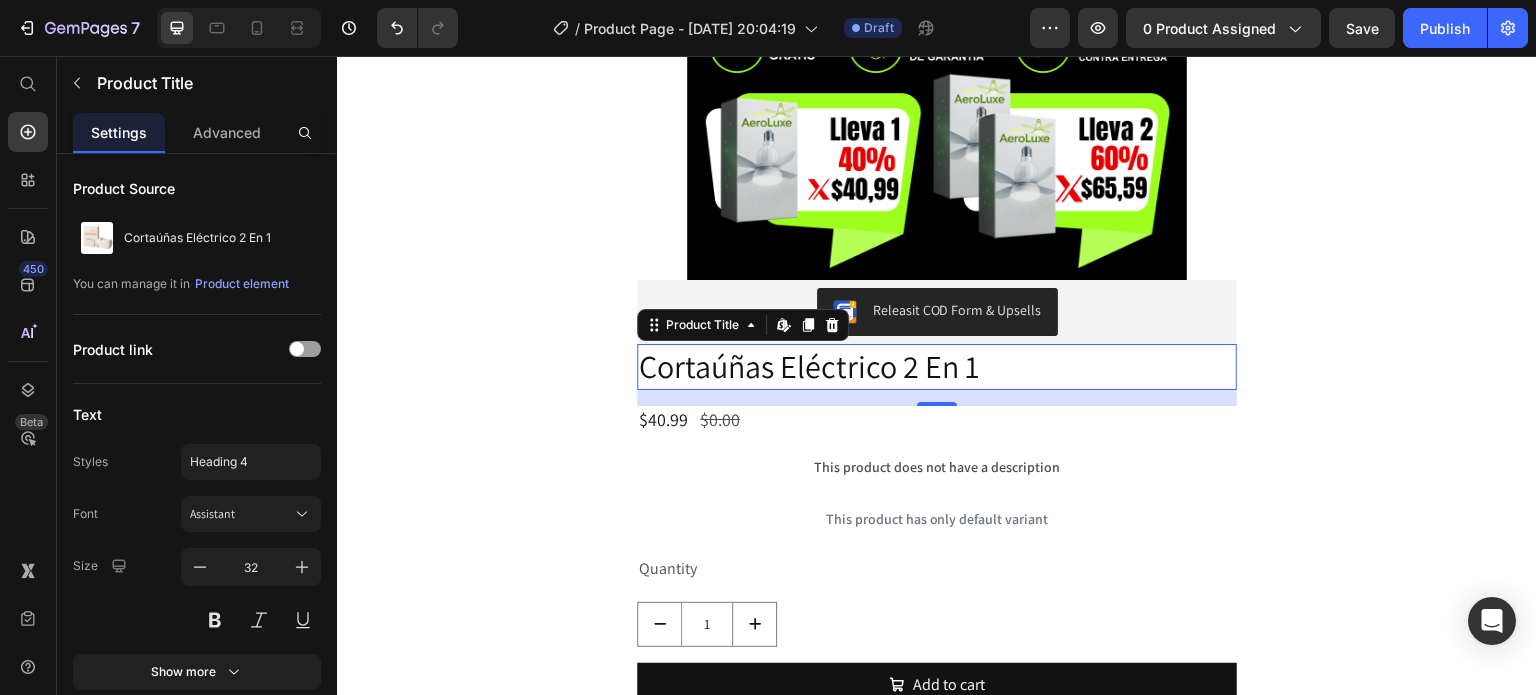 click on "Cortaúñas Eléctrico 2 En 1" at bounding box center [937, 367] 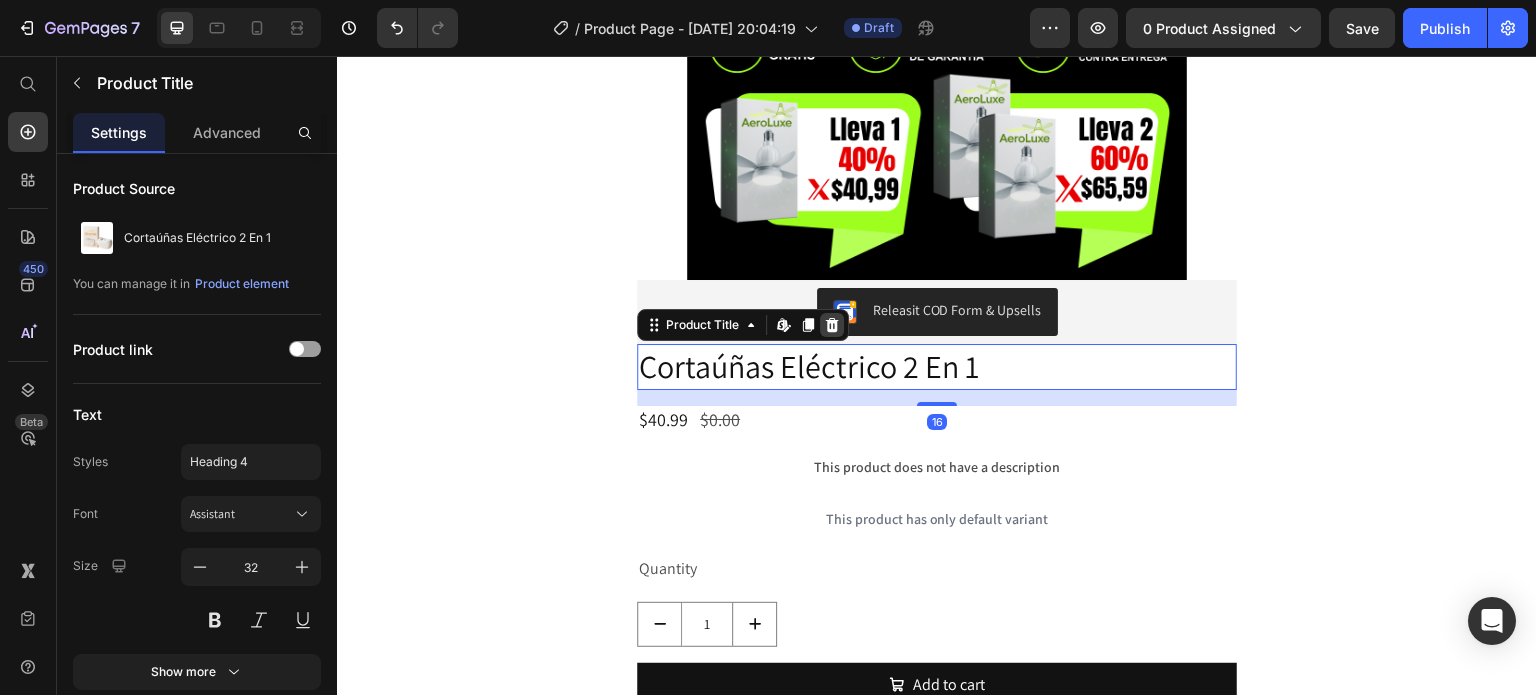 click 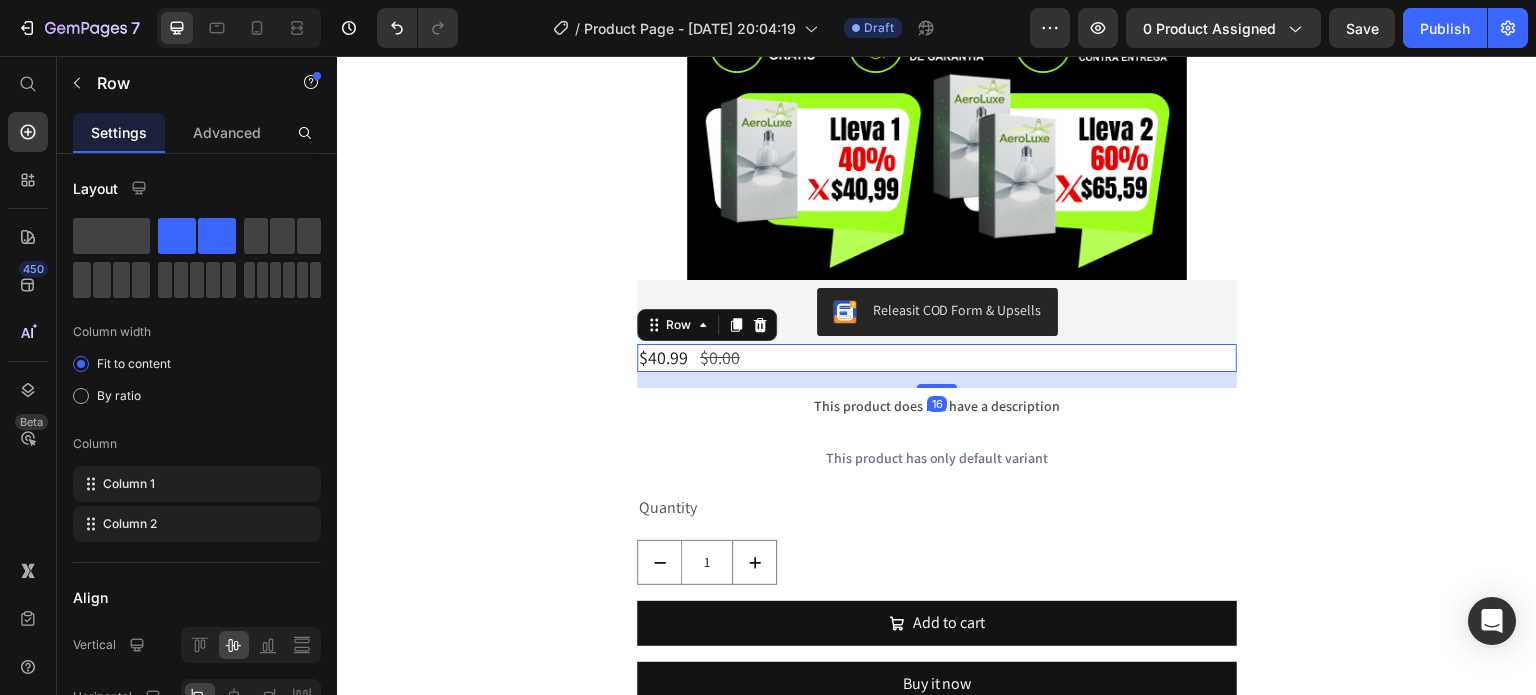 click on "$40.99 Product Price $0.00 Product Price Row   16" at bounding box center (937, 357) 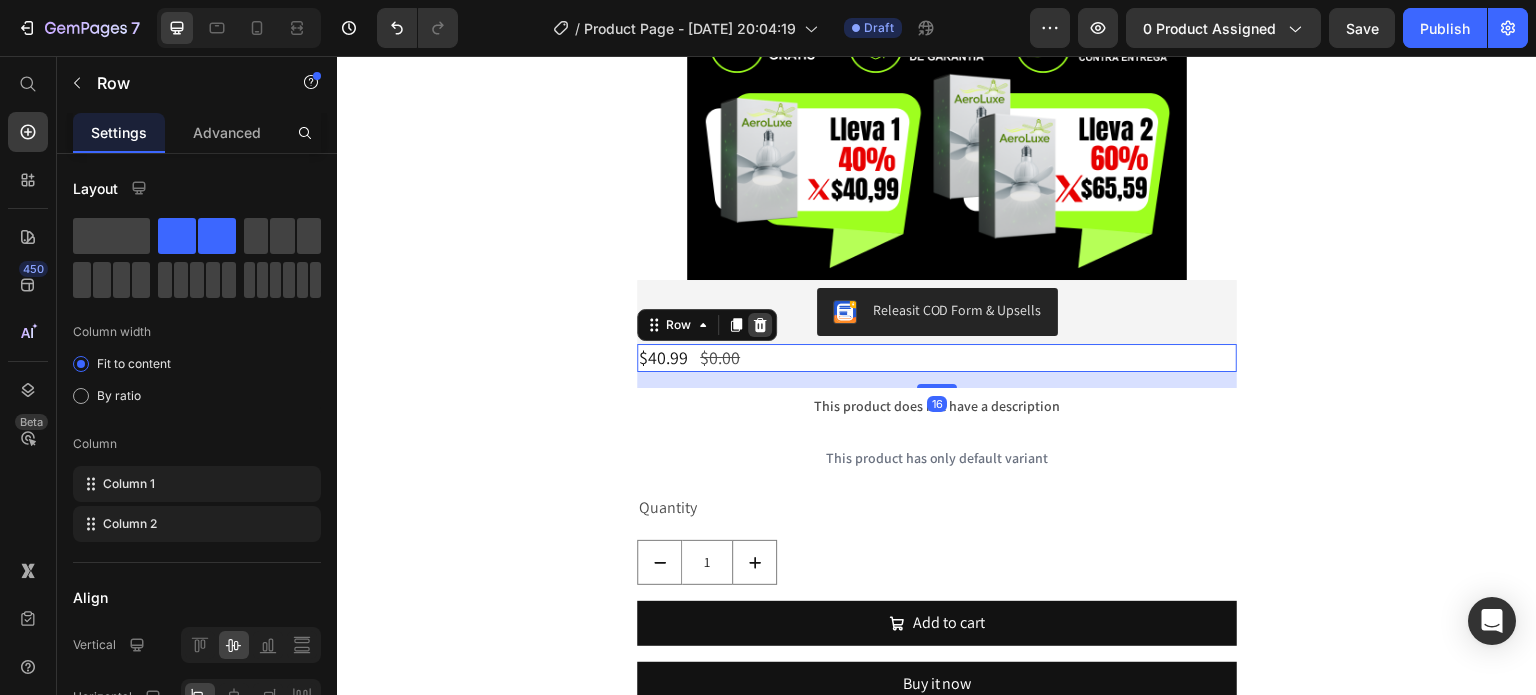 click 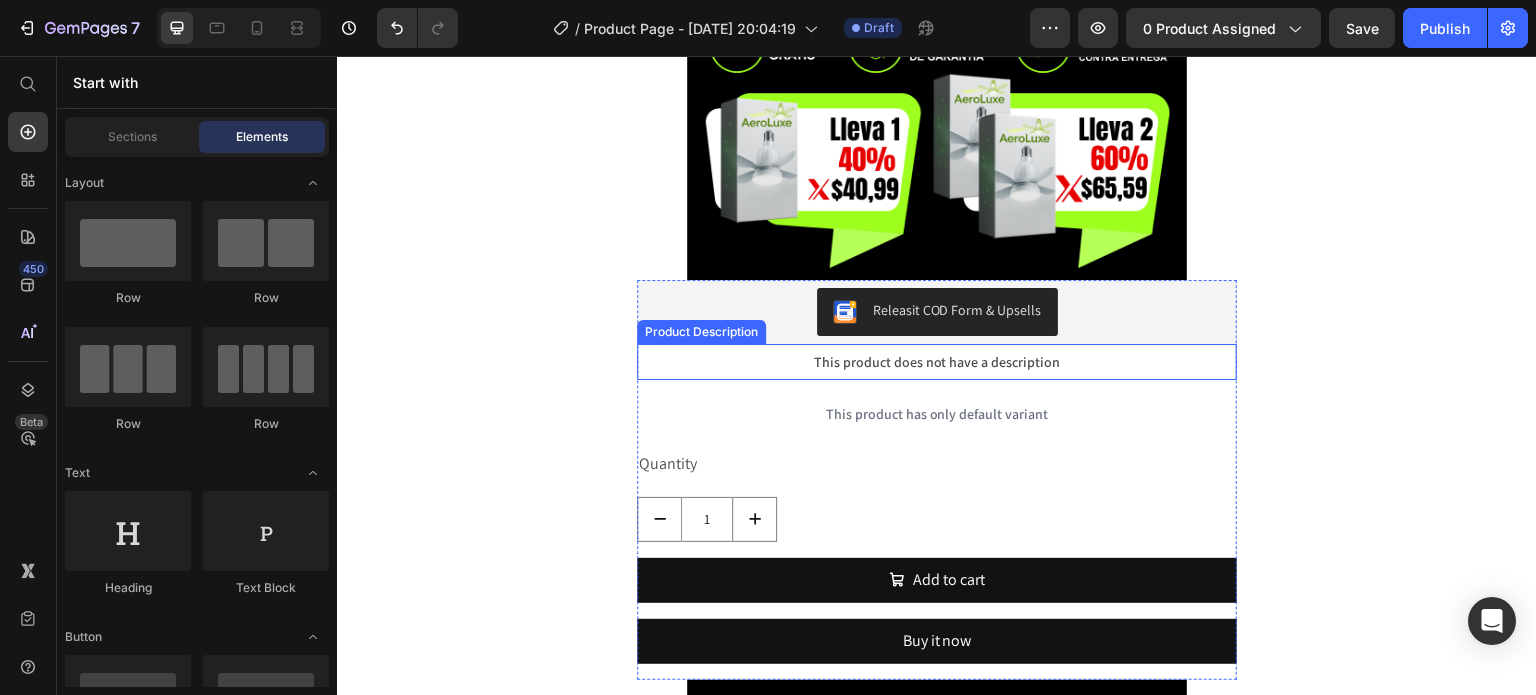 click on "This product does not have a description" at bounding box center (937, 362) 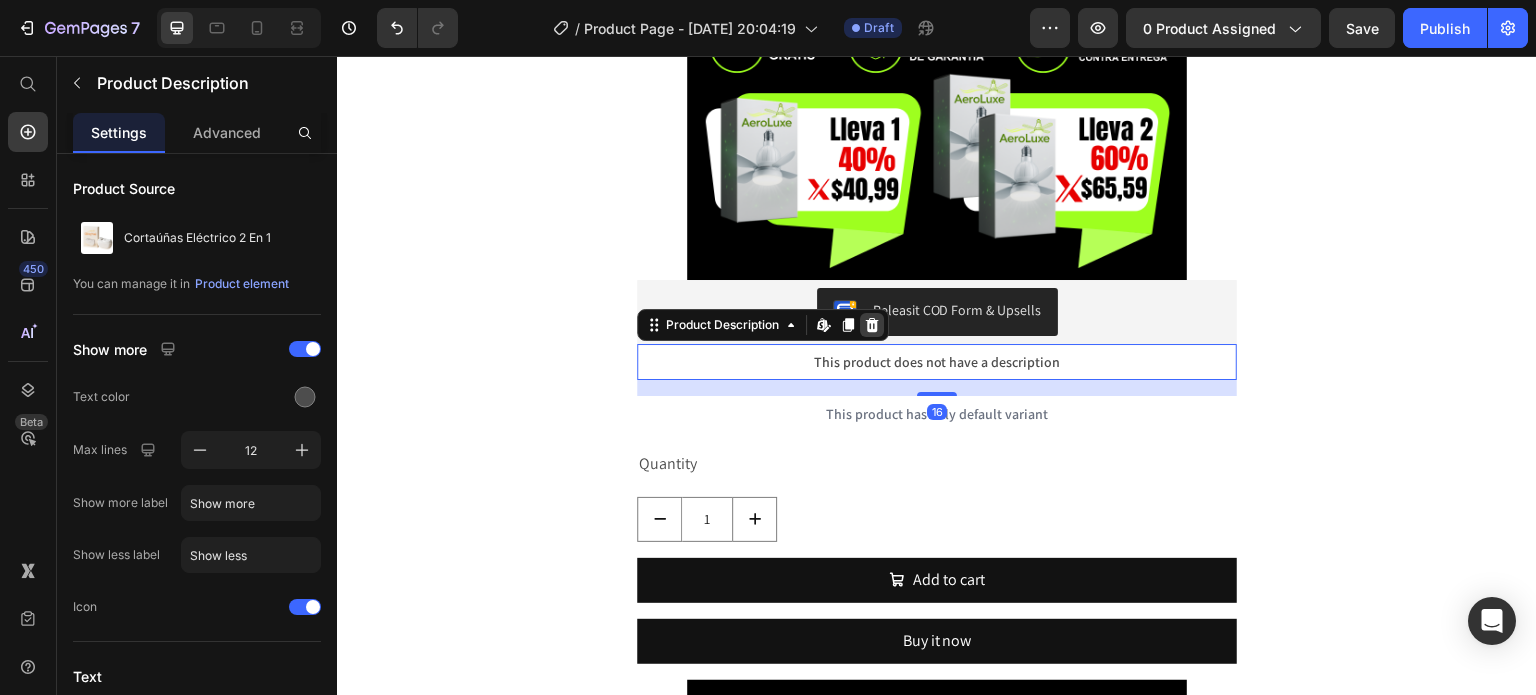 click 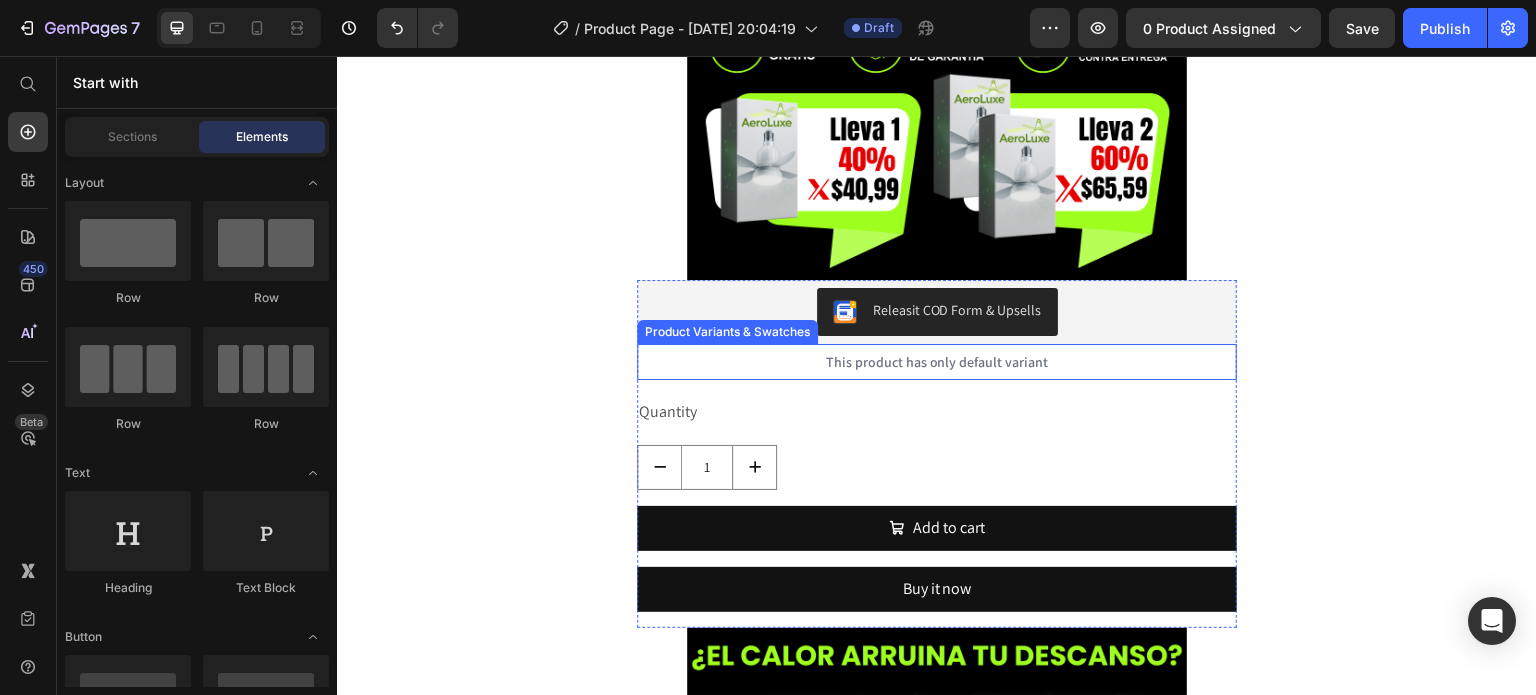 click on "This product has only default variant" at bounding box center (937, 362) 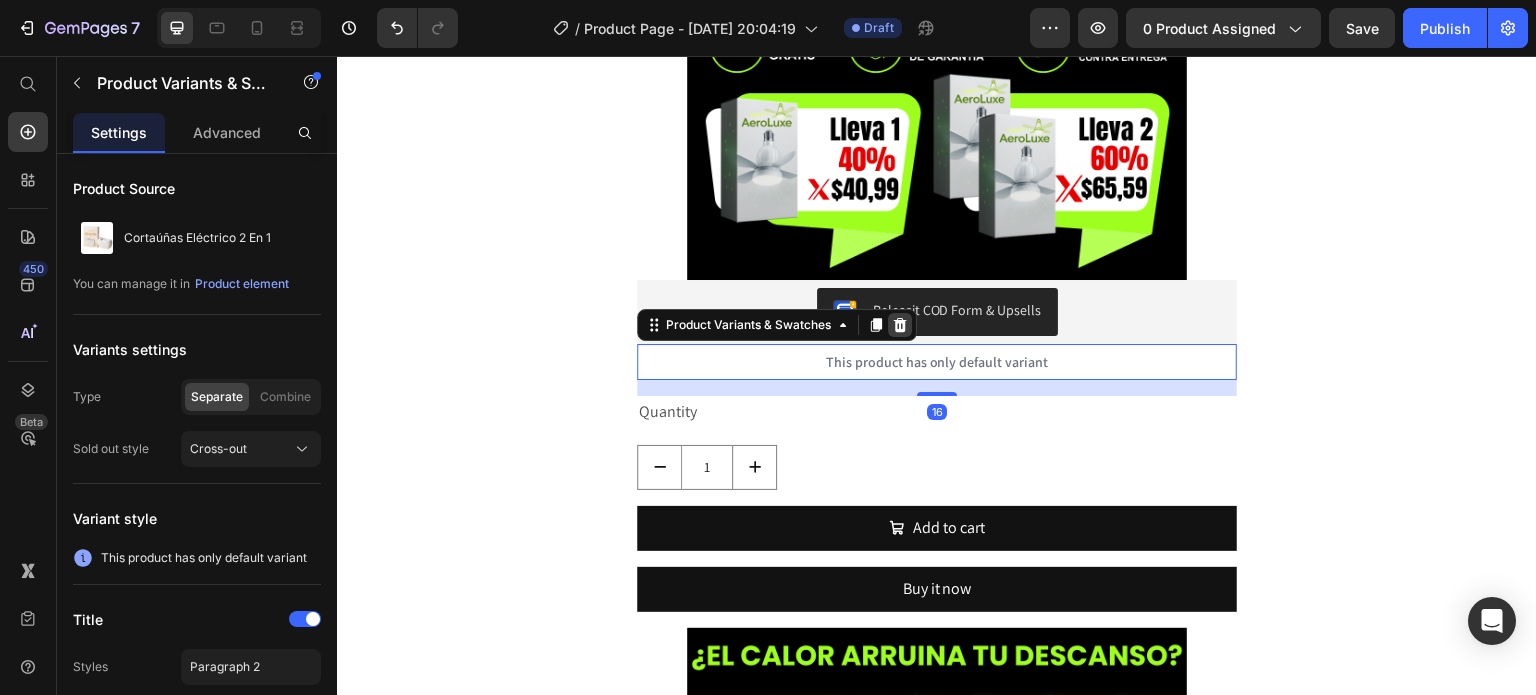 click 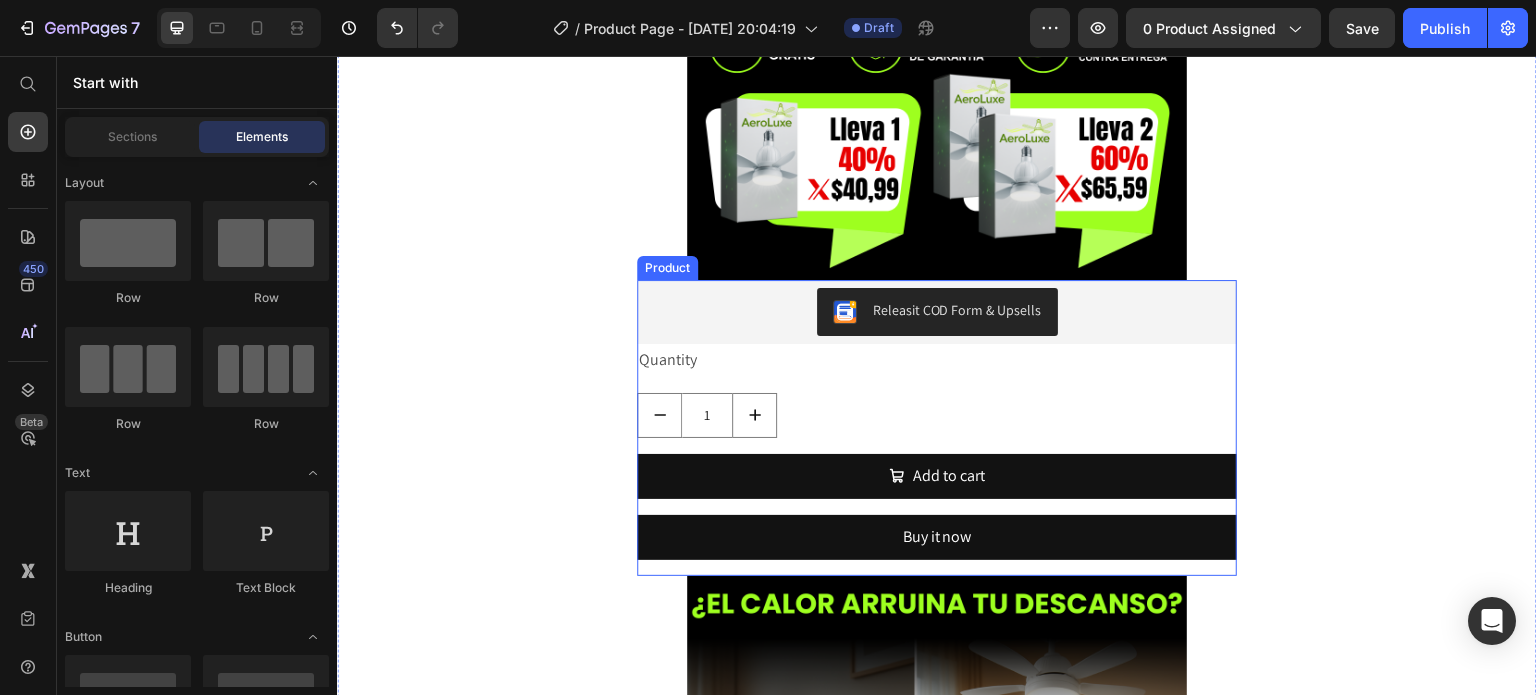 click on "Quantity Text Block" at bounding box center [937, 360] 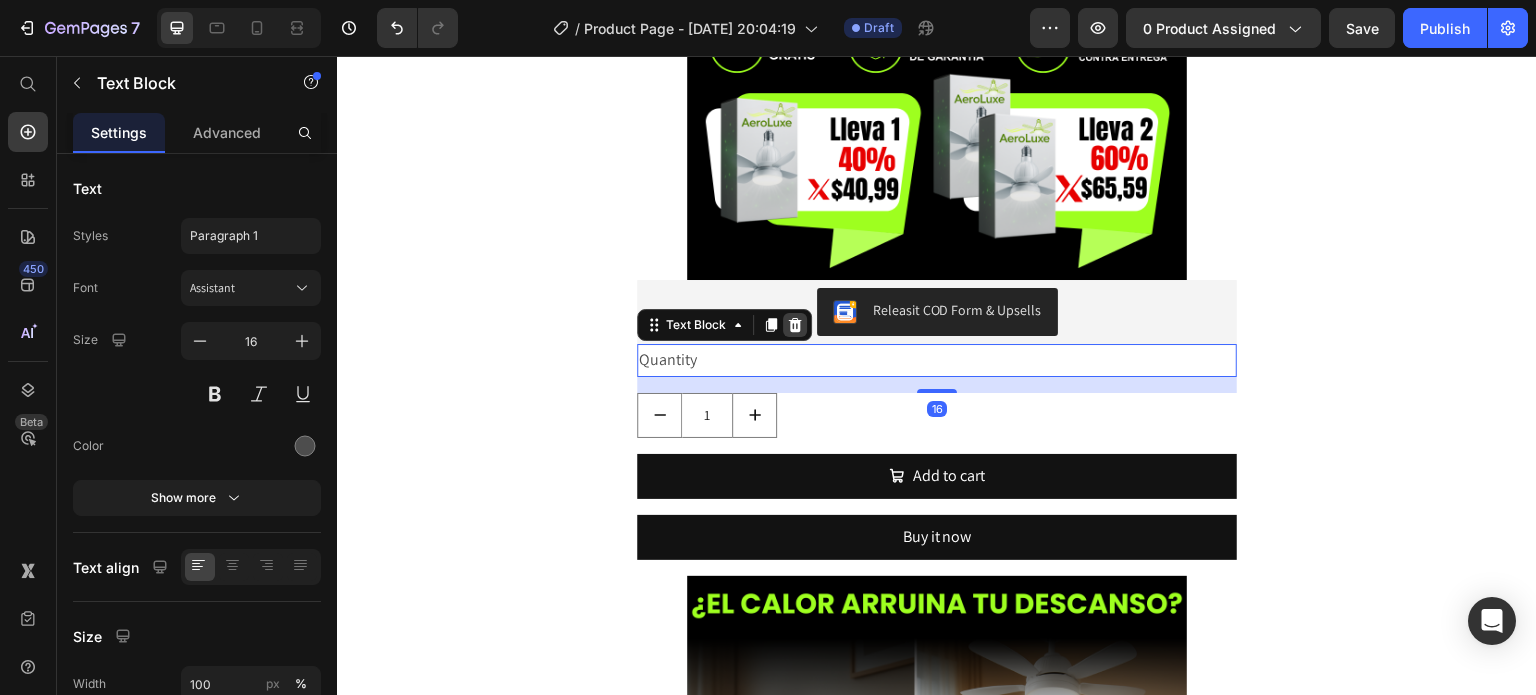 click 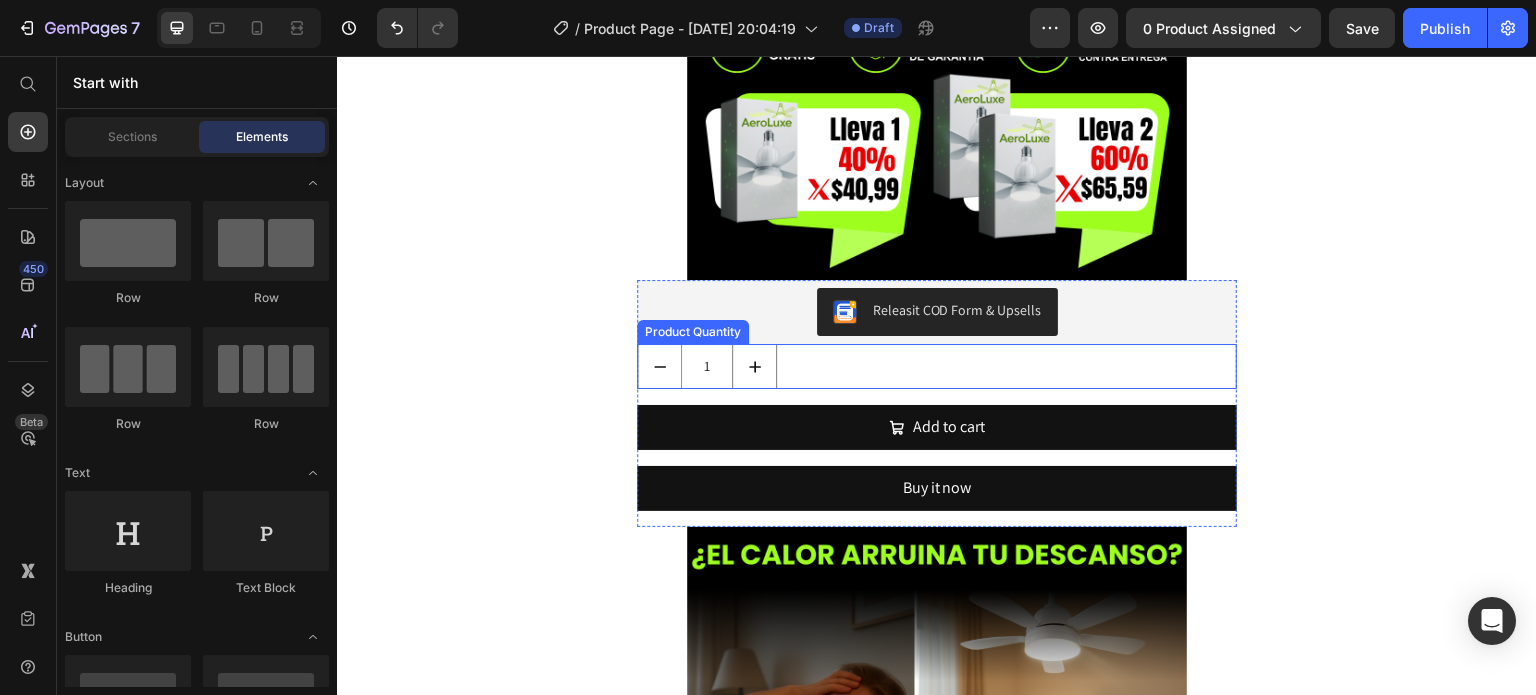 click on "1" at bounding box center [937, 366] 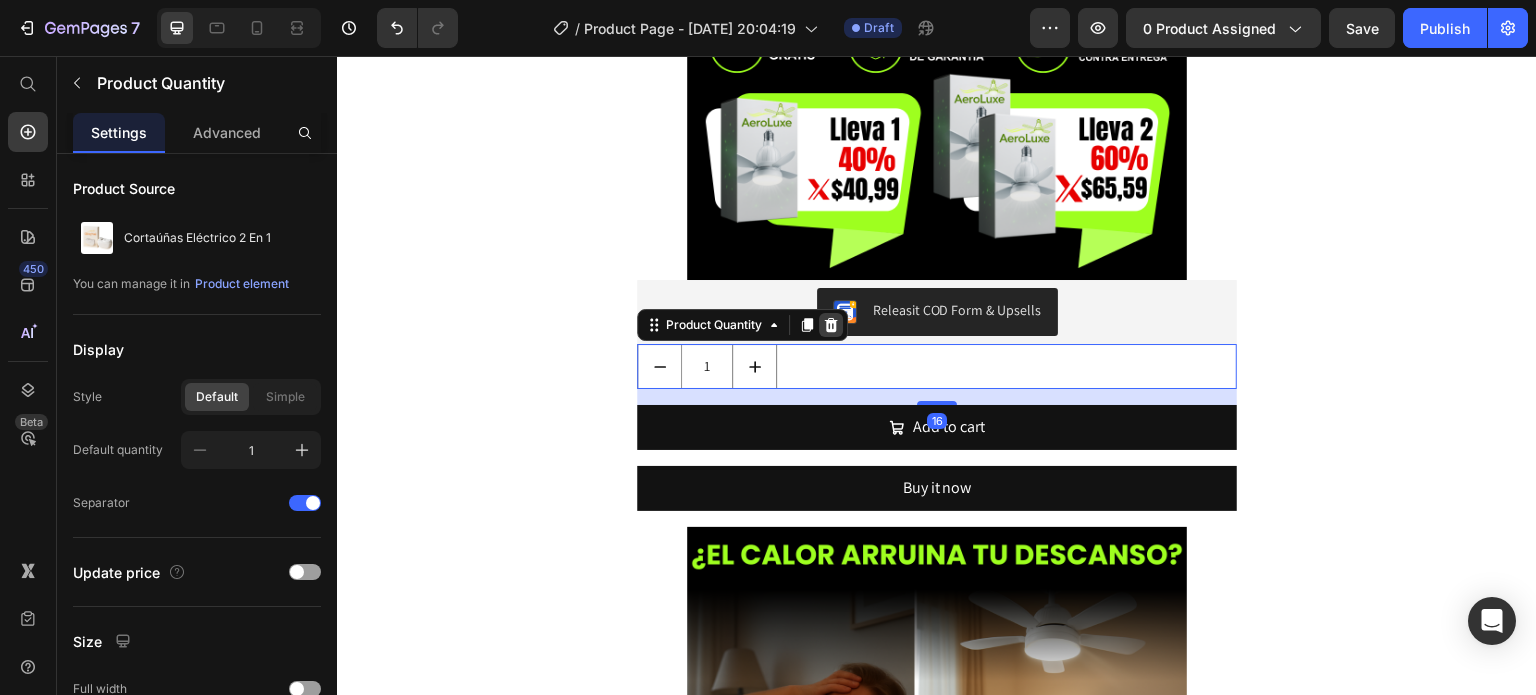 click 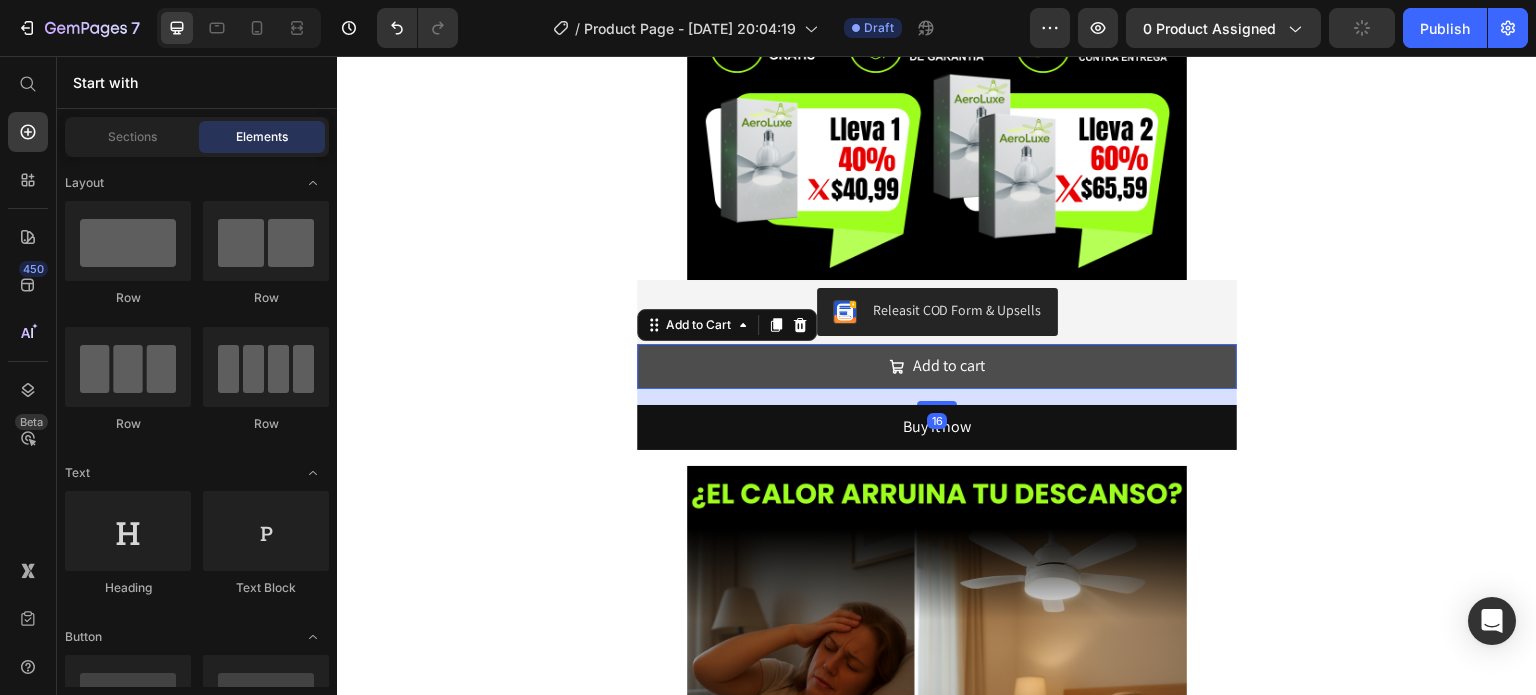 click on "Add to cart" at bounding box center [937, 366] 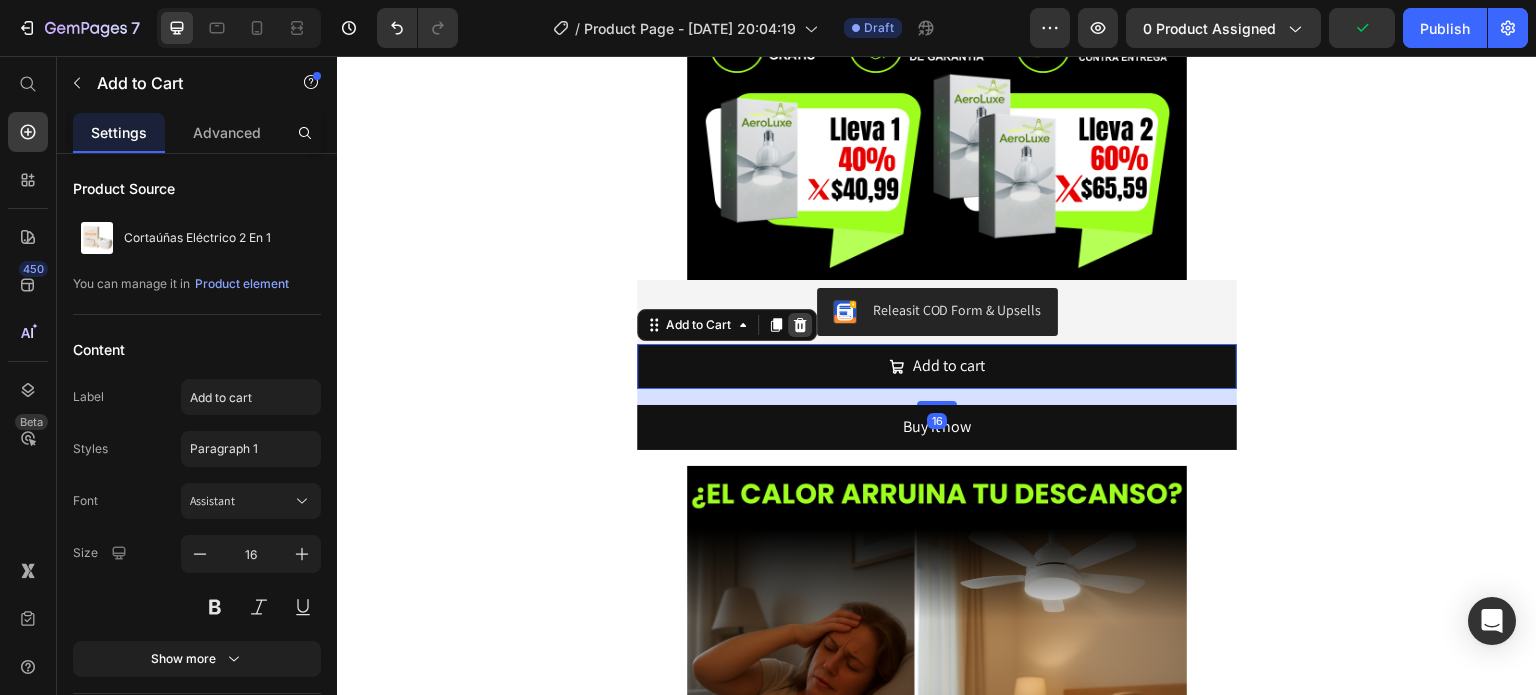 click 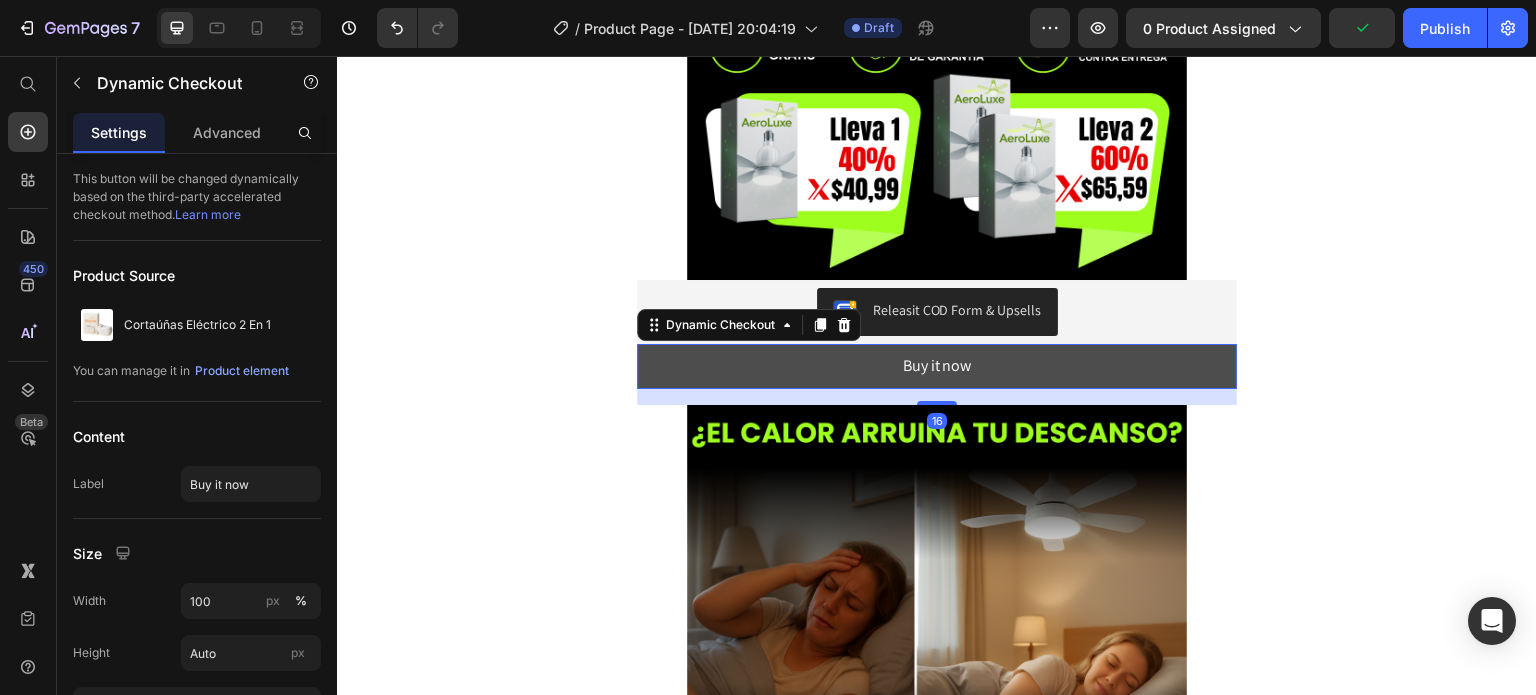 click on "Buy it now" at bounding box center (937, 366) 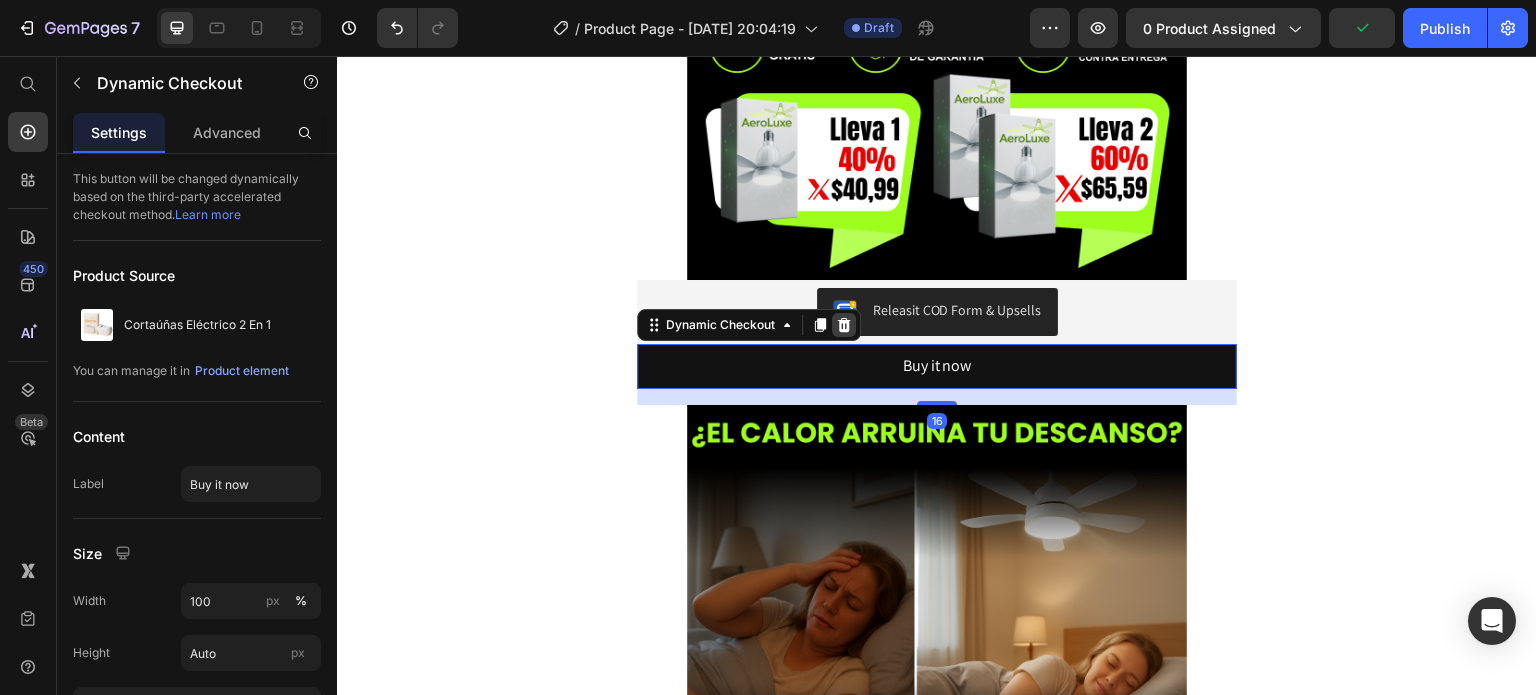 click 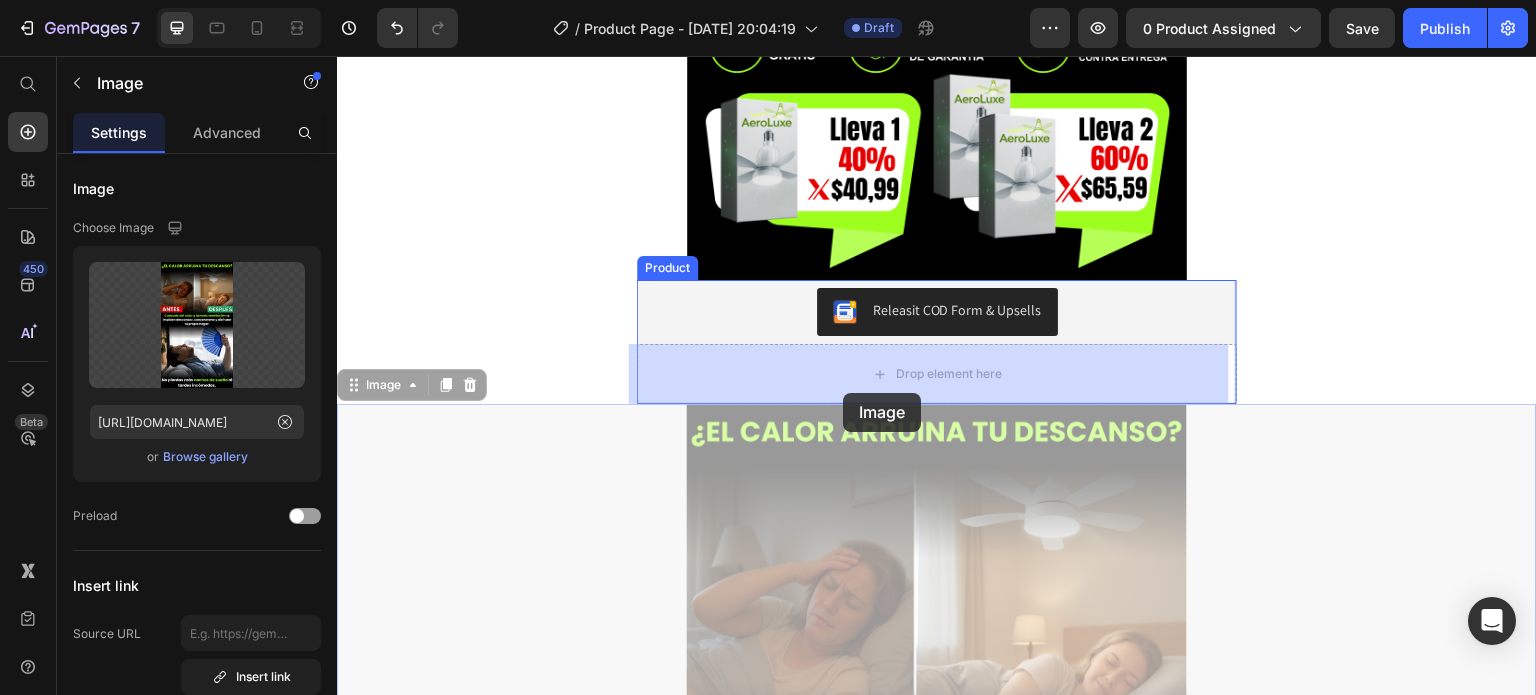 drag, startPoint x: 838, startPoint y: 421, endPoint x: 844, endPoint y: 388, distance: 33.54102 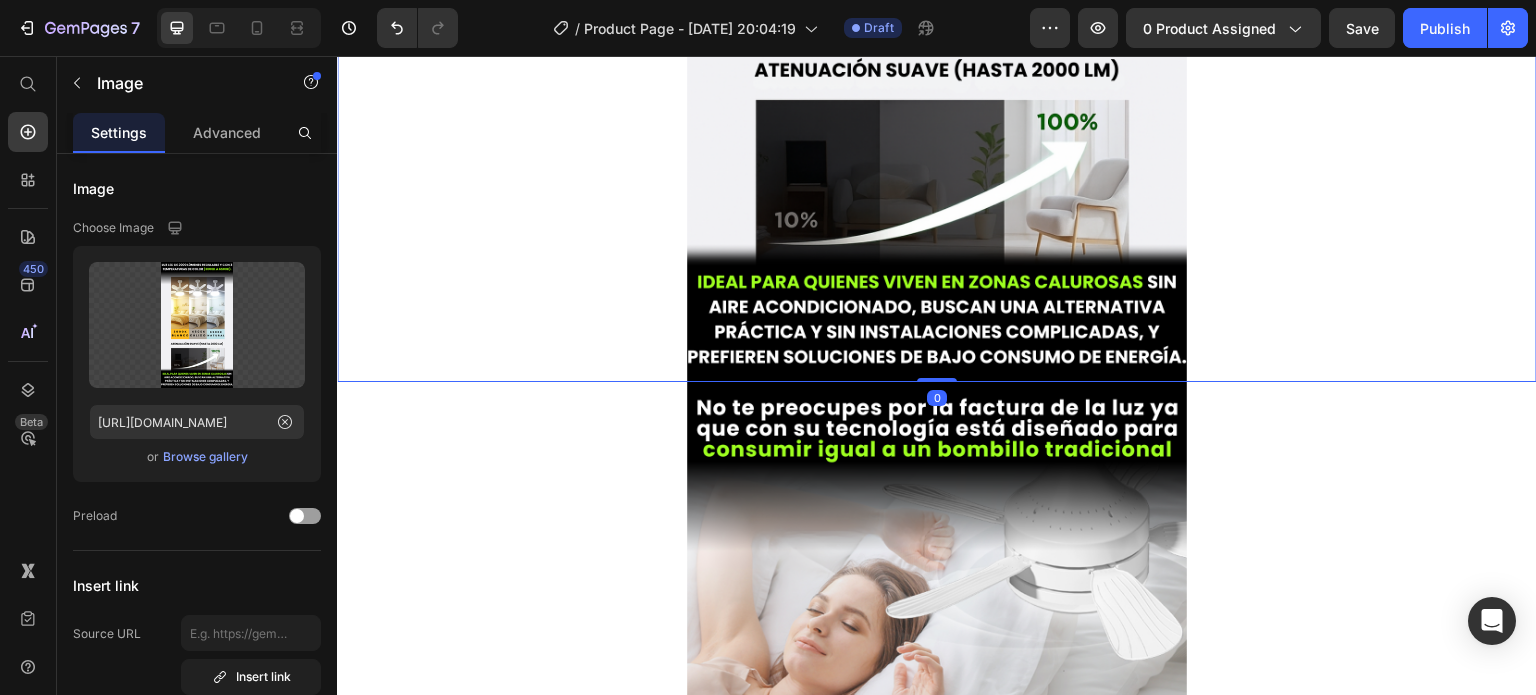 scroll, scrollTop: 3619, scrollLeft: 0, axis: vertical 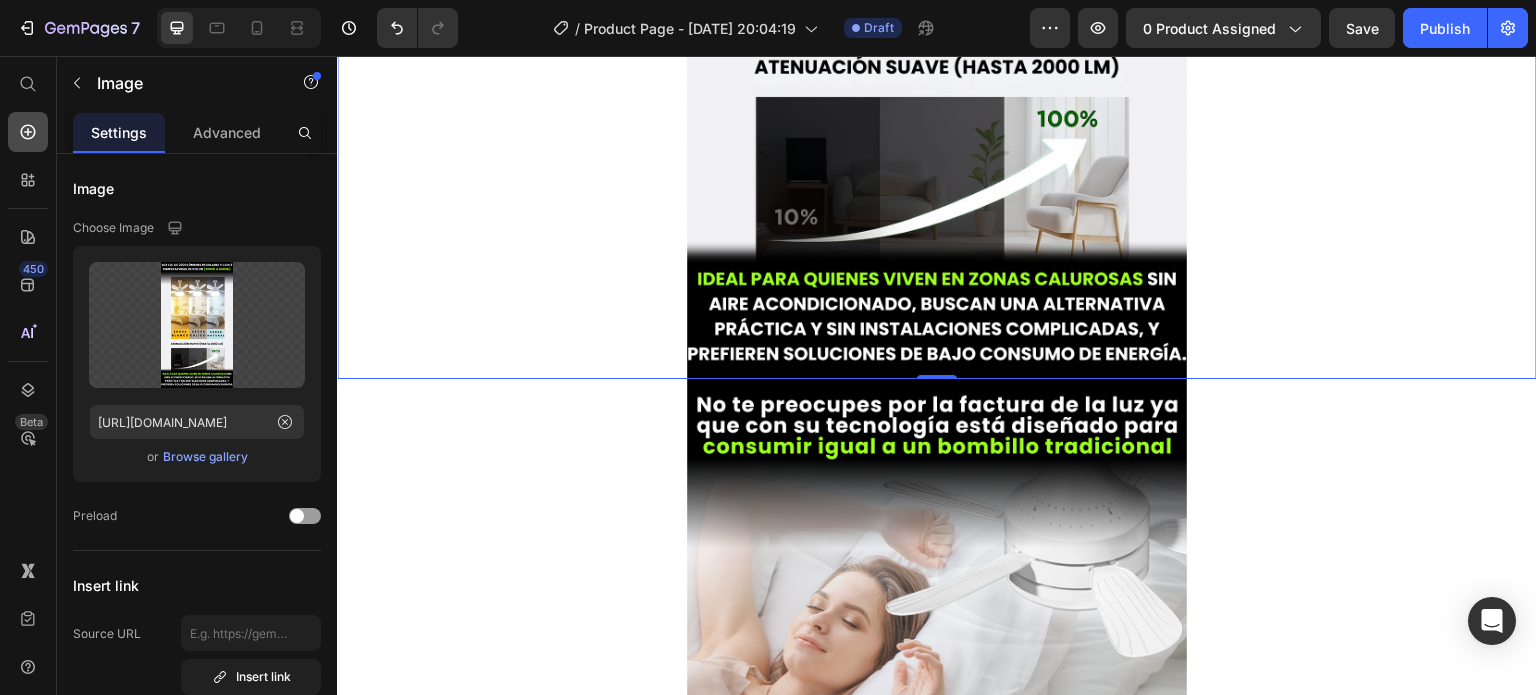 click 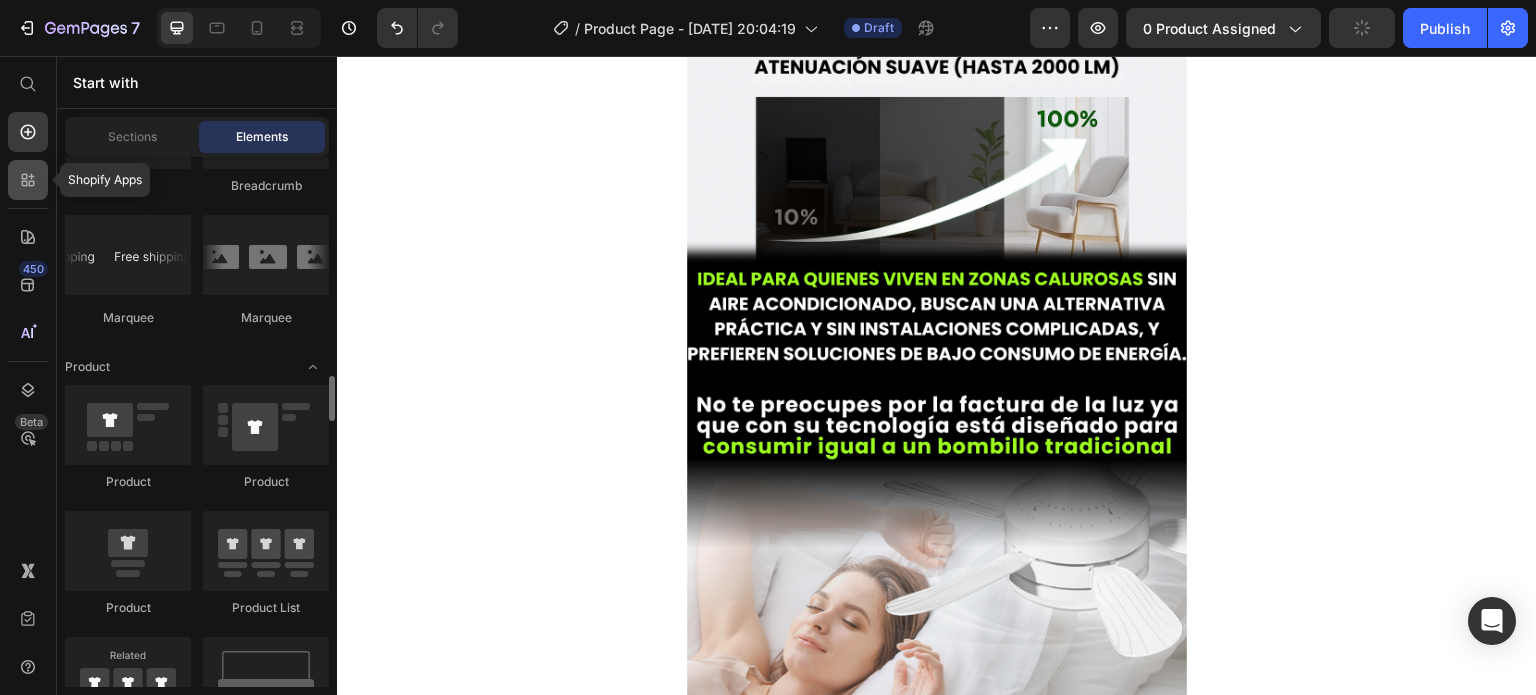 scroll, scrollTop: 2497, scrollLeft: 0, axis: vertical 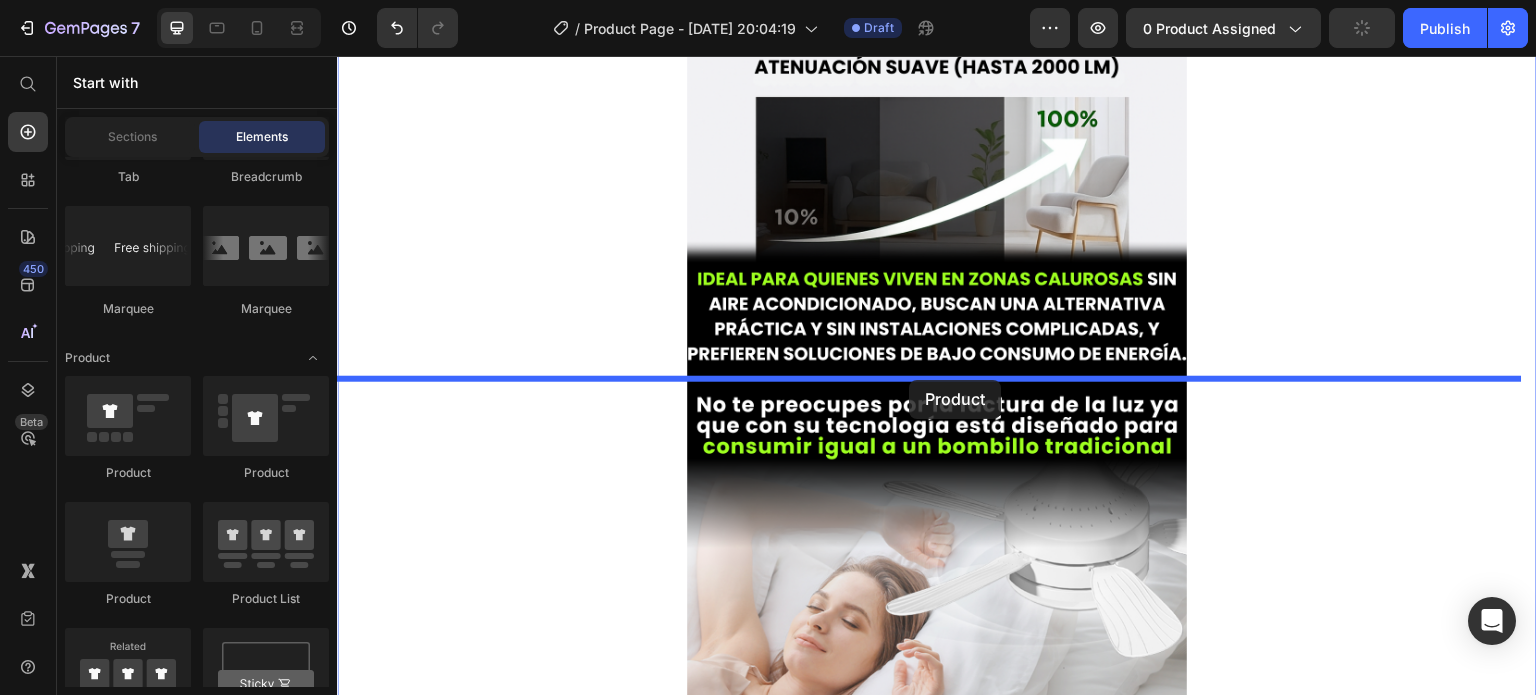 drag, startPoint x: 476, startPoint y: 627, endPoint x: 909, endPoint y: 380, distance: 498.49573 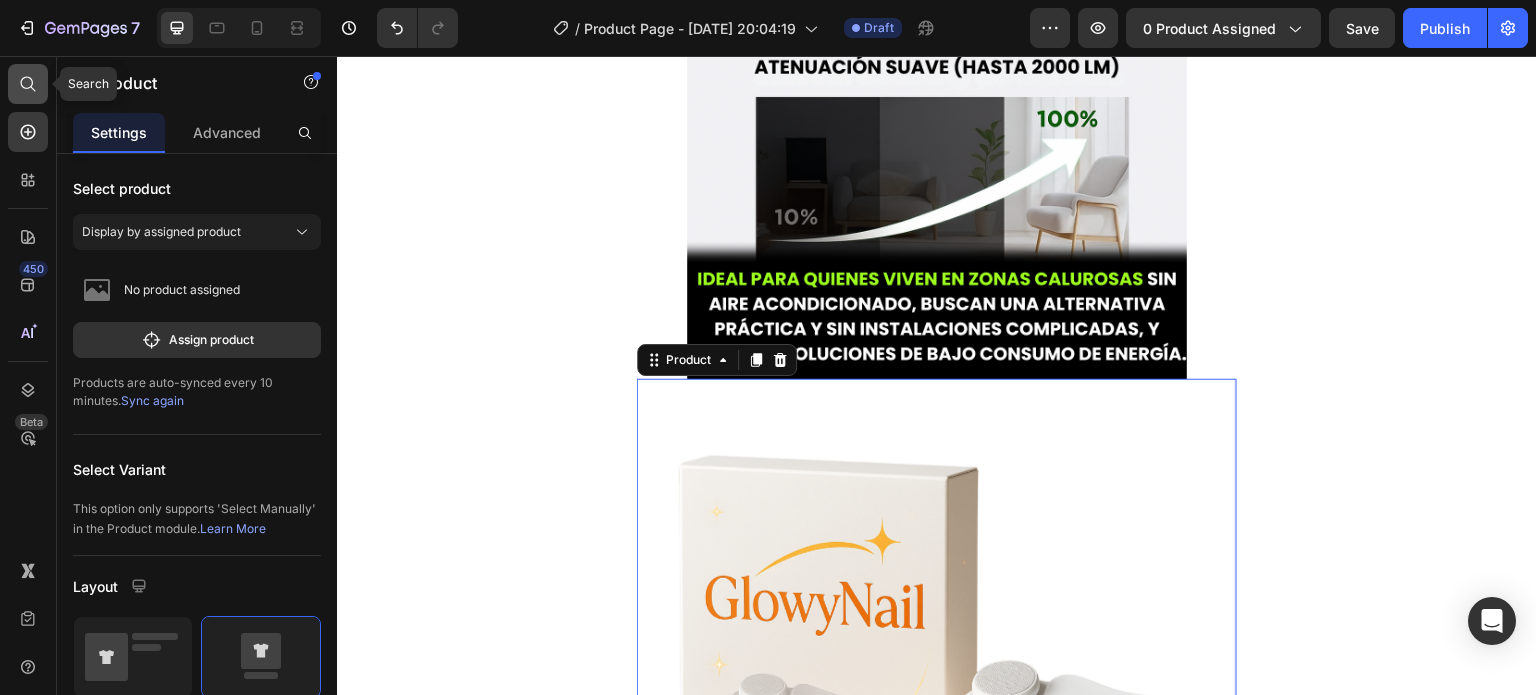 click 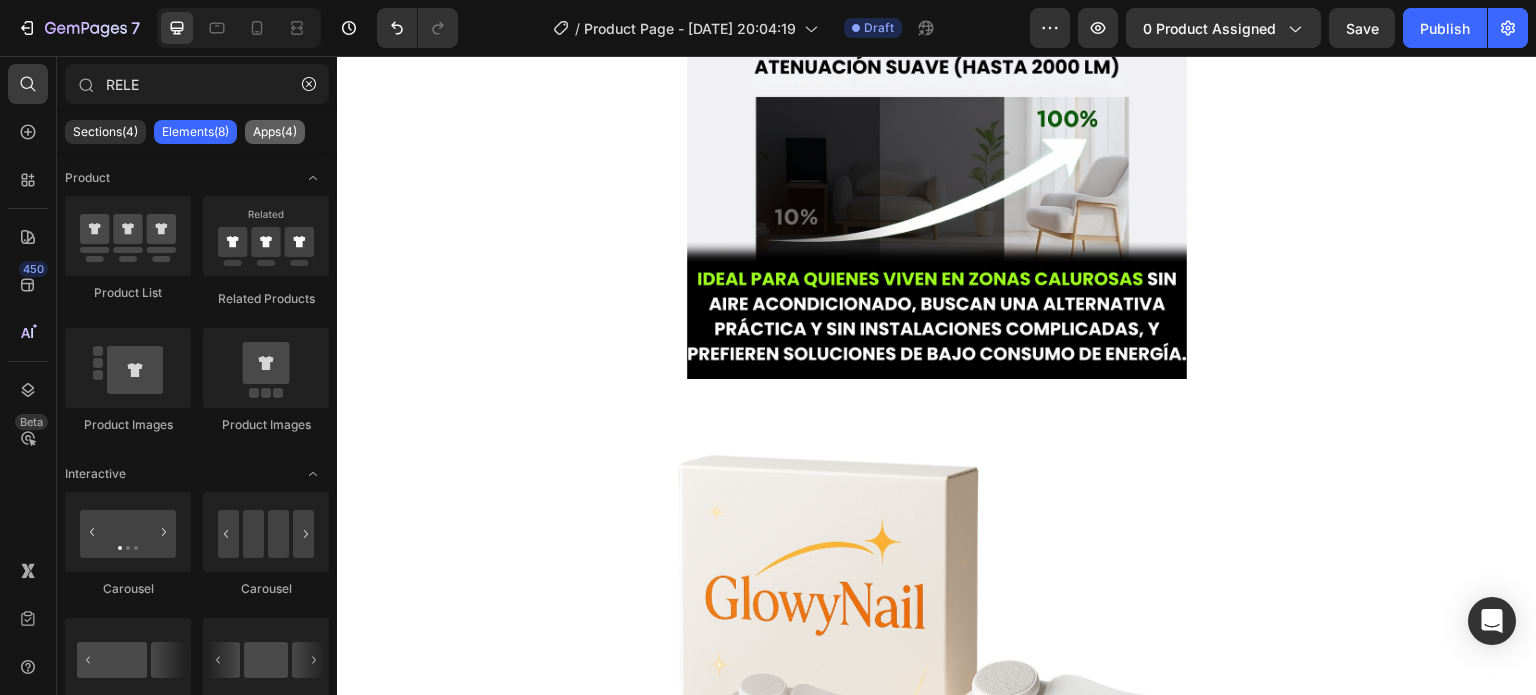 click on "Apps(4)" at bounding box center (275, 132) 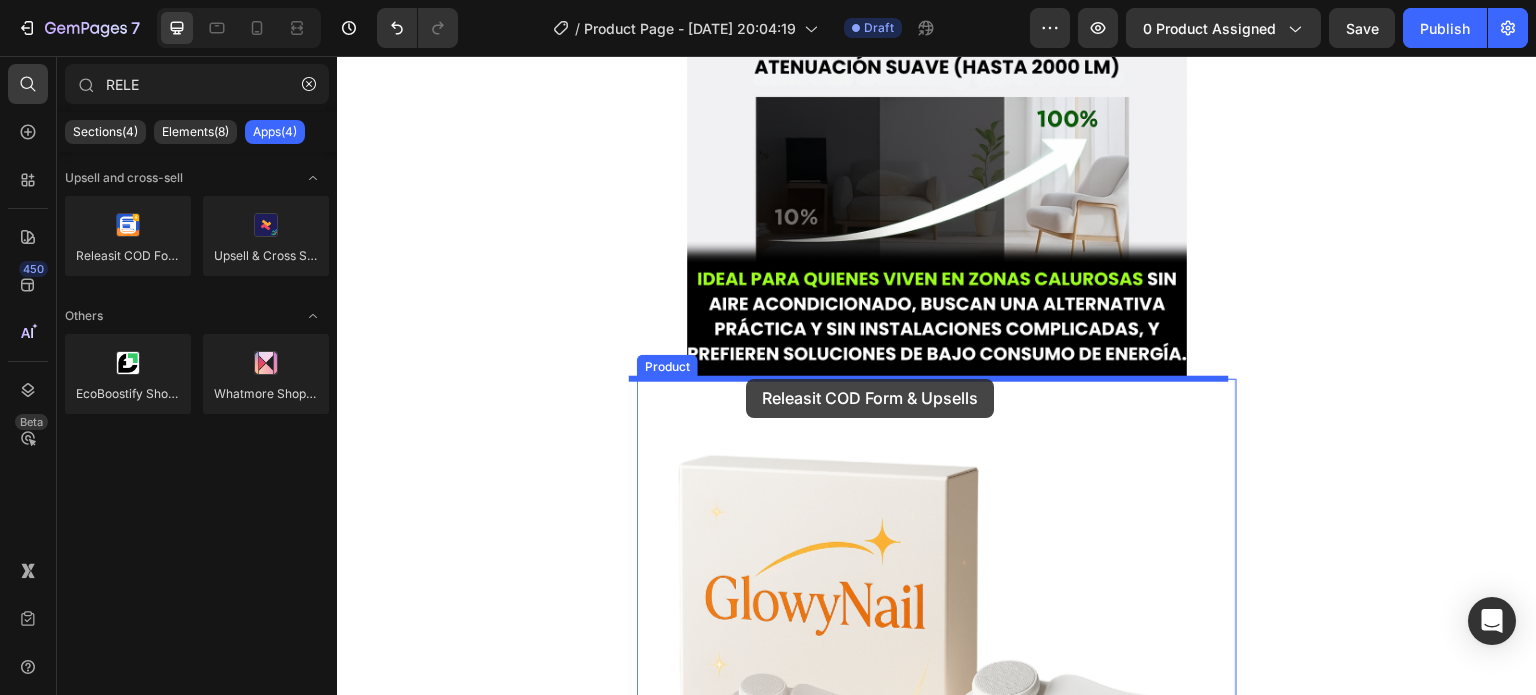 drag, startPoint x: 537, startPoint y: 297, endPoint x: 749, endPoint y: 379, distance: 227.30595 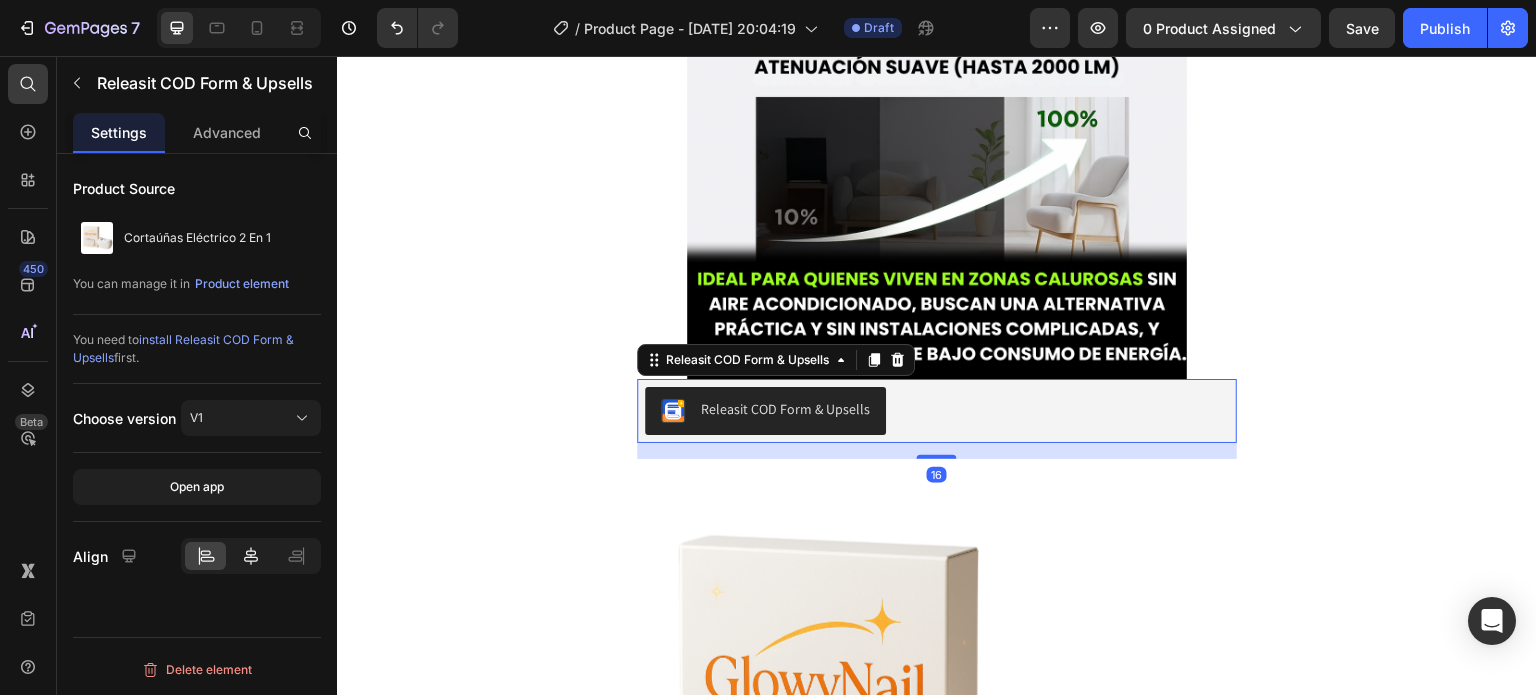 click 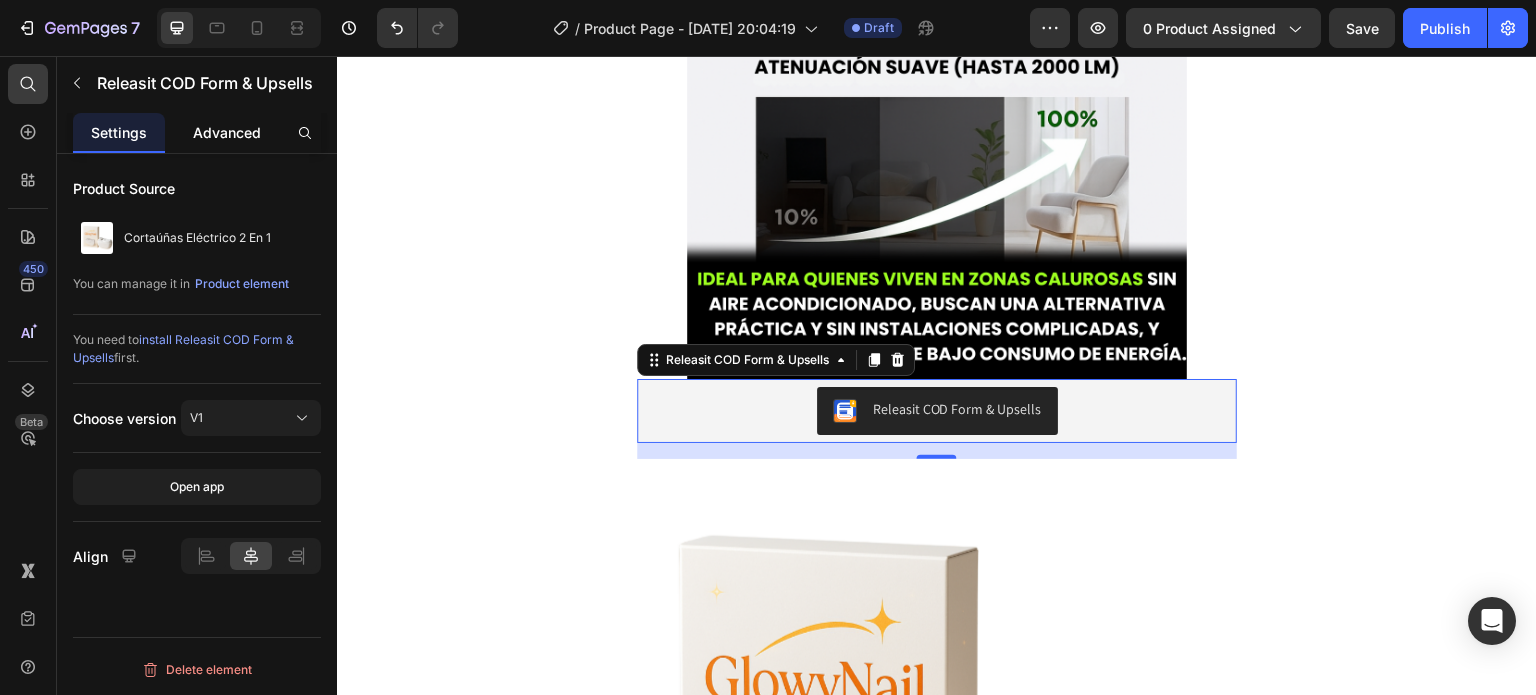 click on "Advanced" at bounding box center [227, 132] 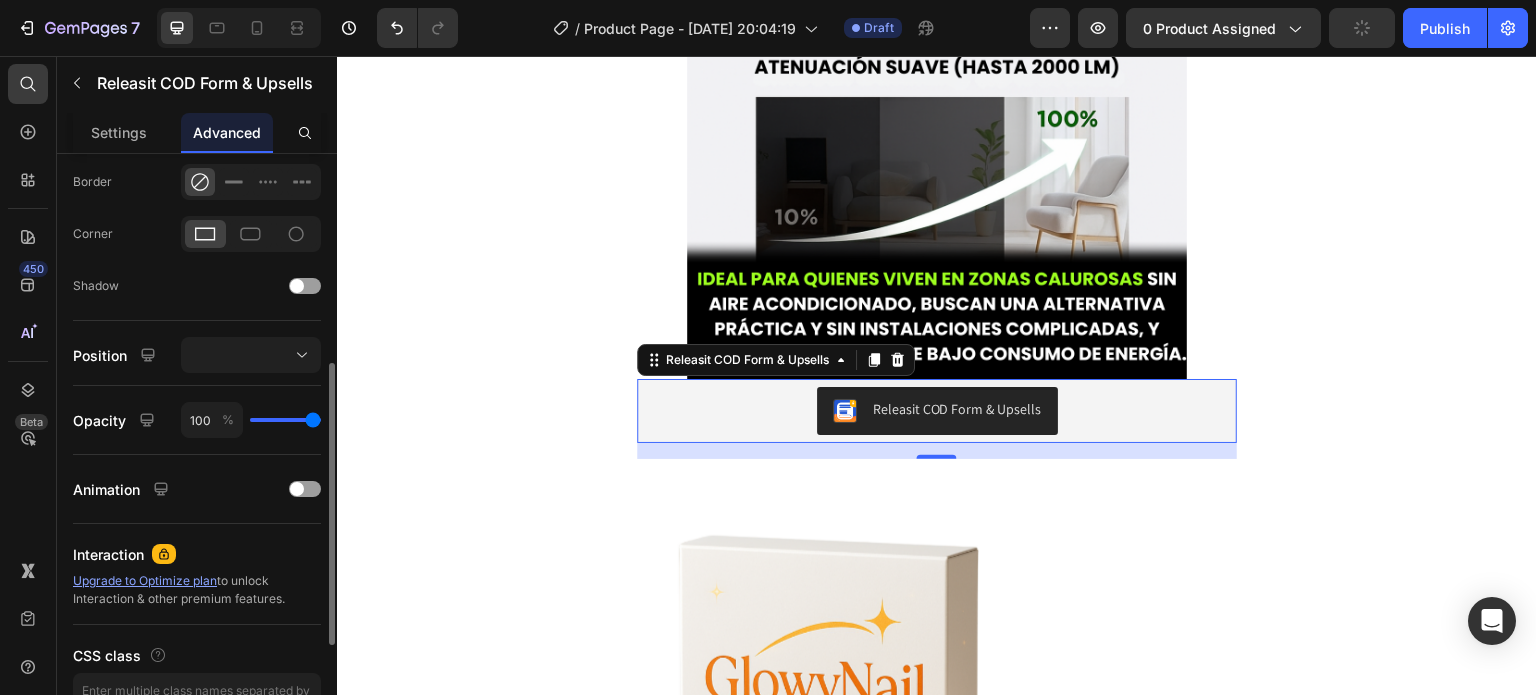 scroll, scrollTop: 567, scrollLeft: 0, axis: vertical 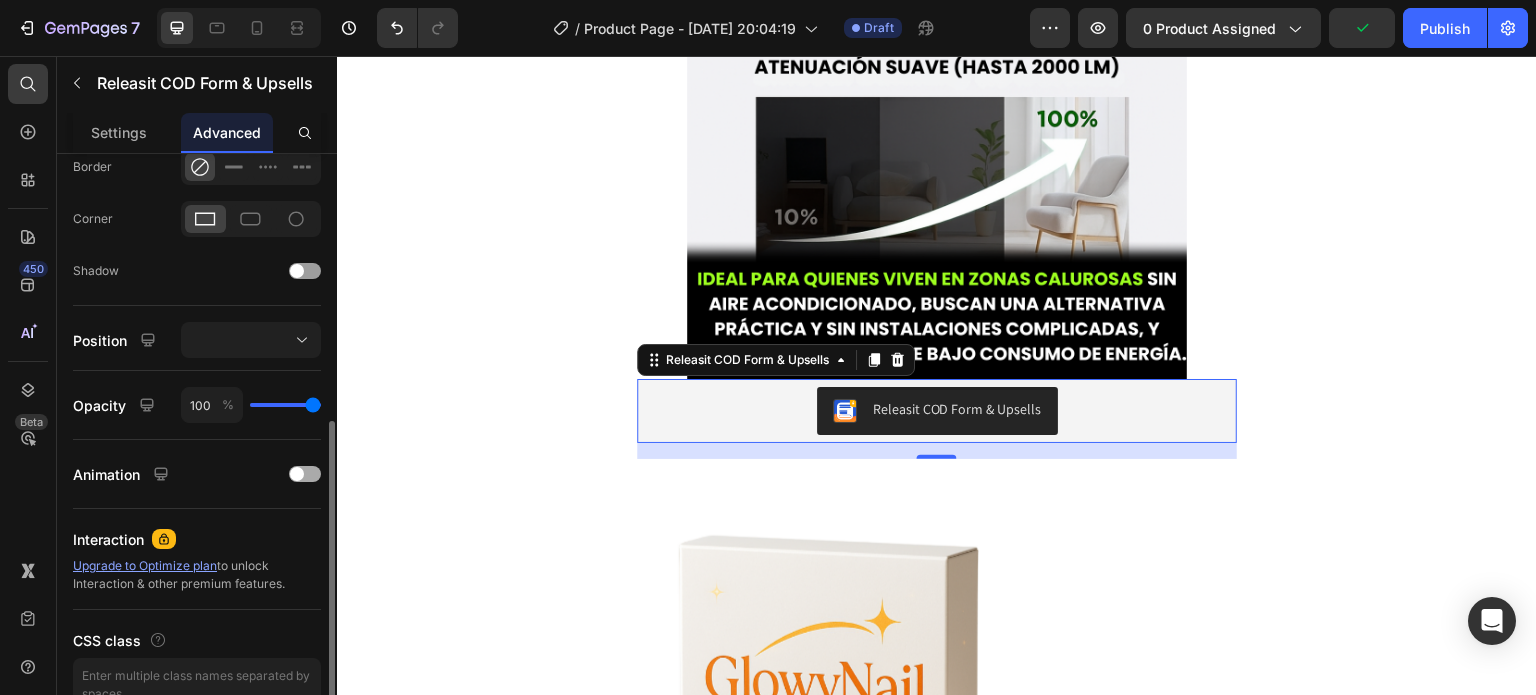click at bounding box center [305, 474] 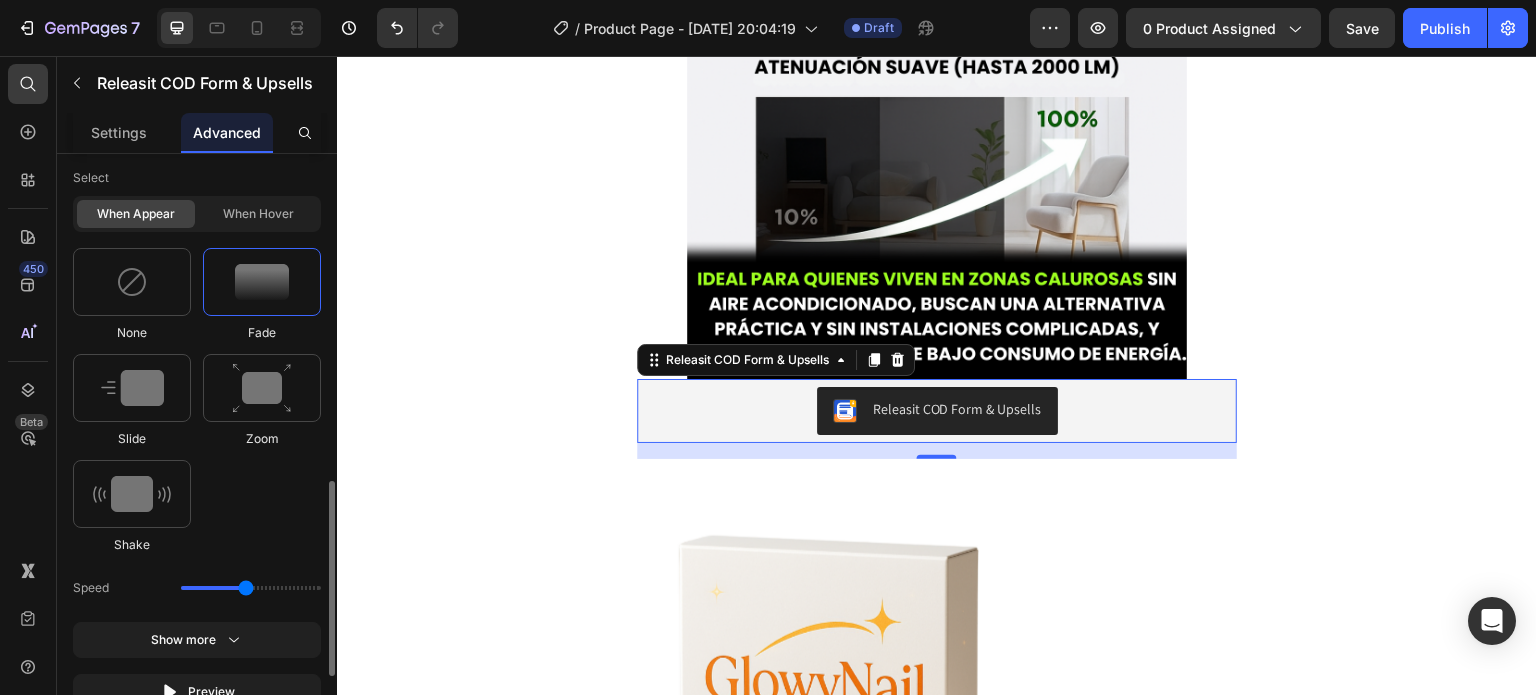 scroll, scrollTop: 905, scrollLeft: 0, axis: vertical 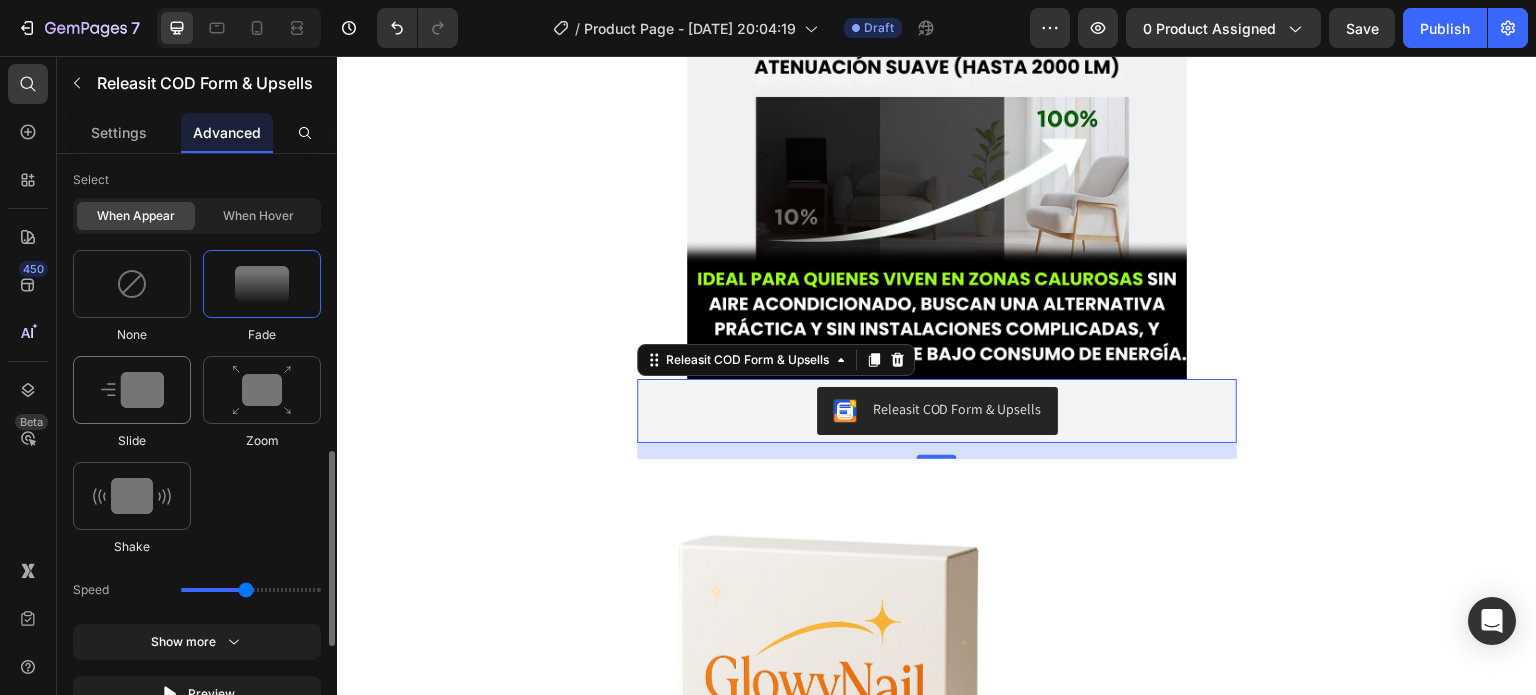 click at bounding box center (132, 390) 